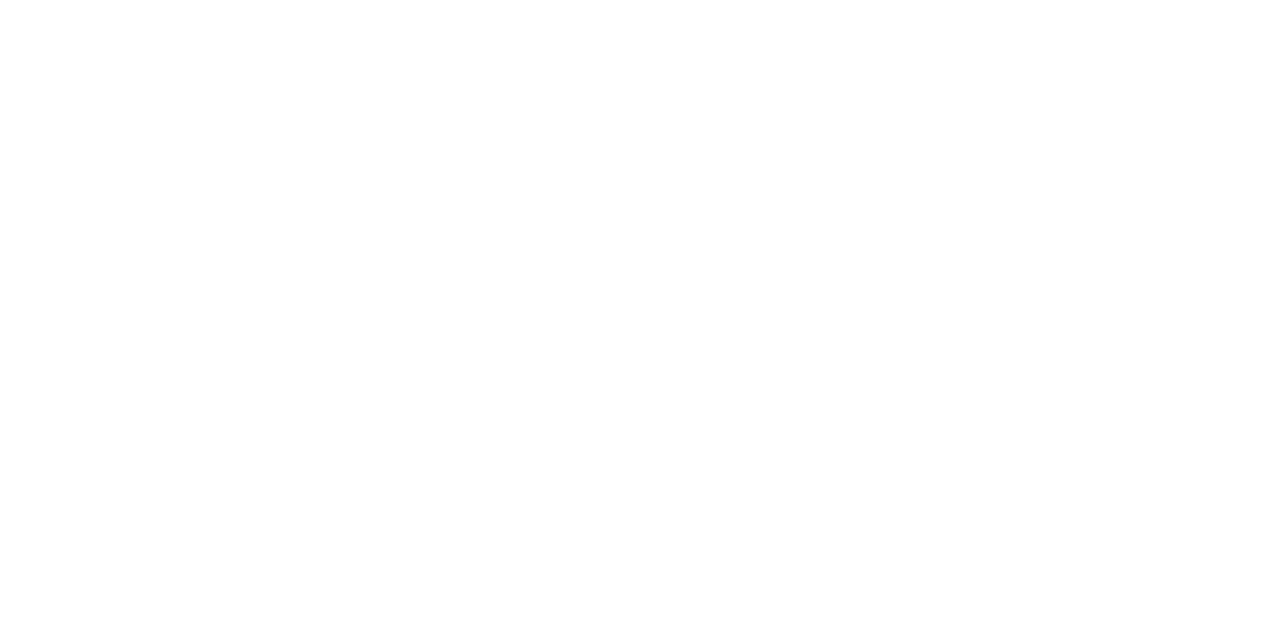 scroll, scrollTop: 0, scrollLeft: 0, axis: both 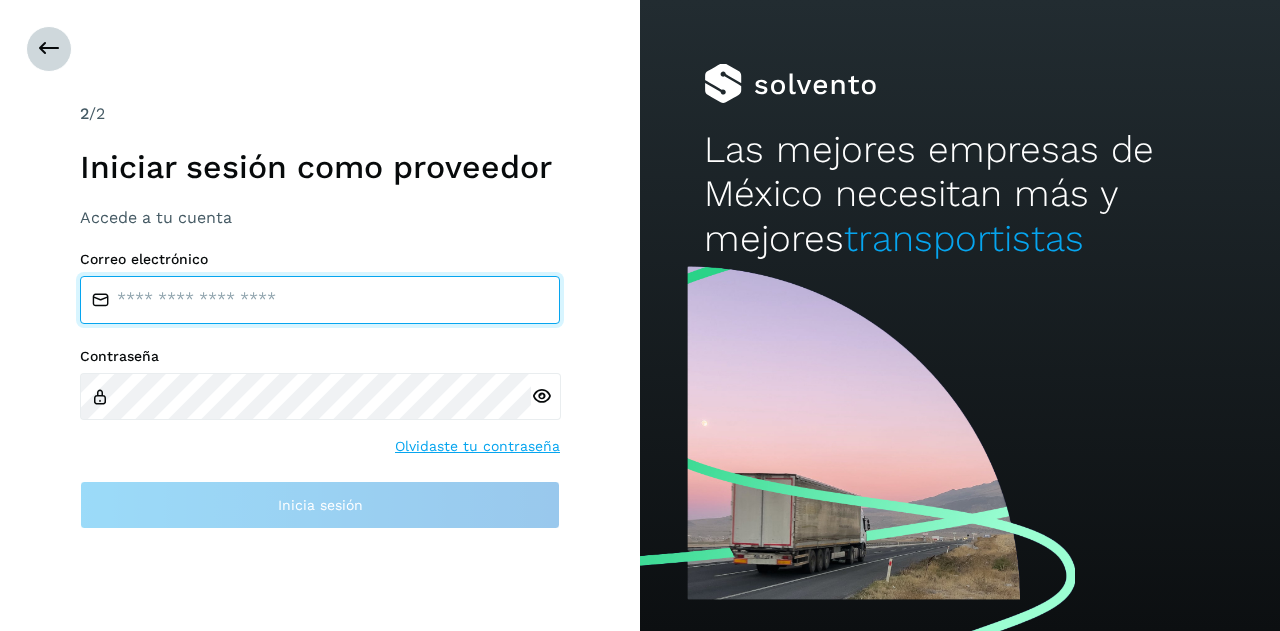type on "**********" 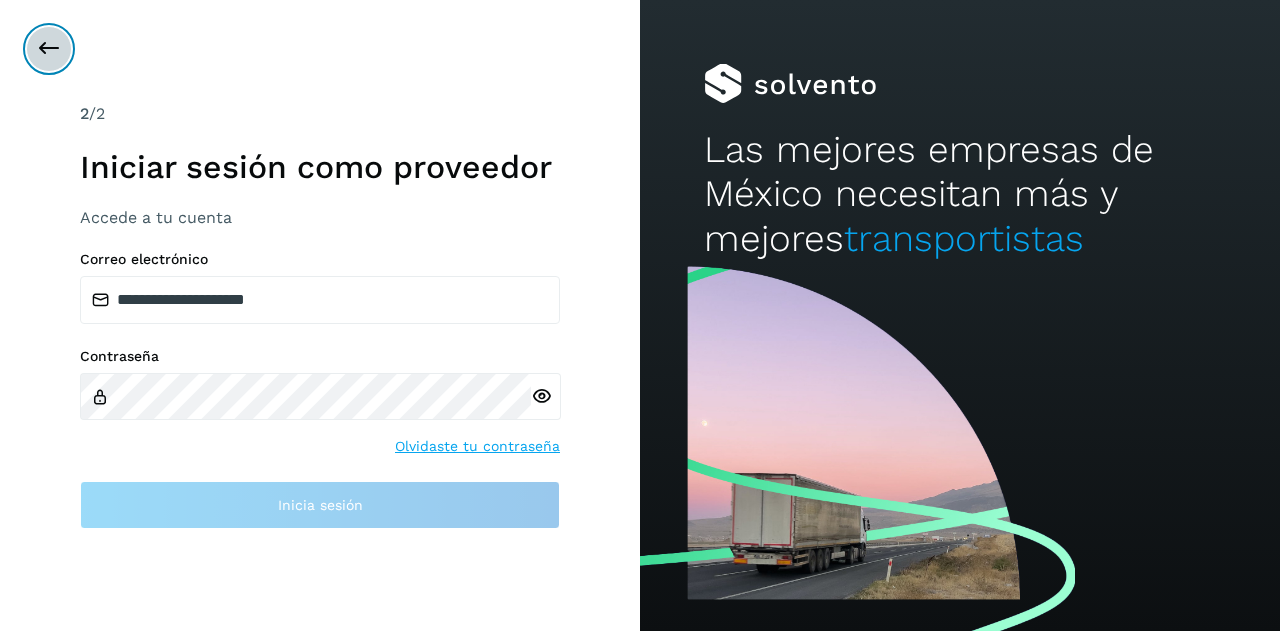 click at bounding box center [49, 49] 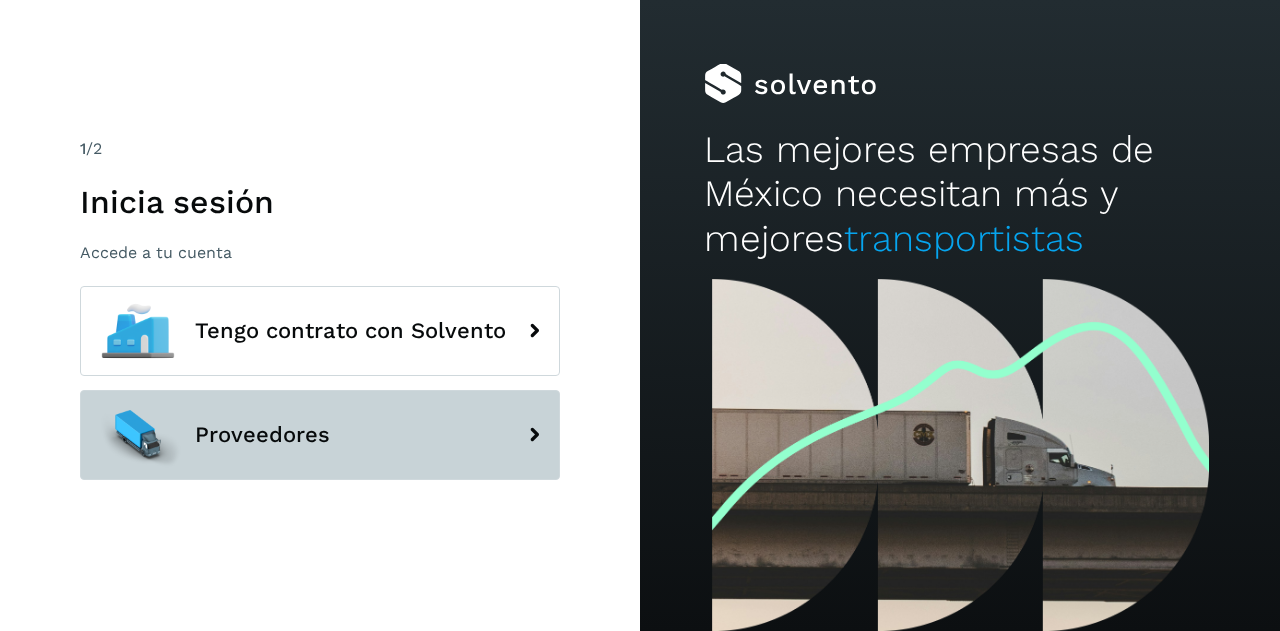 click on "Proveedores" at bounding box center (320, 435) 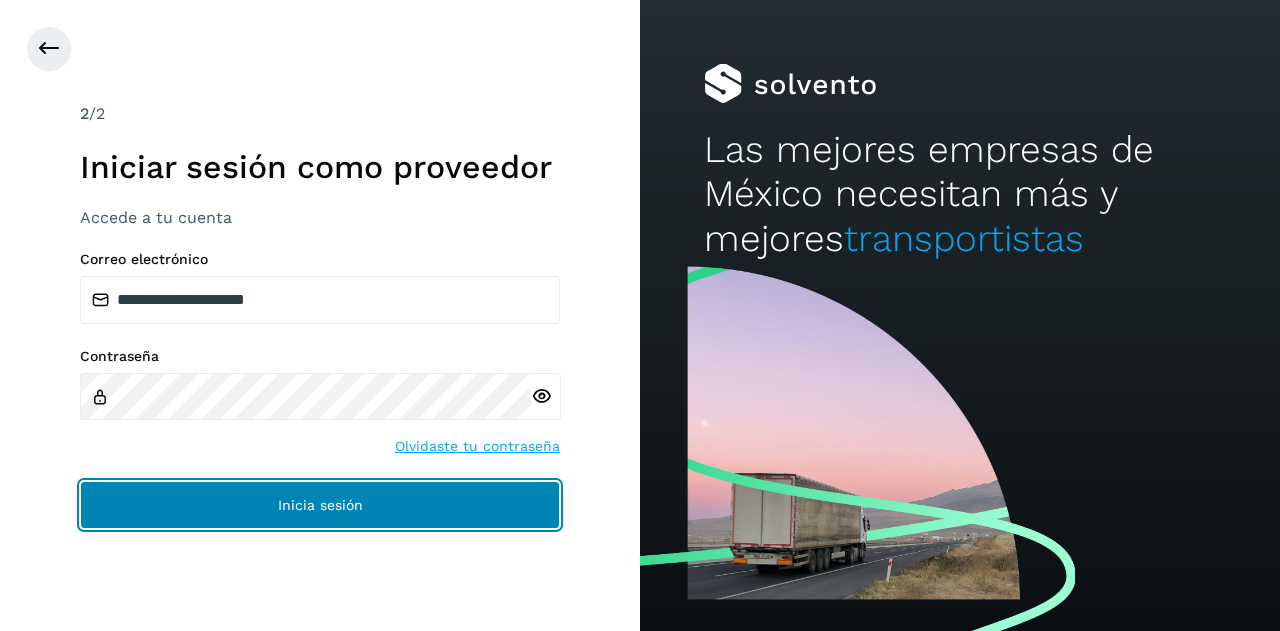 click on "Inicia sesión" at bounding box center [320, 505] 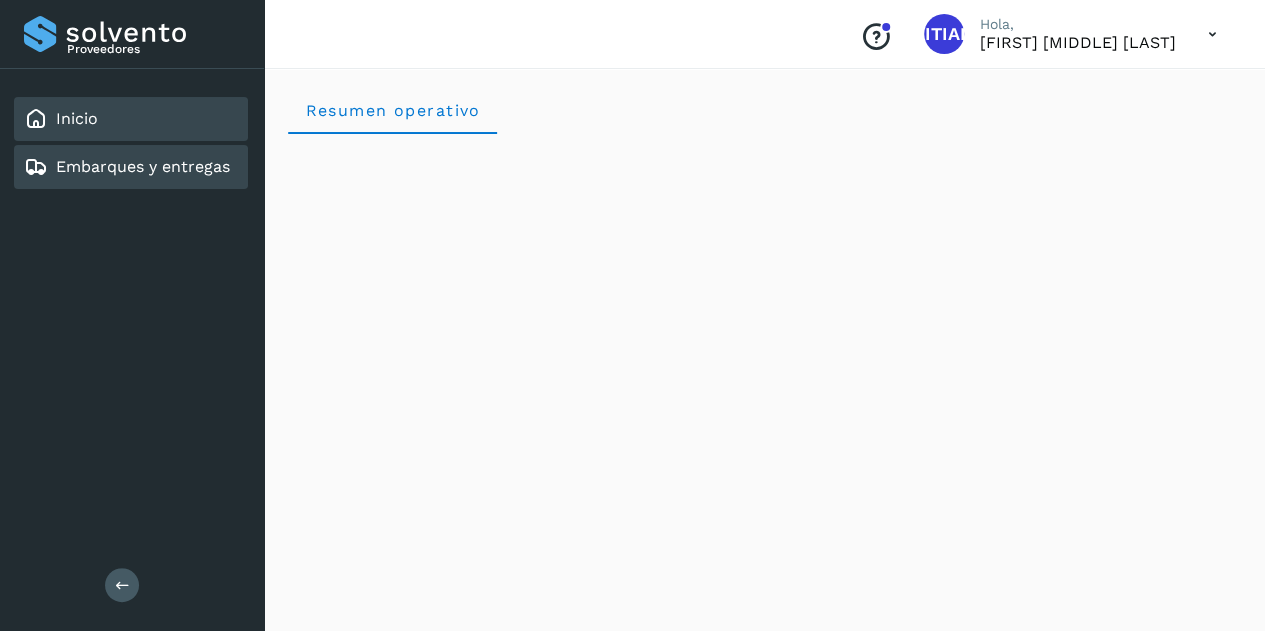 click on "Embarques y entregas" at bounding box center (127, 167) 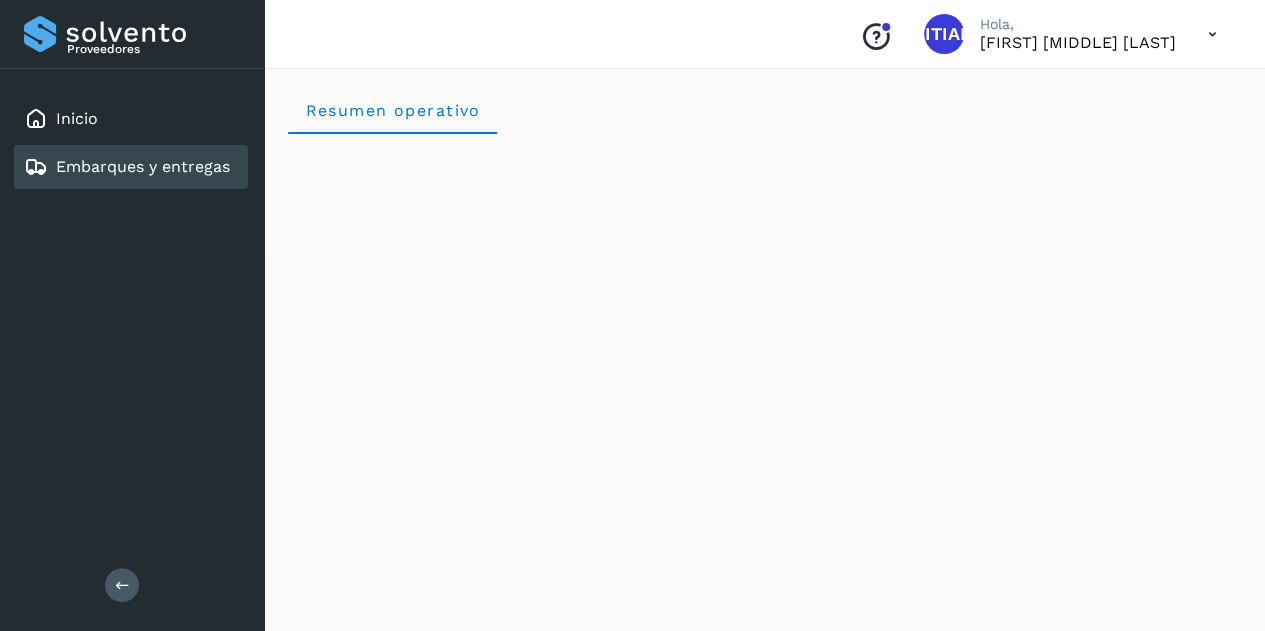 click at bounding box center (122, 584) 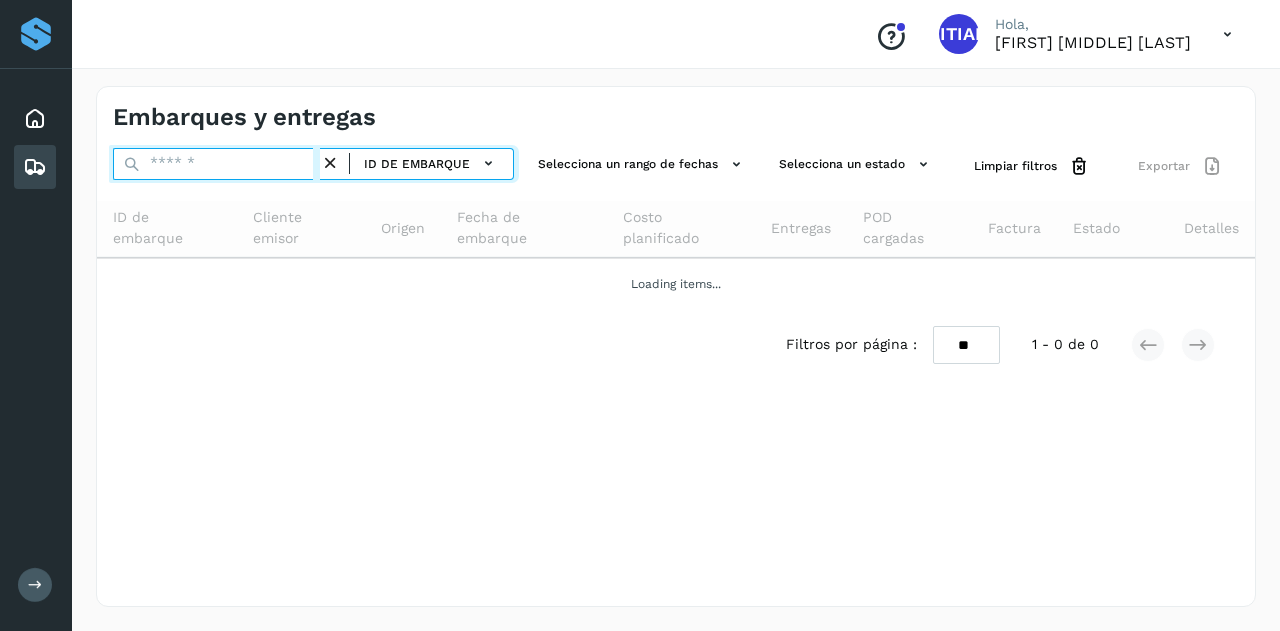 click at bounding box center [216, 164] 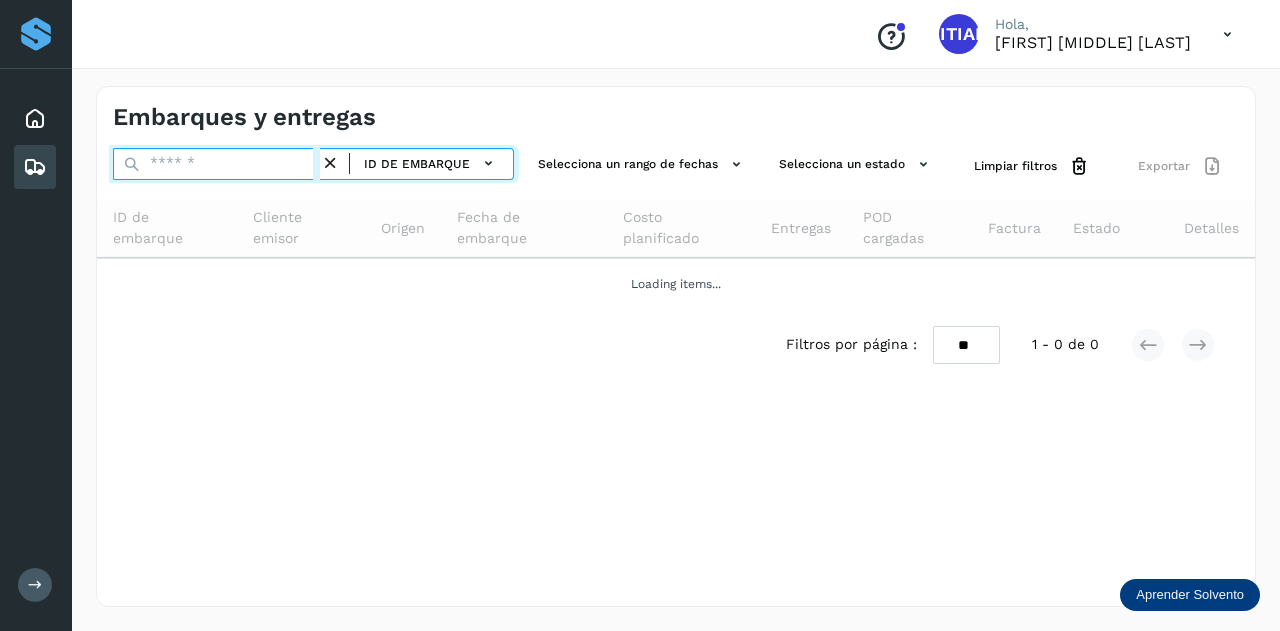 paste on "**********" 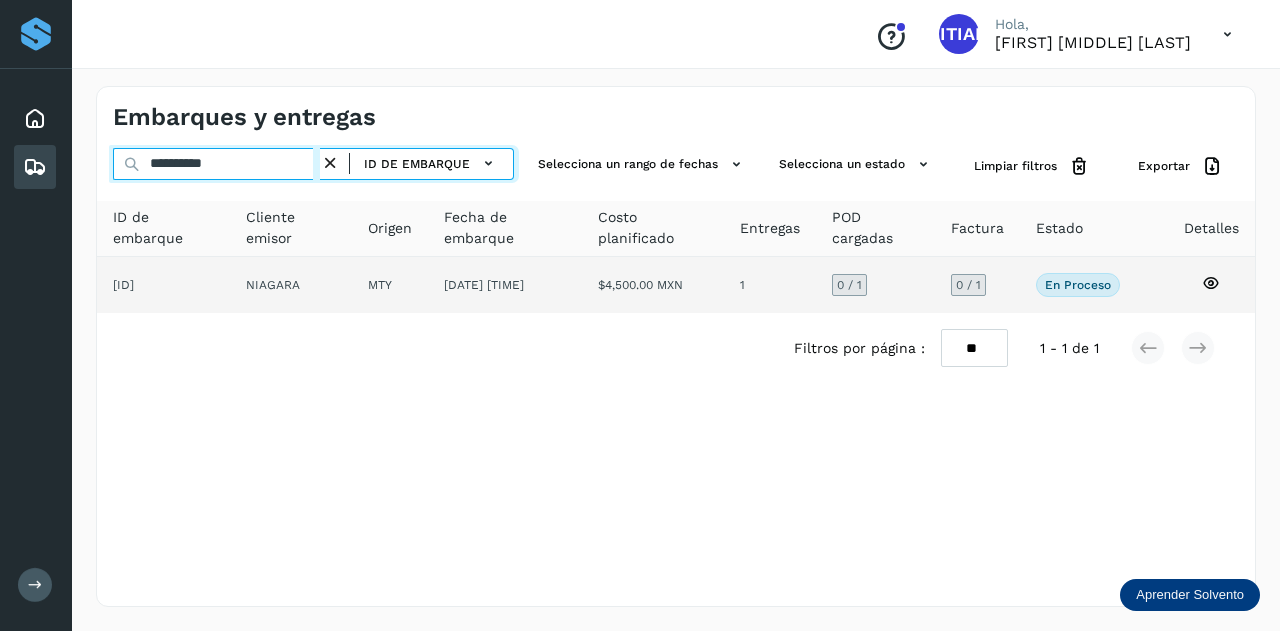 type on "**********" 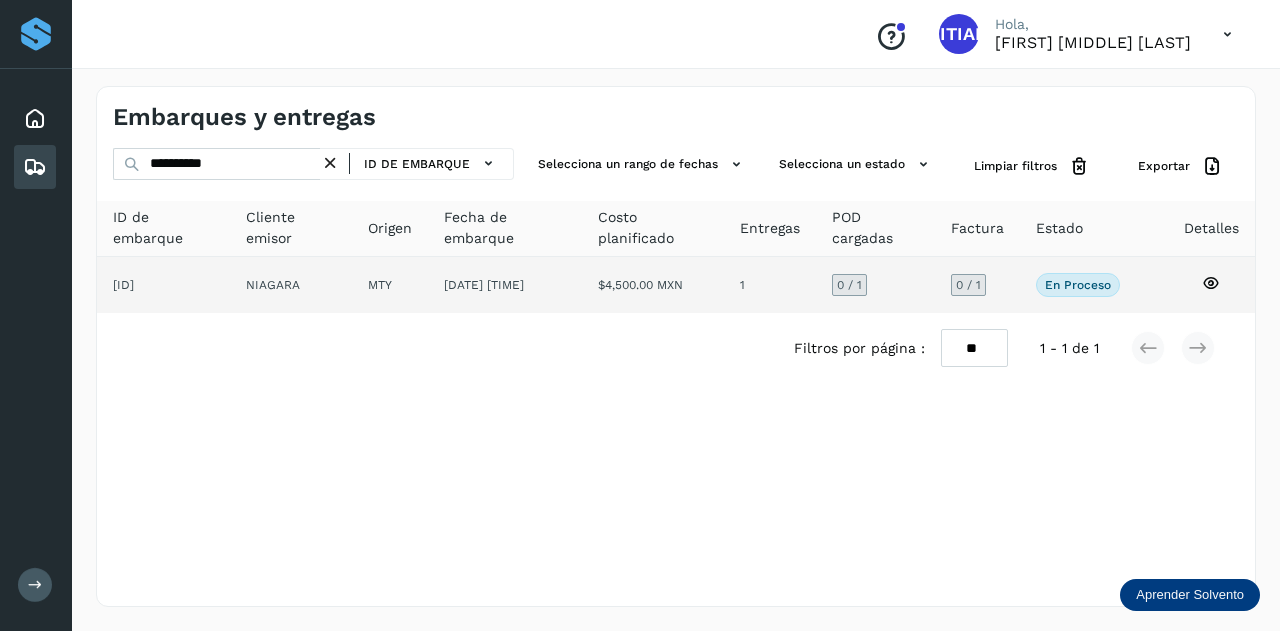 click on "[DATE] [TIME]" 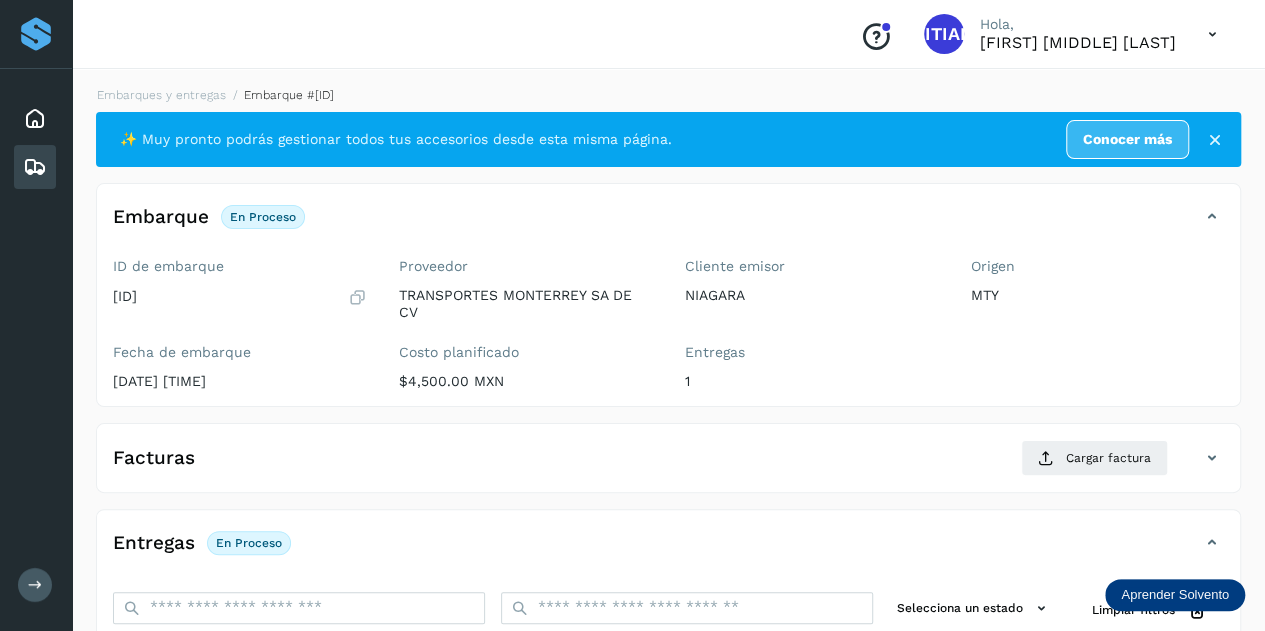 scroll, scrollTop: 300, scrollLeft: 0, axis: vertical 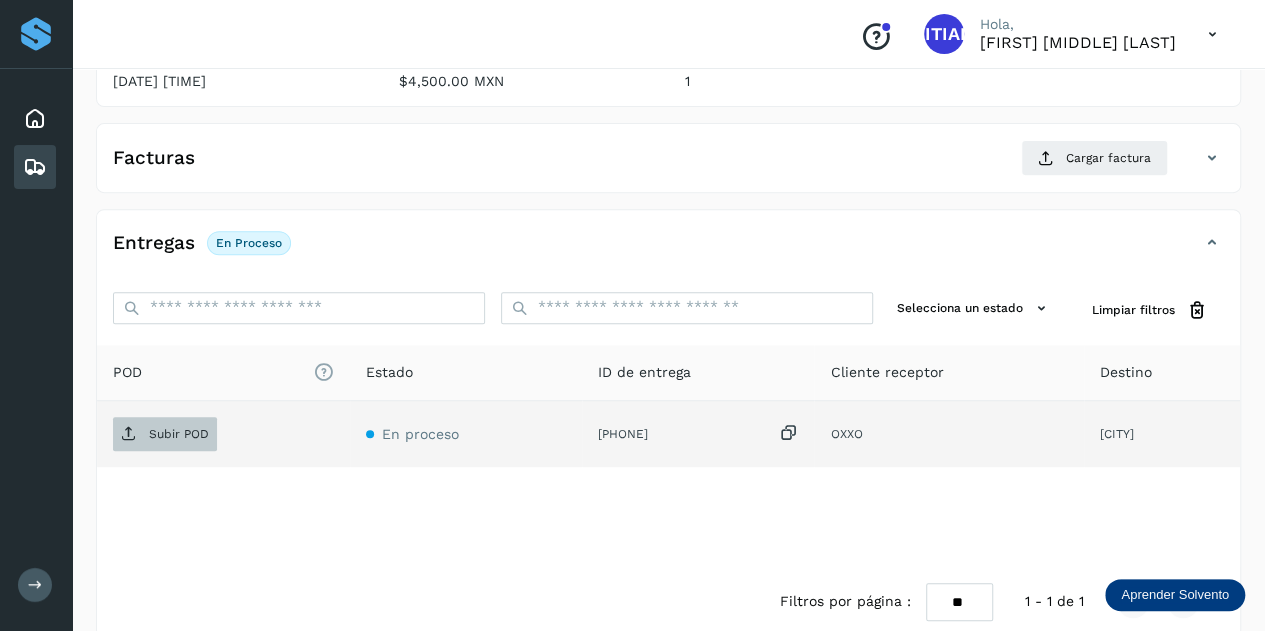 click on "Subir POD" at bounding box center [165, 434] 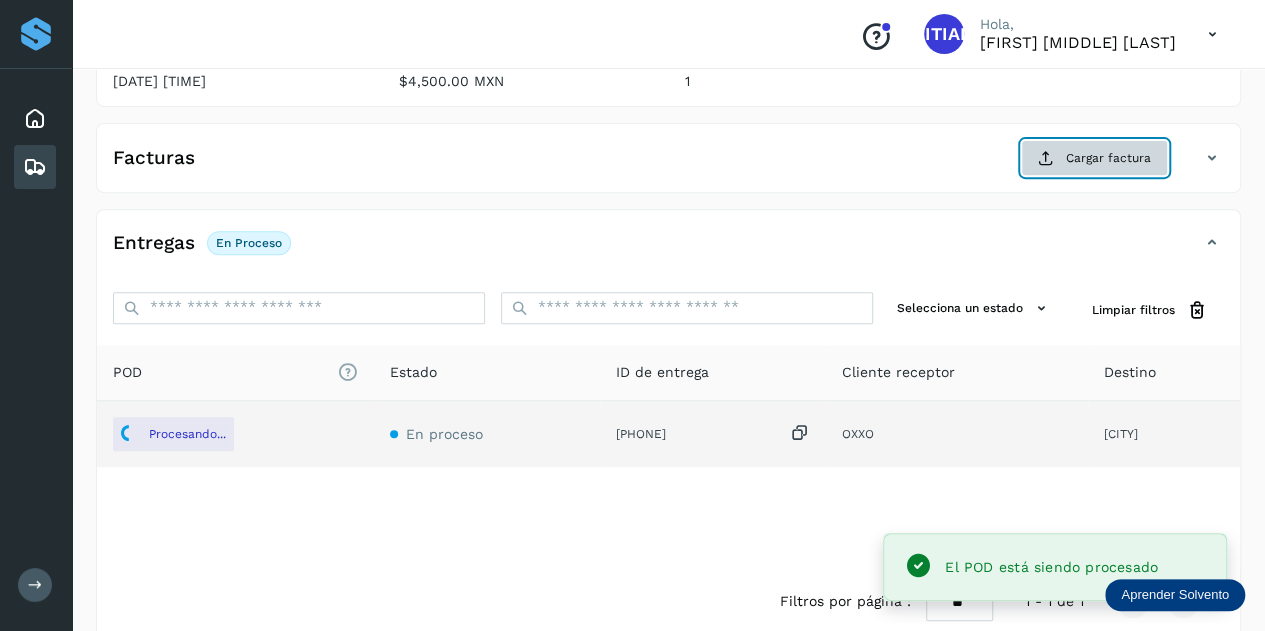 click on "Cargar factura" at bounding box center [1094, 158] 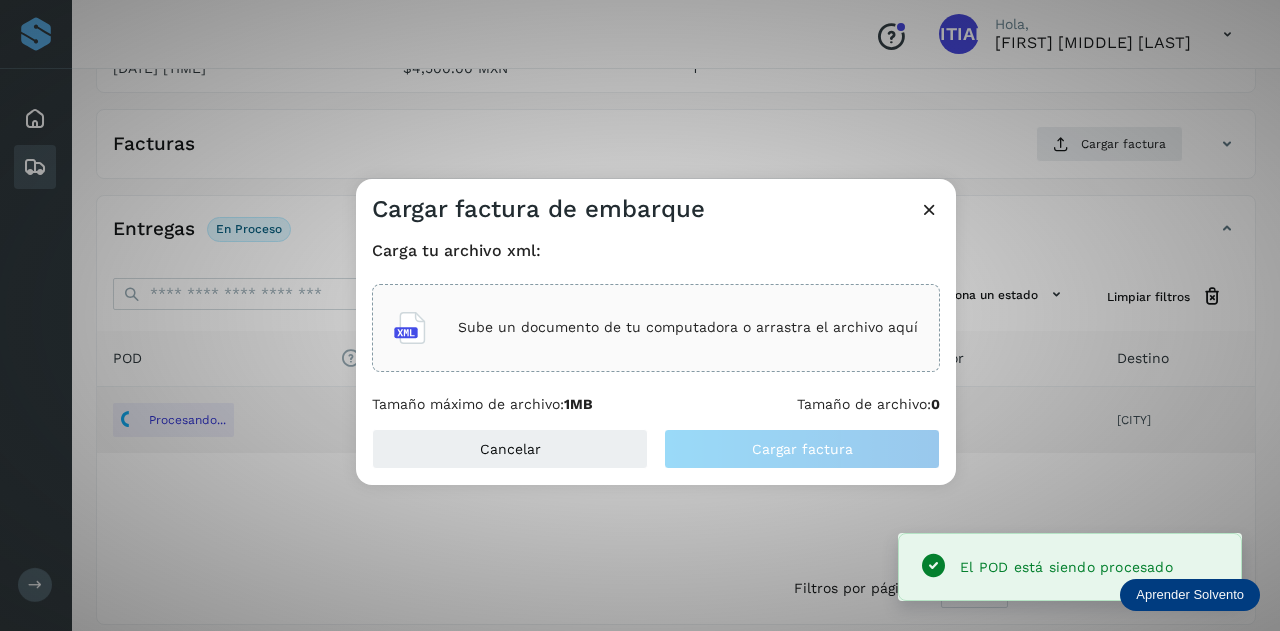 click on "Sube un documento de tu computadora o arrastra el archivo aquí" at bounding box center [688, 327] 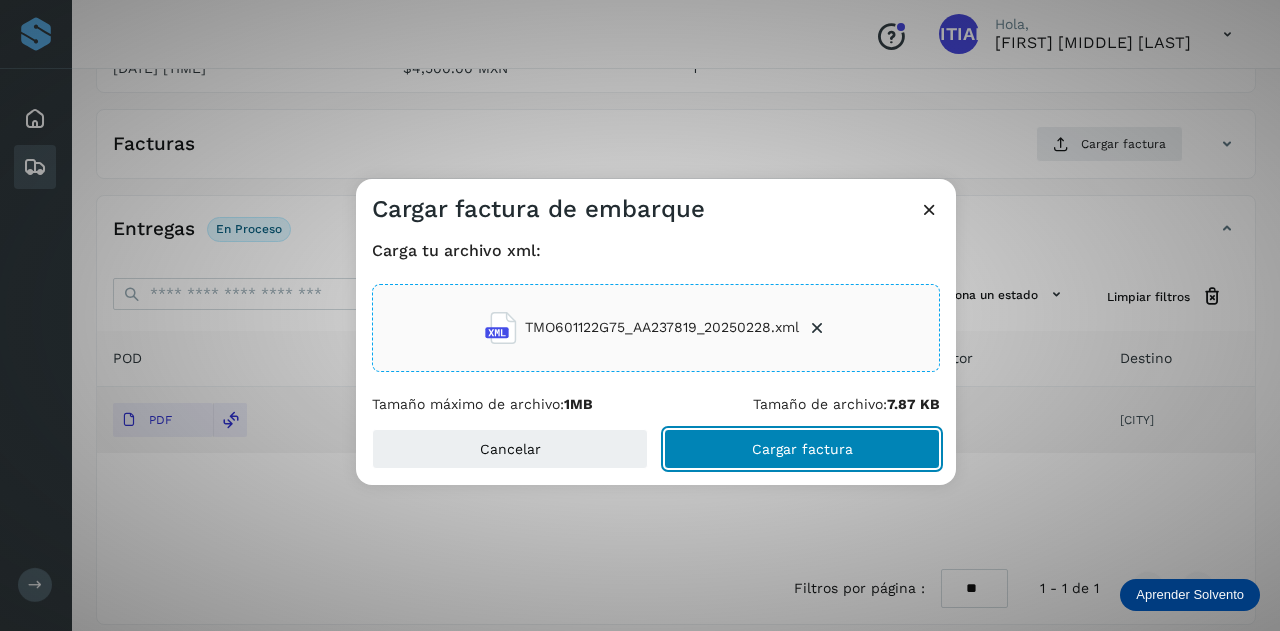 click on "Cargar factura" 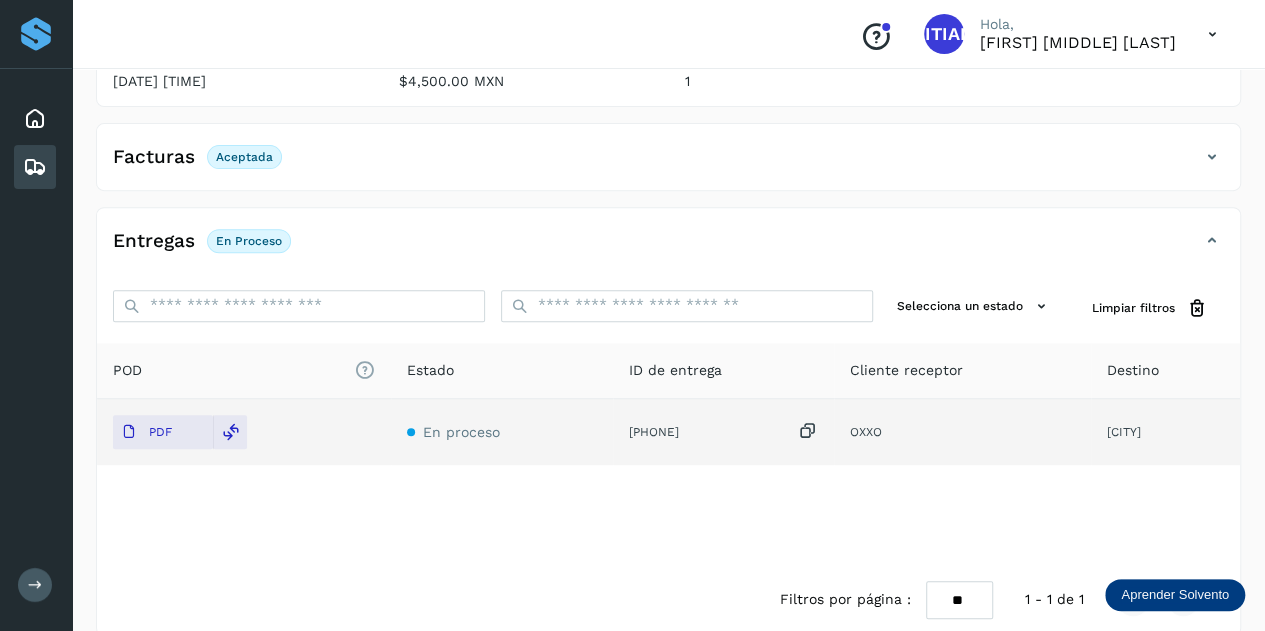 scroll, scrollTop: 0, scrollLeft: 0, axis: both 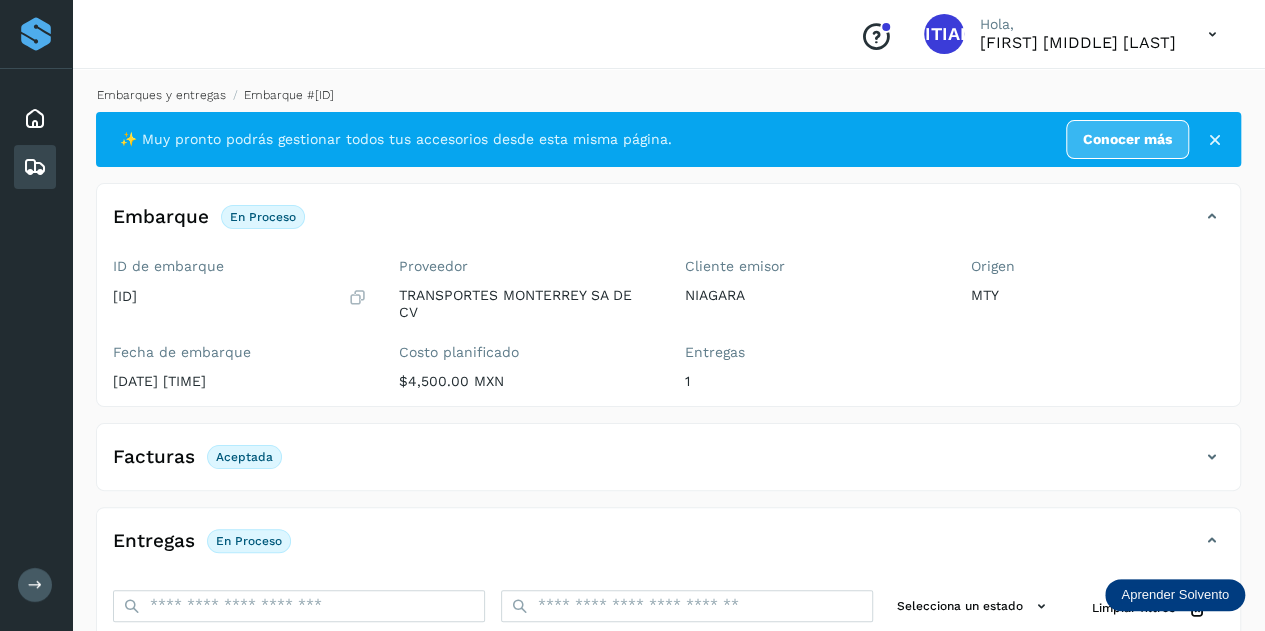 click on "Embarques y entregas" at bounding box center [161, 95] 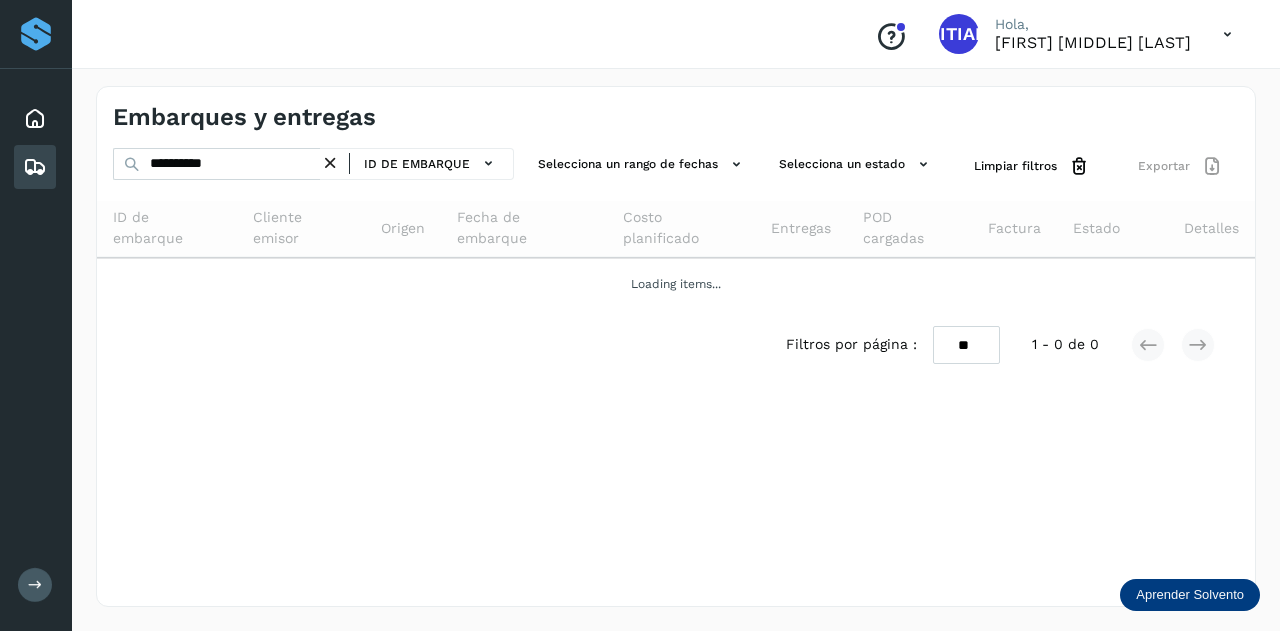 click at bounding box center [330, 163] 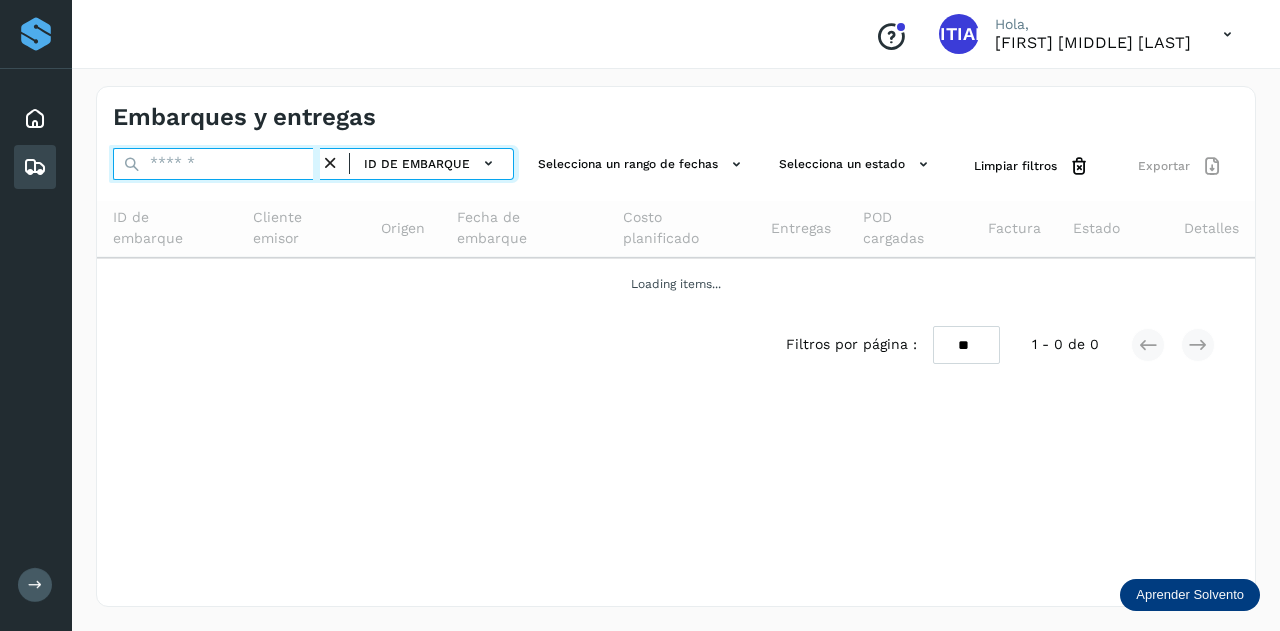 click at bounding box center [216, 164] 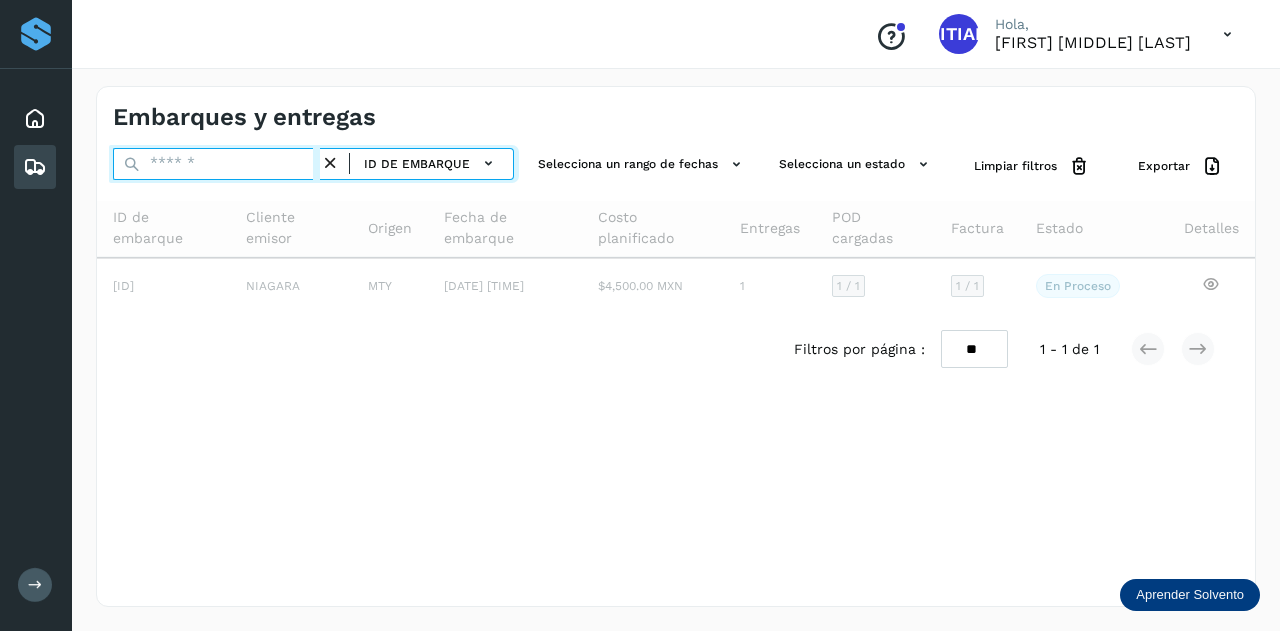 paste on "**********" 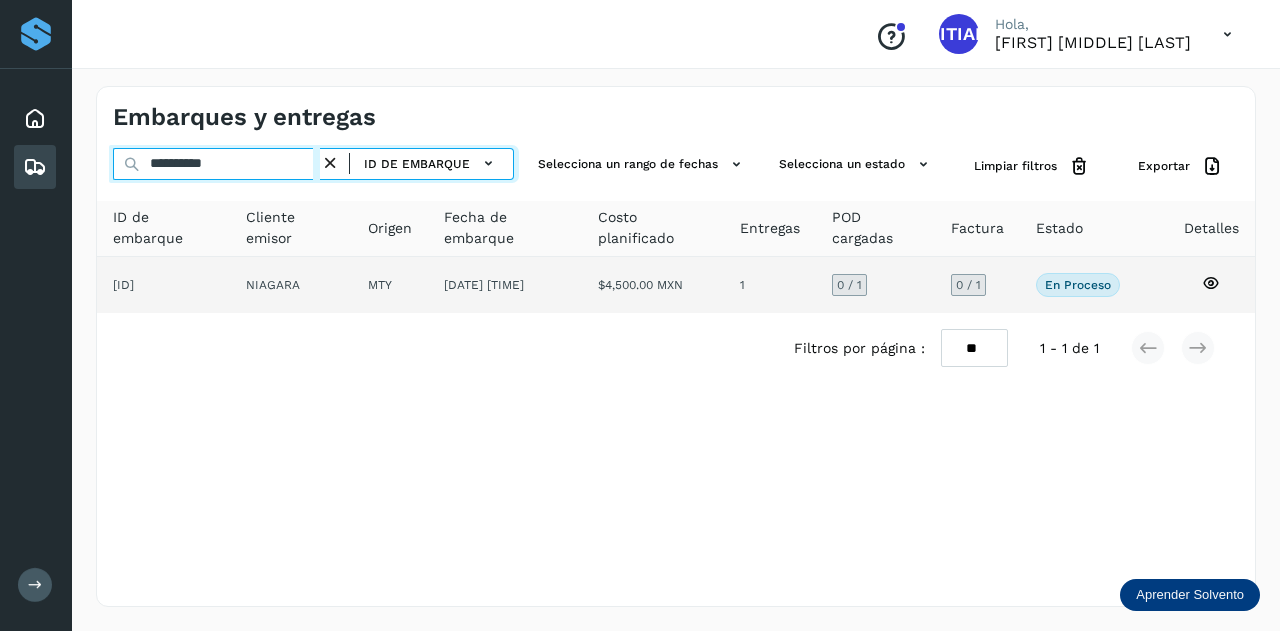 type on "**********" 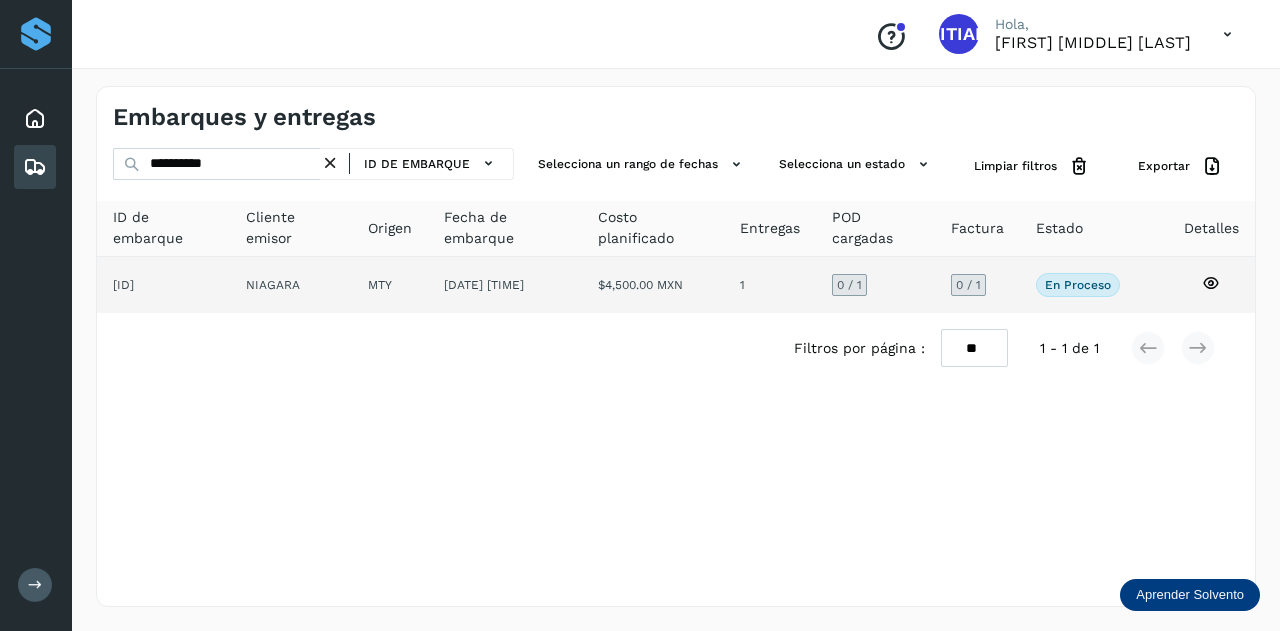 click on "MTY" 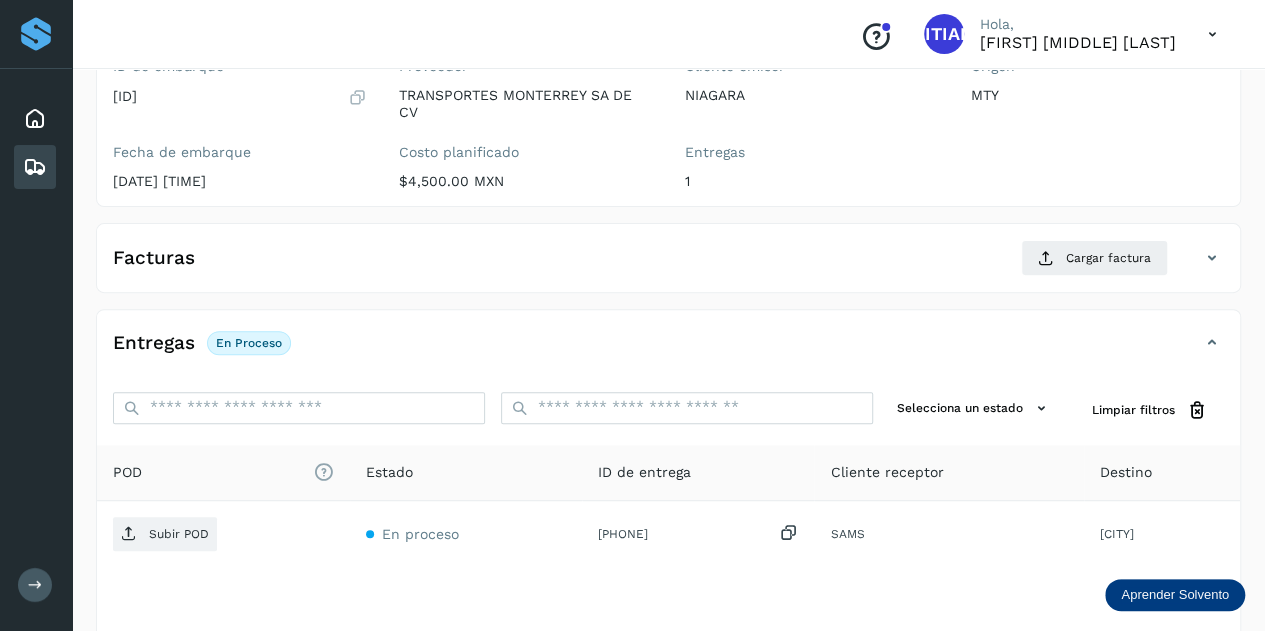 scroll, scrollTop: 300, scrollLeft: 0, axis: vertical 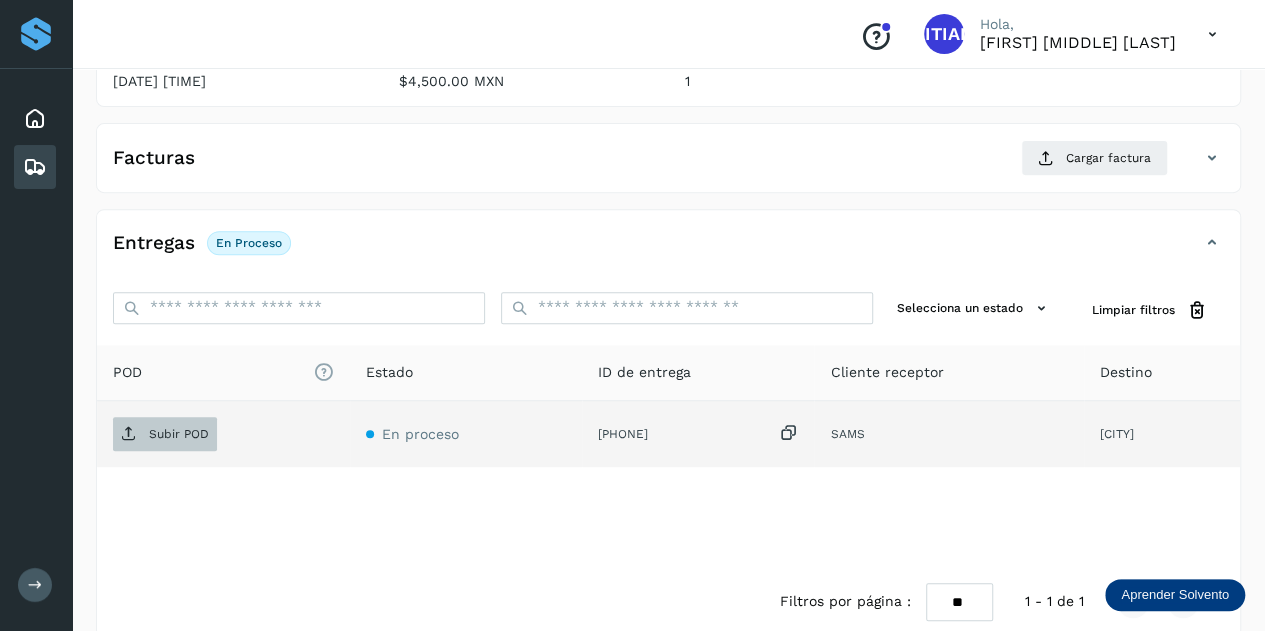 click on "Subir POD" at bounding box center (179, 434) 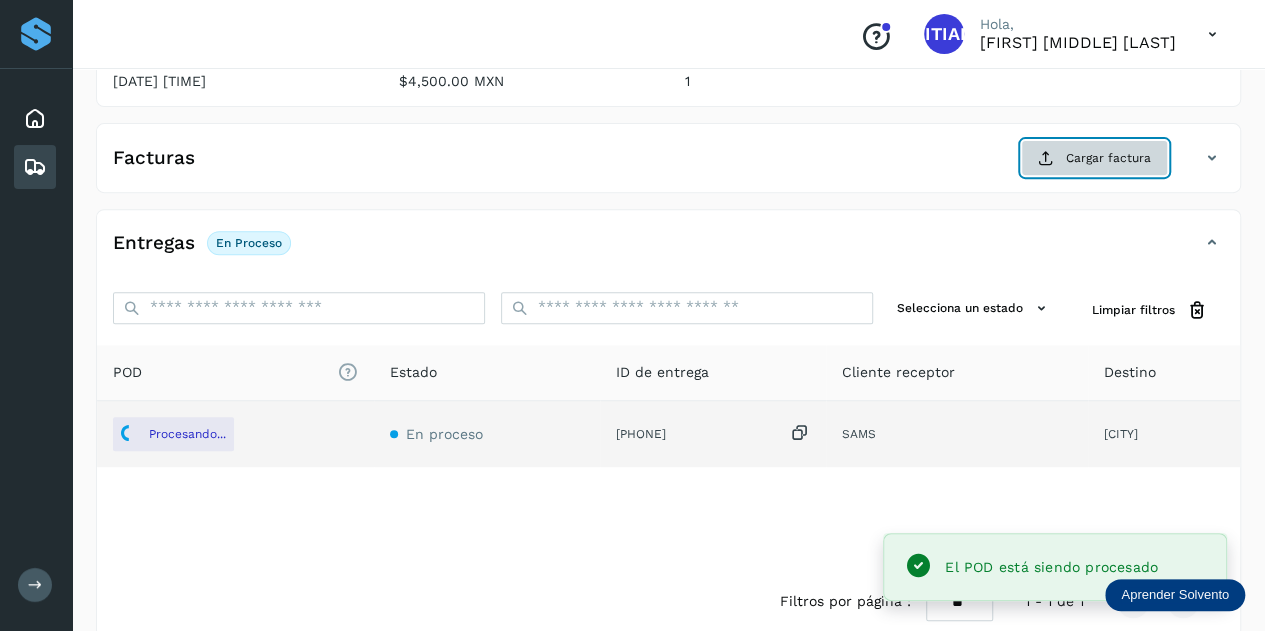 click on "Cargar factura" 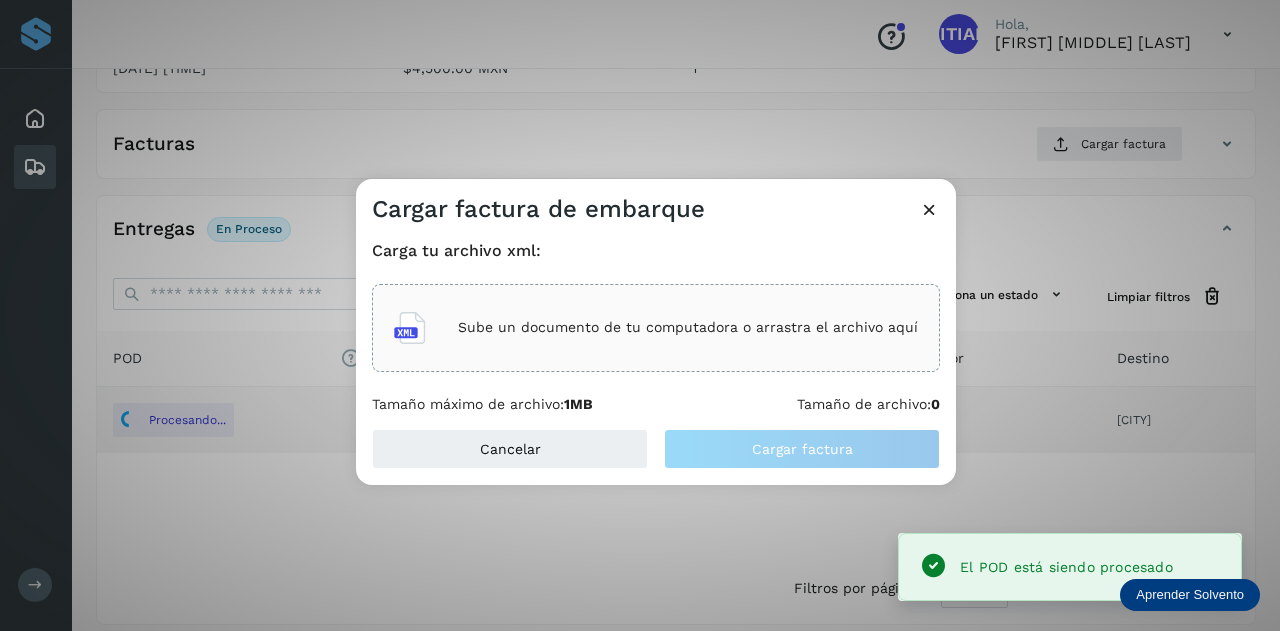 click on "Sube un documento de tu computadora o arrastra el archivo aquí" 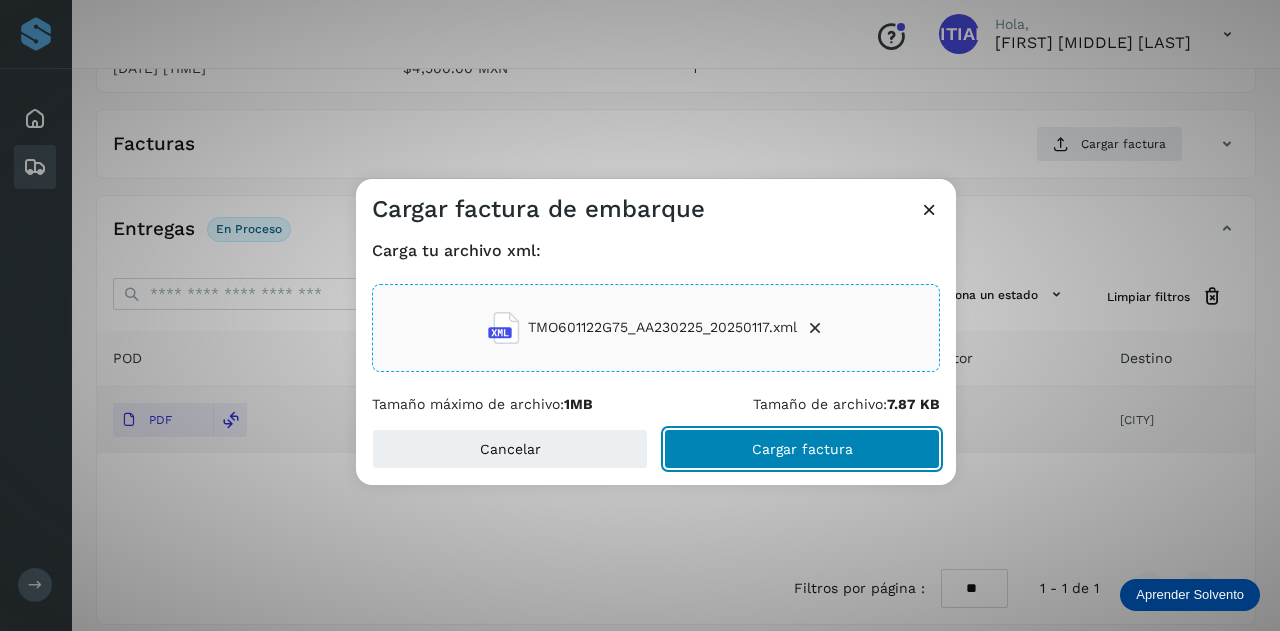 drag, startPoint x: 808, startPoint y: 447, endPoint x: 771, endPoint y: 461, distance: 39.56008 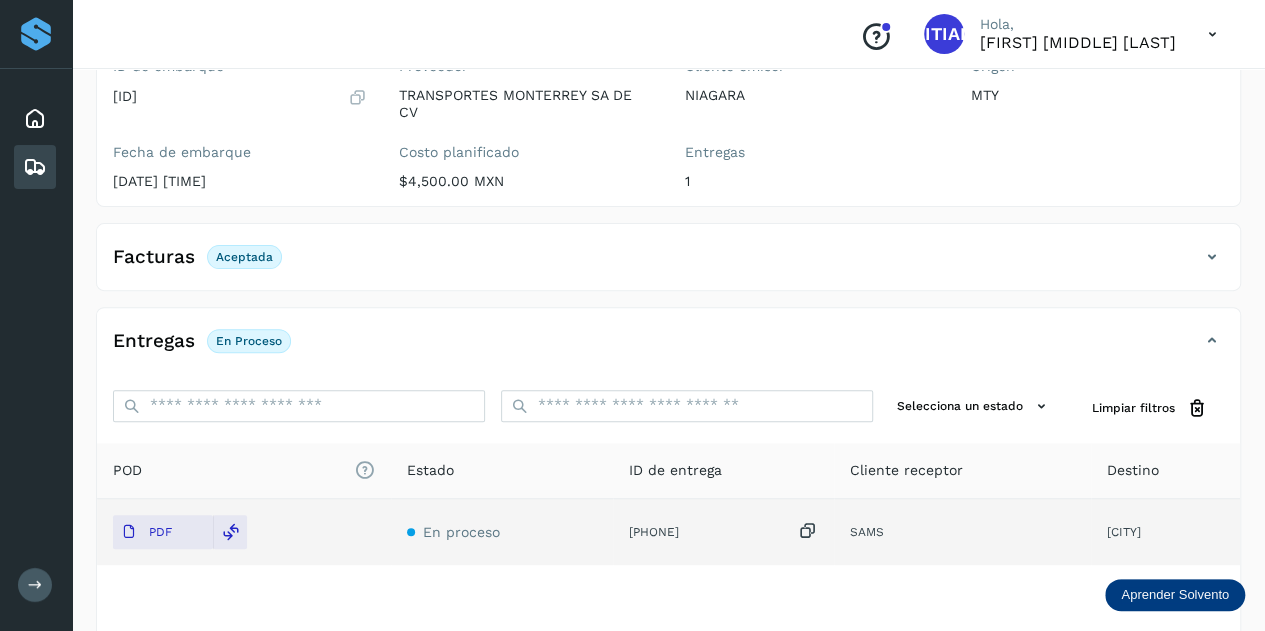 scroll, scrollTop: 0, scrollLeft: 0, axis: both 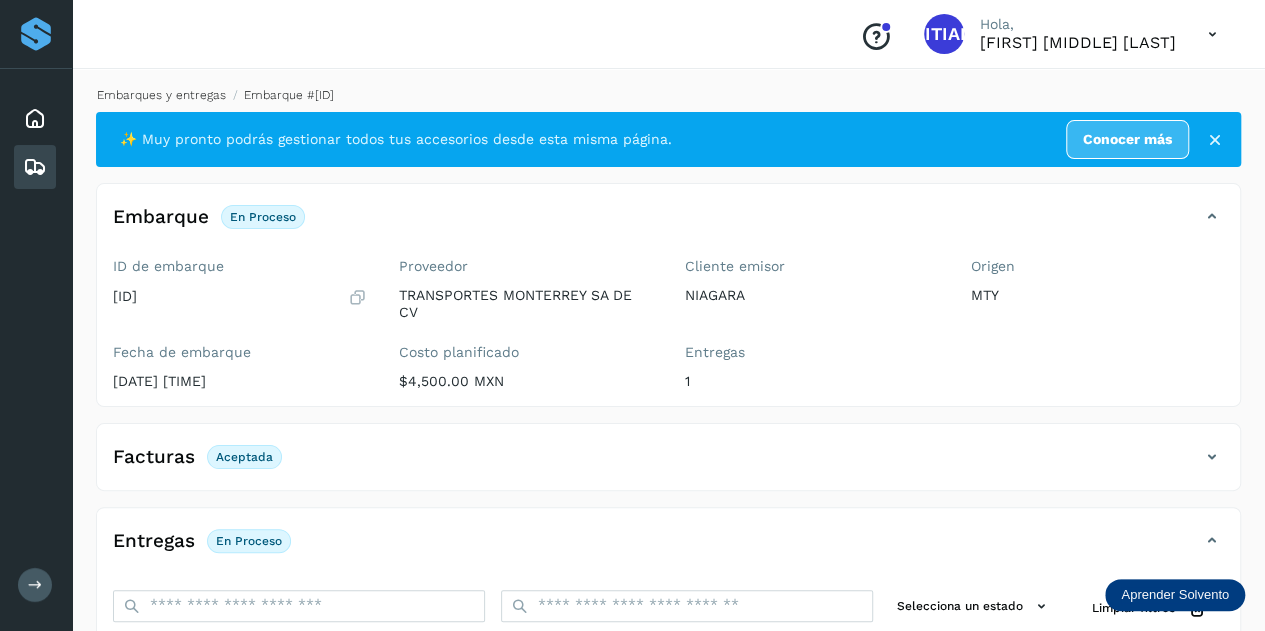 click on "Embarques y entregas" at bounding box center (161, 95) 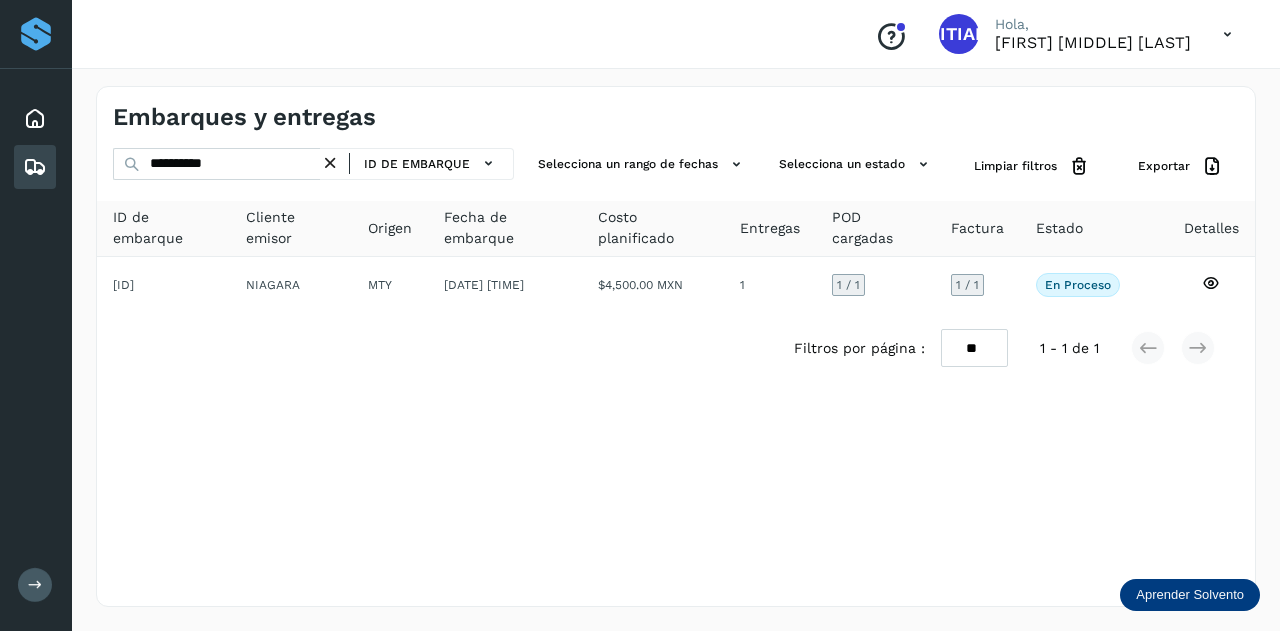 click at bounding box center [330, 163] 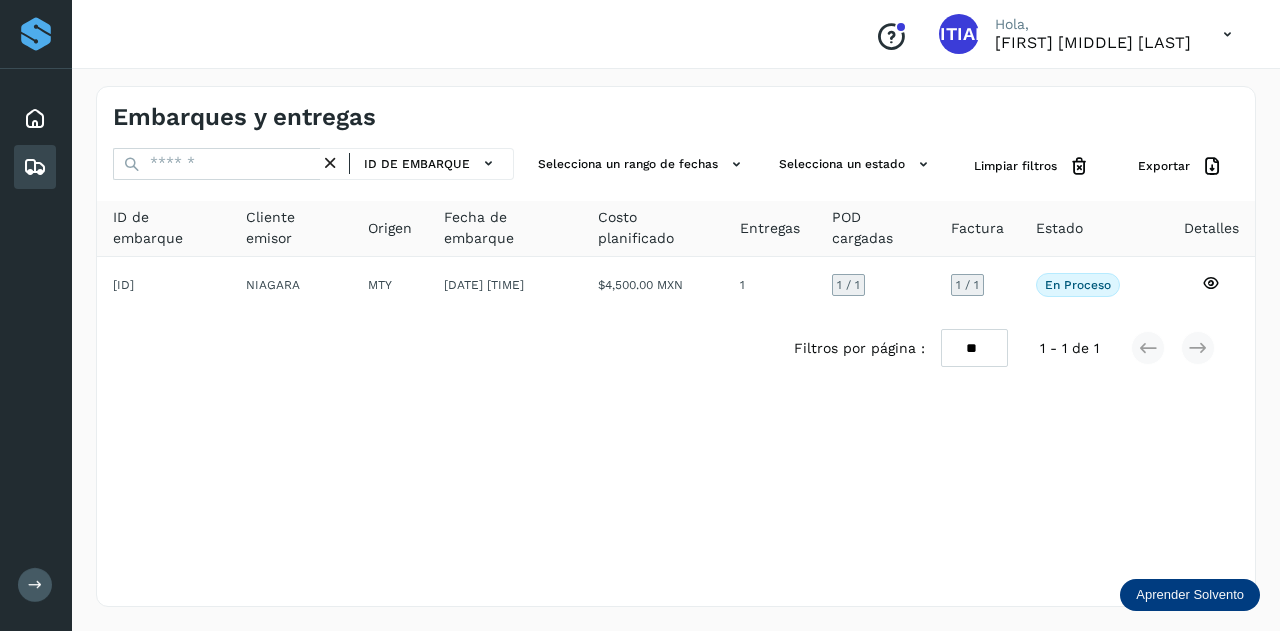 click at bounding box center (330, 163) 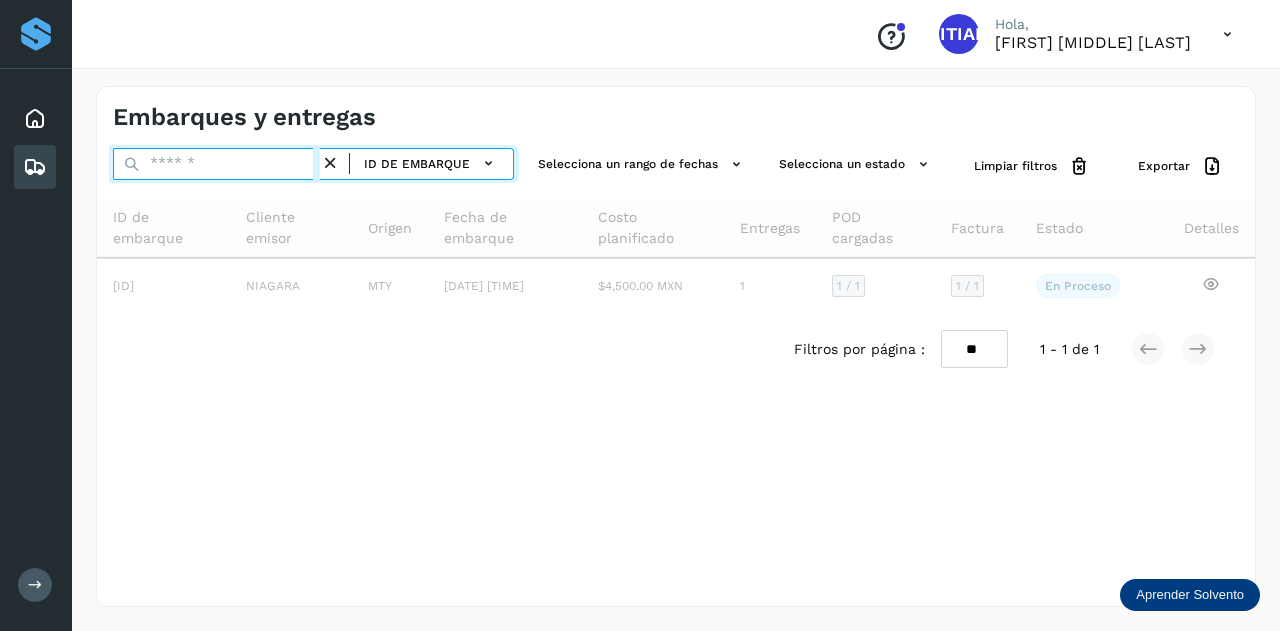 click at bounding box center (216, 164) 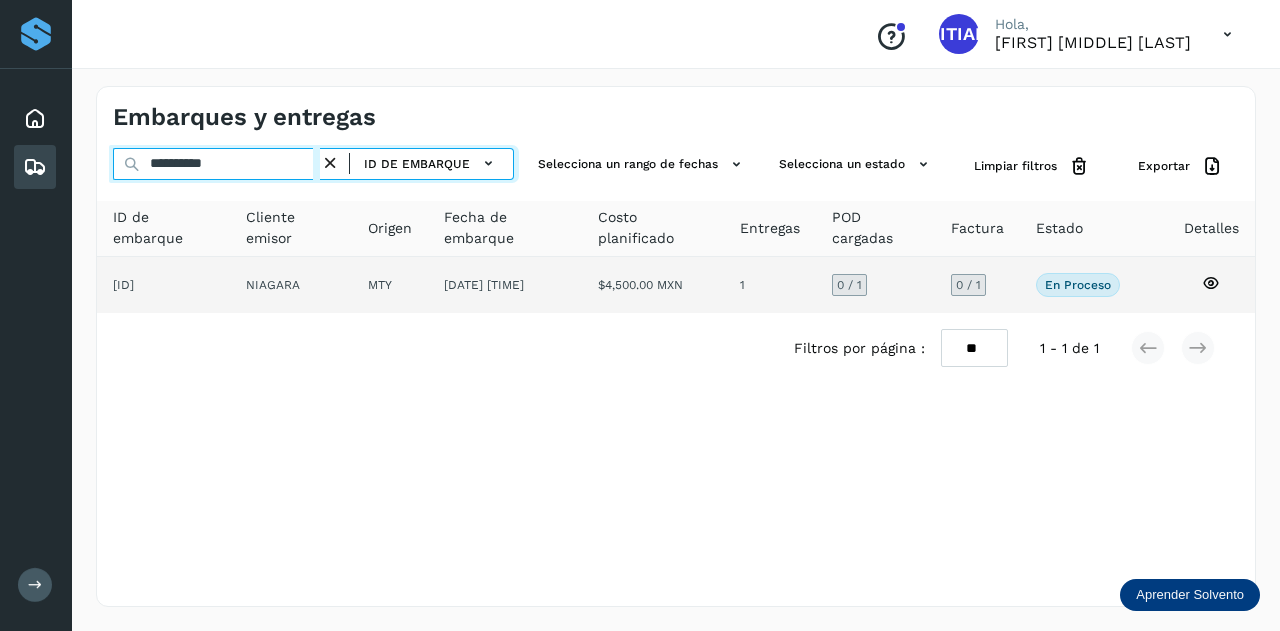 type on "**********" 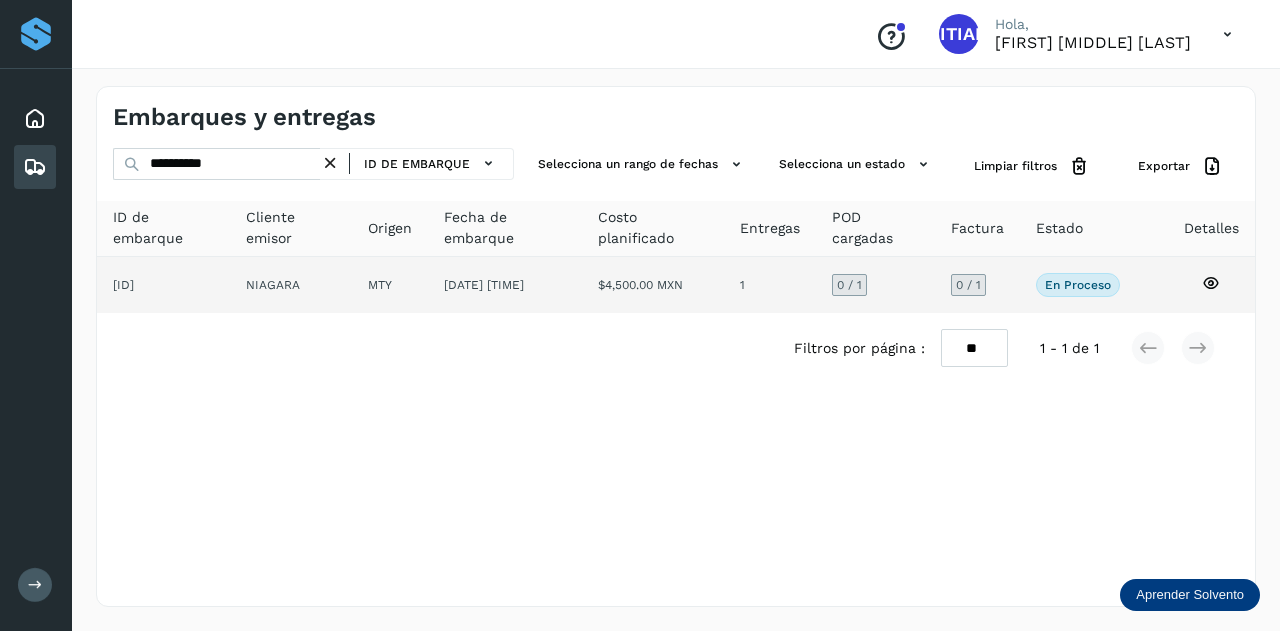 click on "NIAGARA" 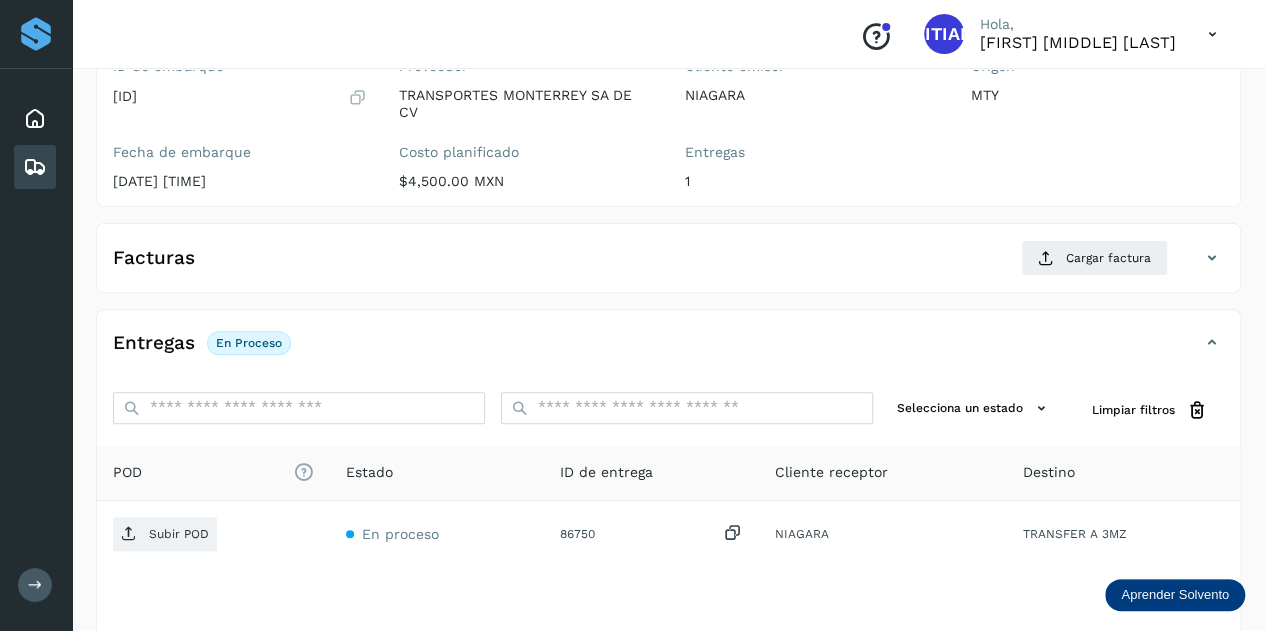 scroll, scrollTop: 300, scrollLeft: 0, axis: vertical 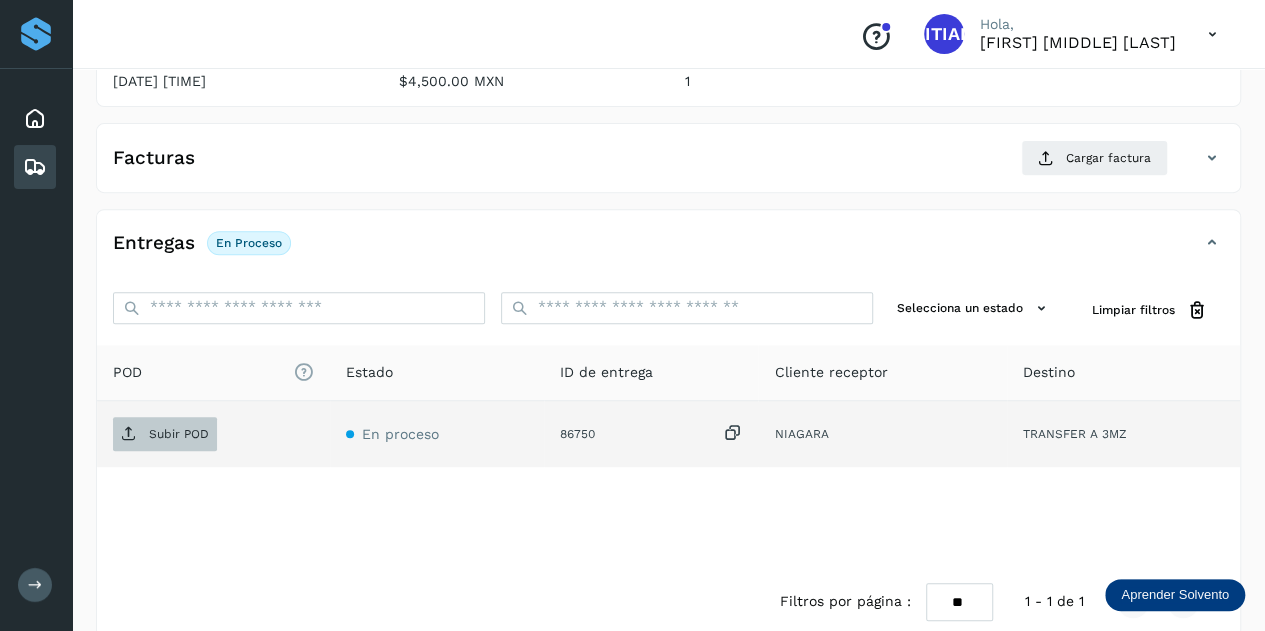 click on "Subir POD" at bounding box center [179, 434] 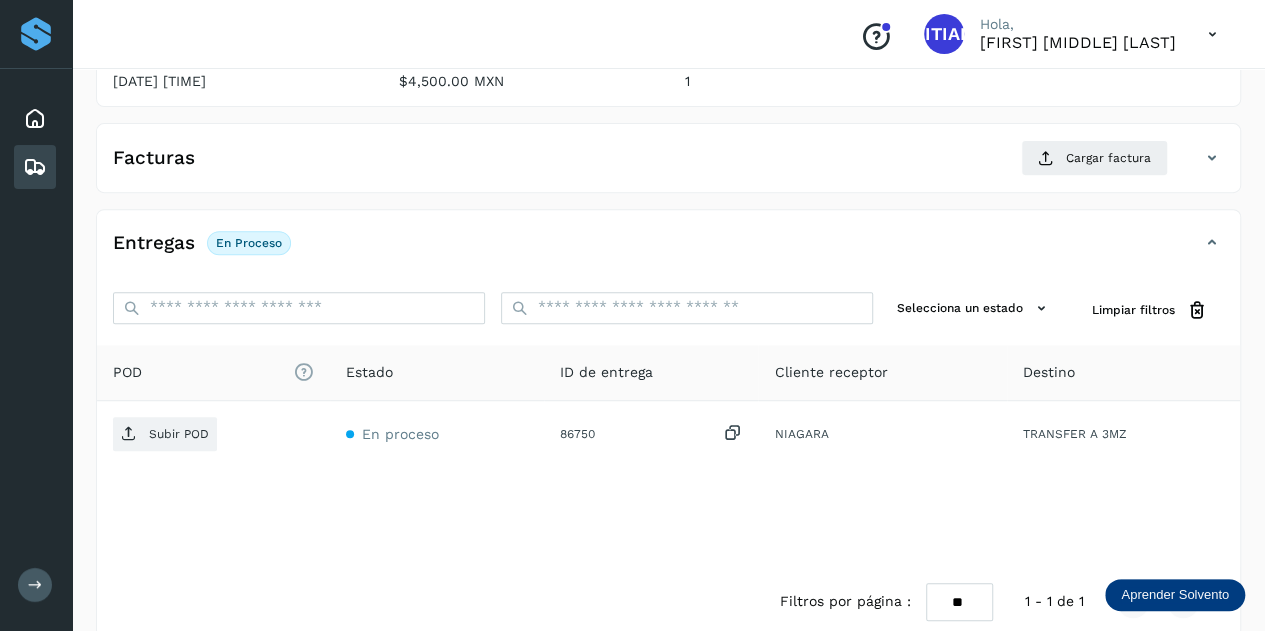 type 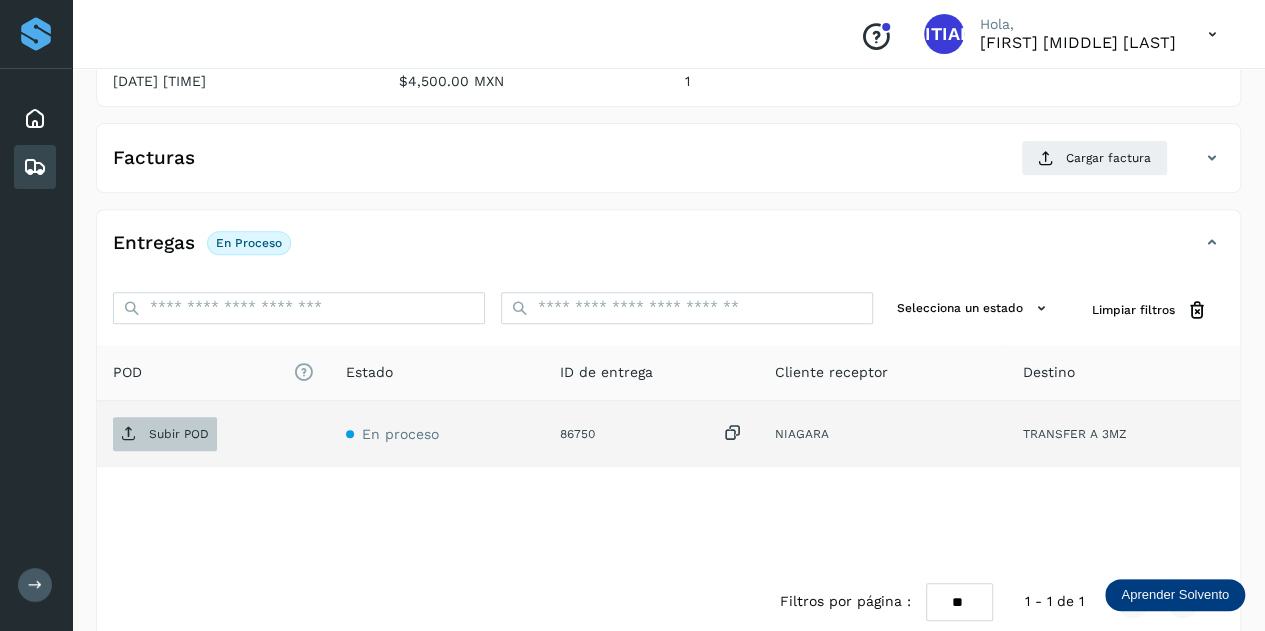 click on "Subir POD" at bounding box center [179, 434] 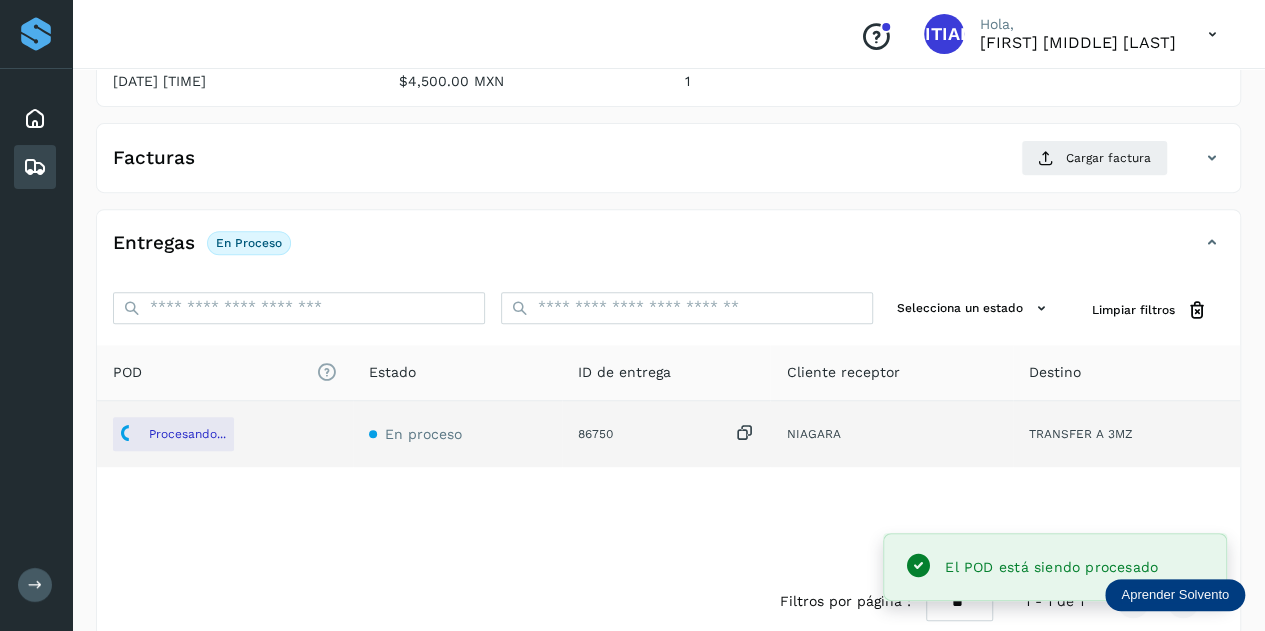 click on "Facturas Cargar factura Aún no has subido ninguna factura" 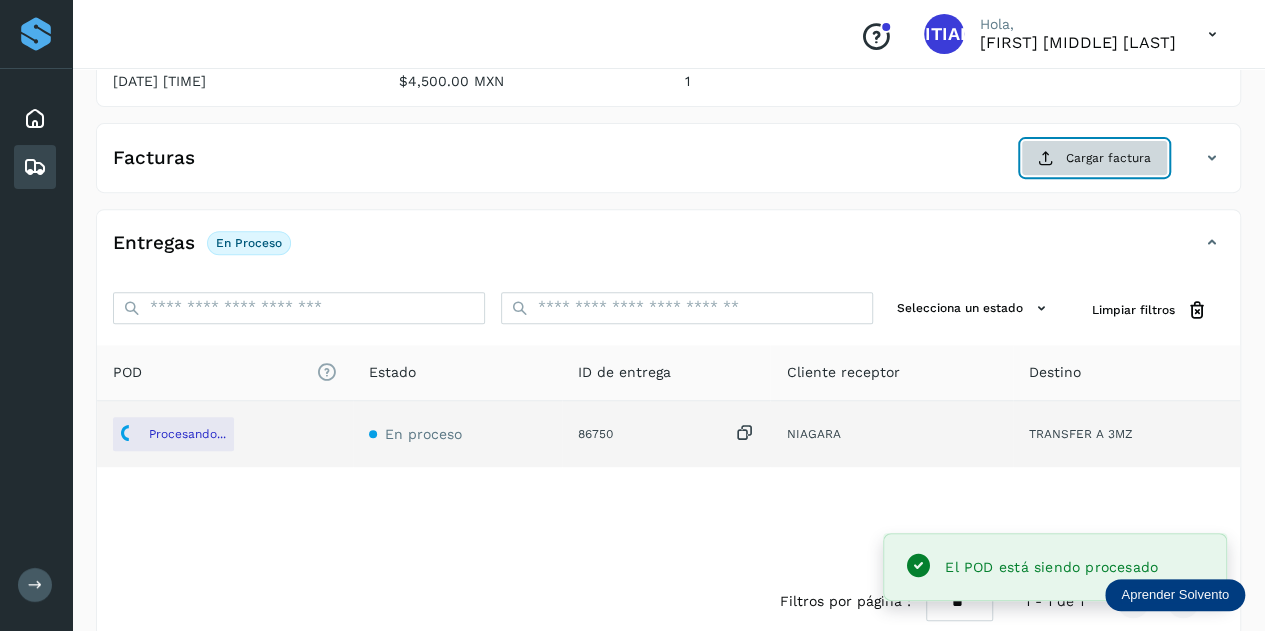 click on "Cargar factura" at bounding box center (1094, 158) 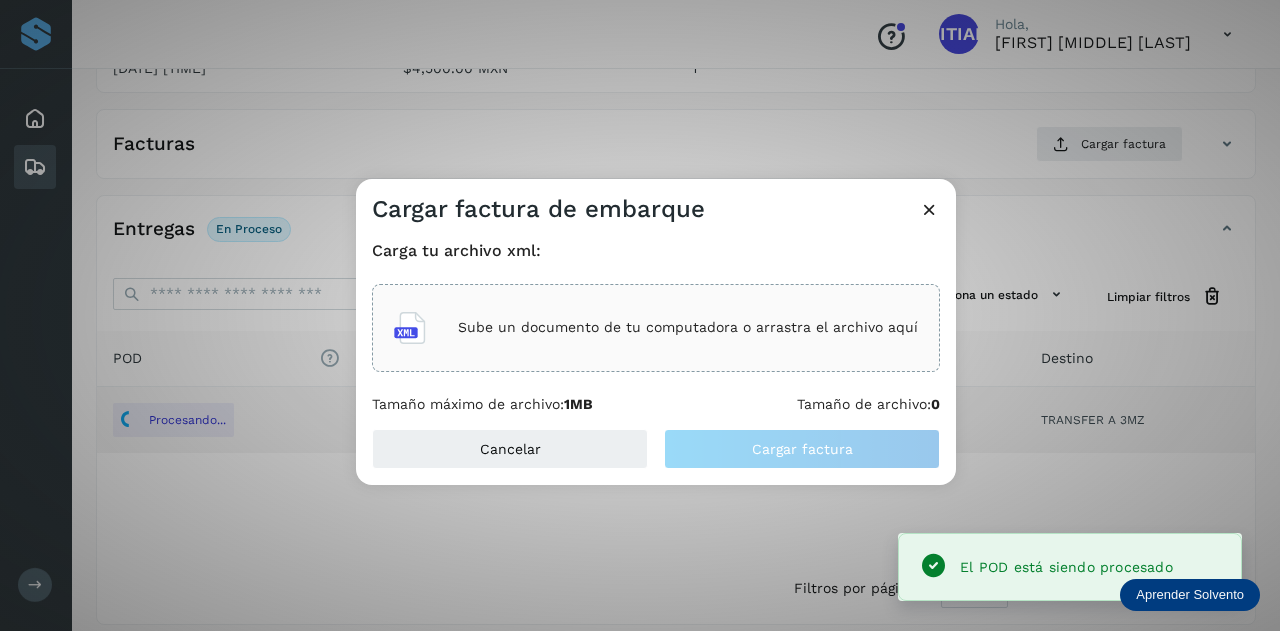 click on "Sube un documento de tu computadora o arrastra el archivo aquí" at bounding box center (656, 328) 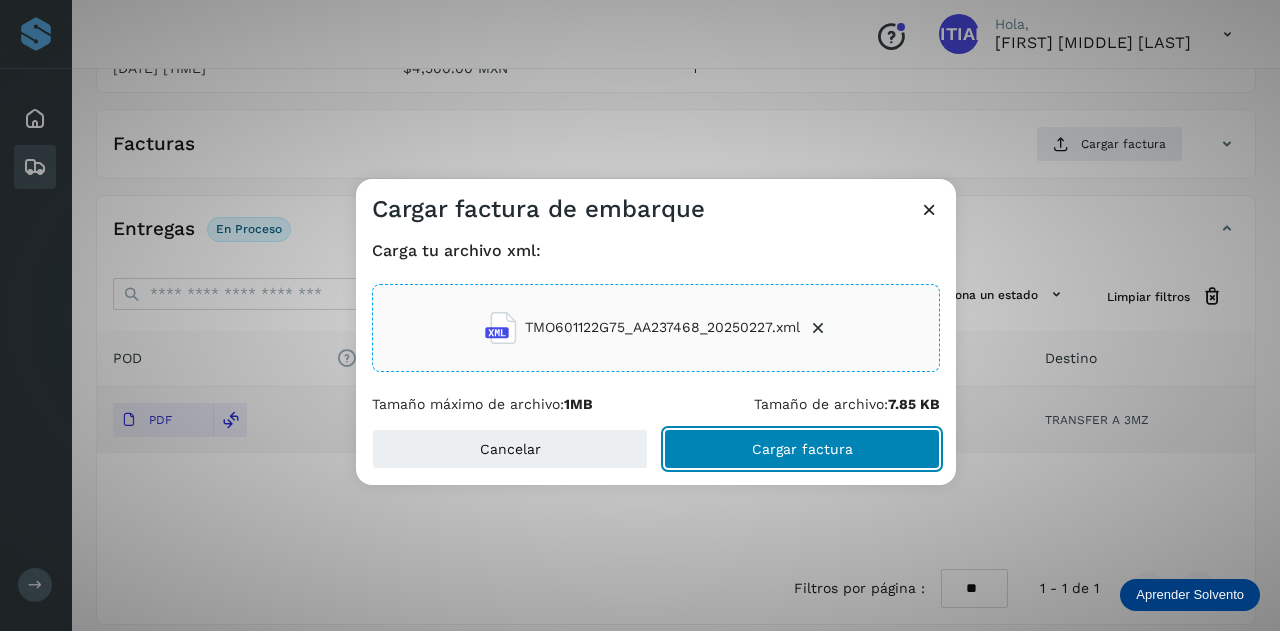 click on "Cargar factura" 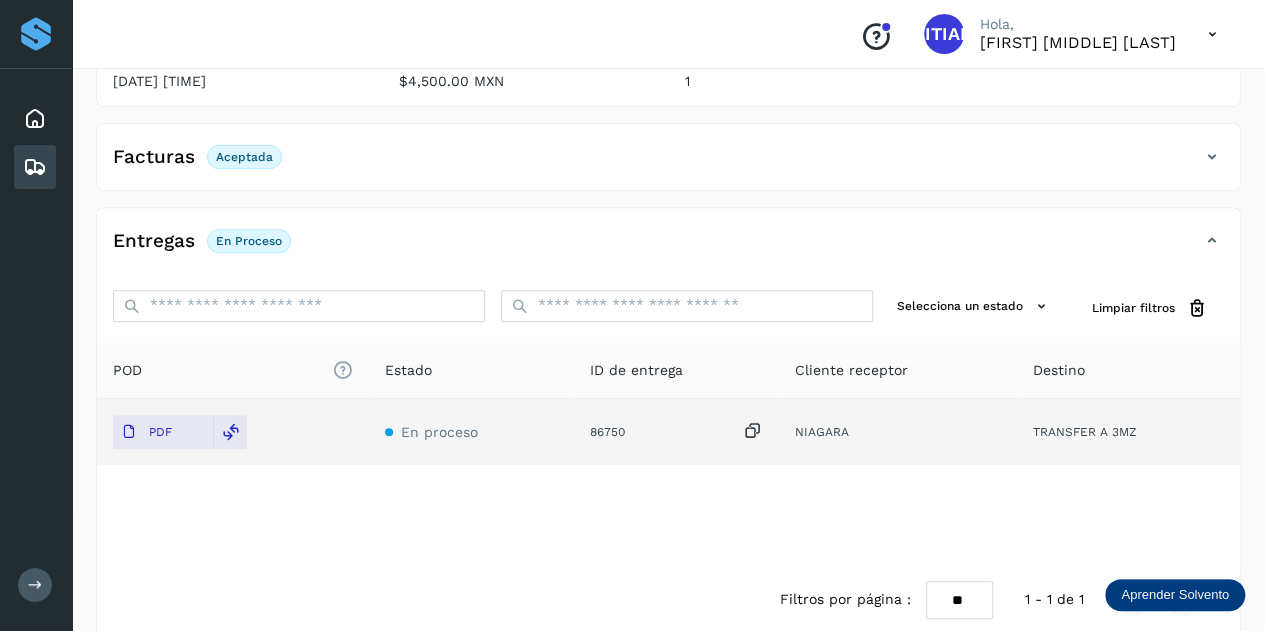 scroll, scrollTop: 0, scrollLeft: 0, axis: both 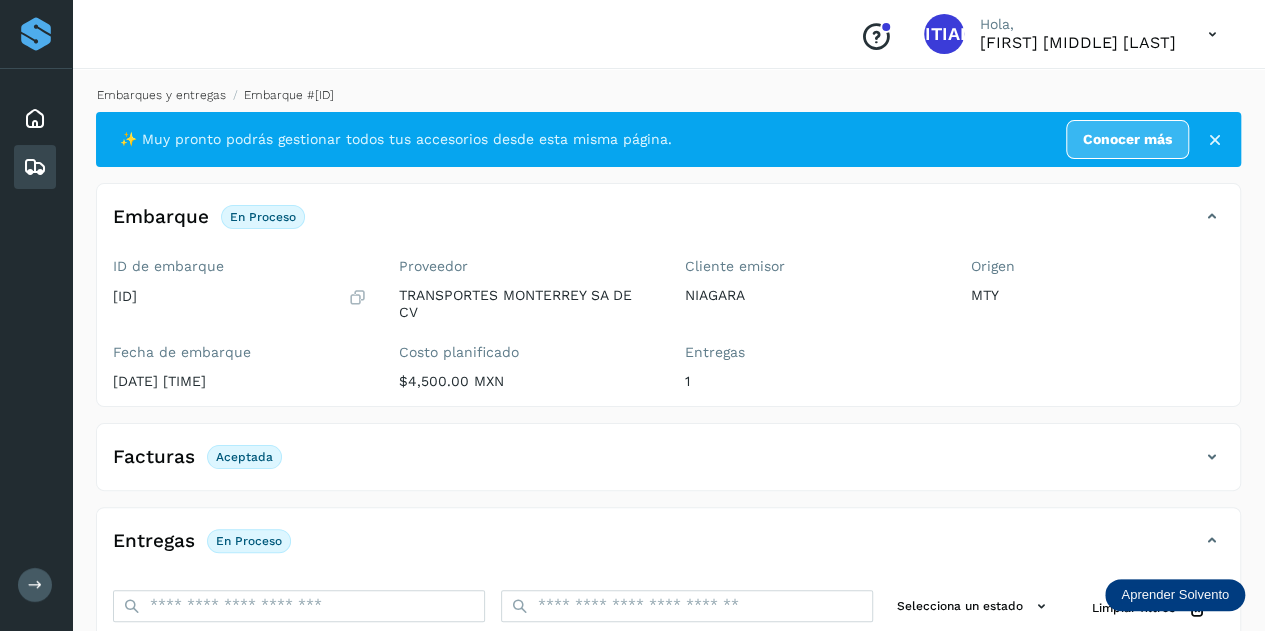 click on "Embarques y entregas" at bounding box center [161, 95] 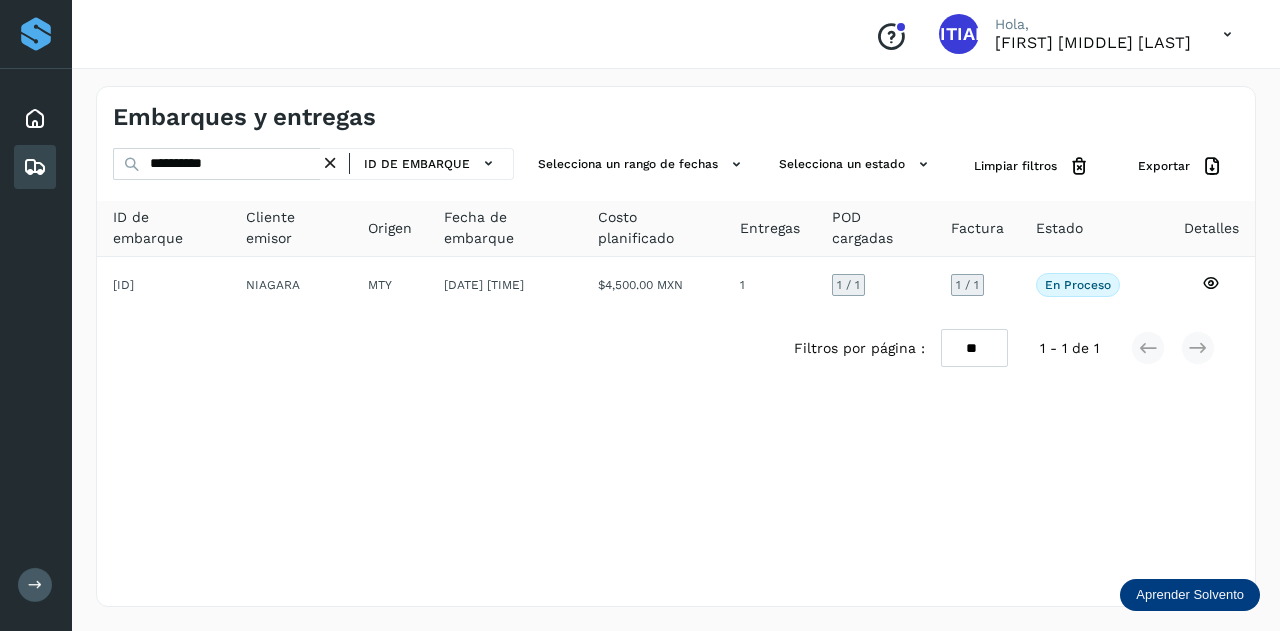click at bounding box center [330, 163] 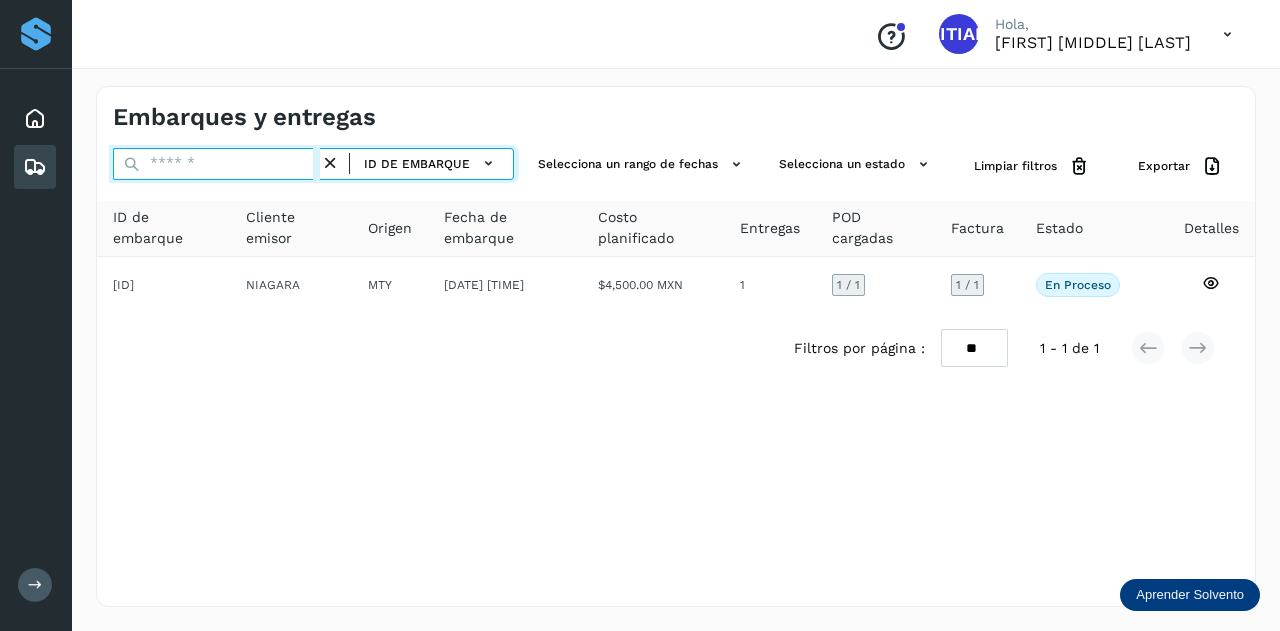 click at bounding box center [216, 164] 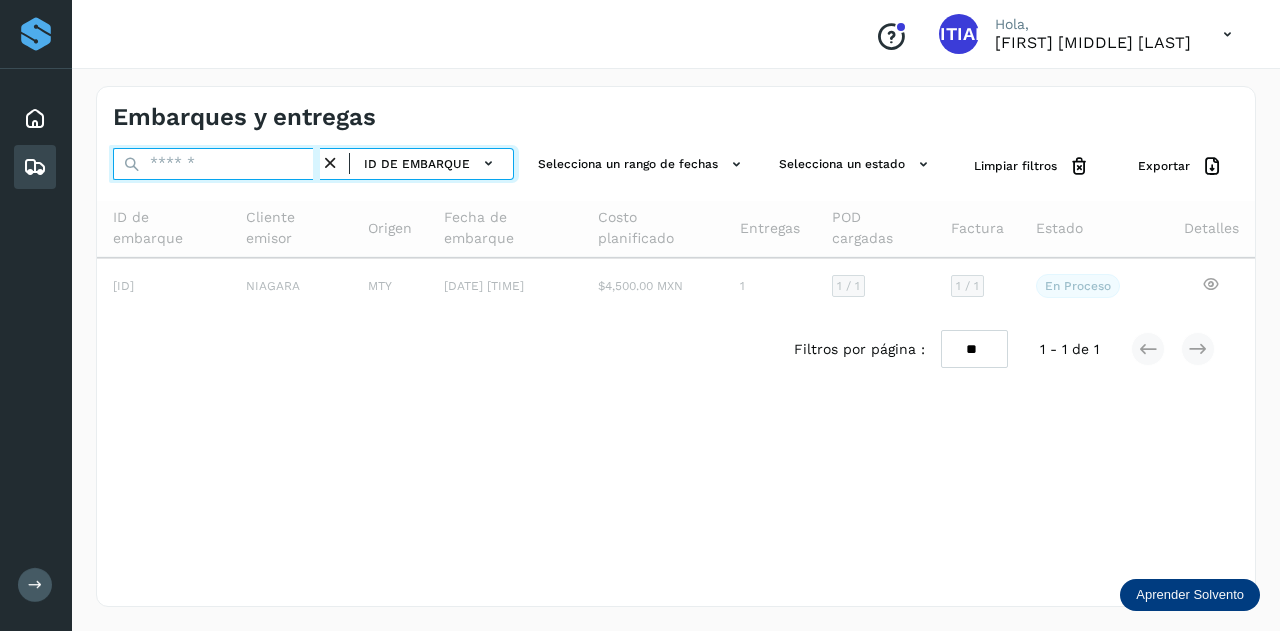 paste on "**********" 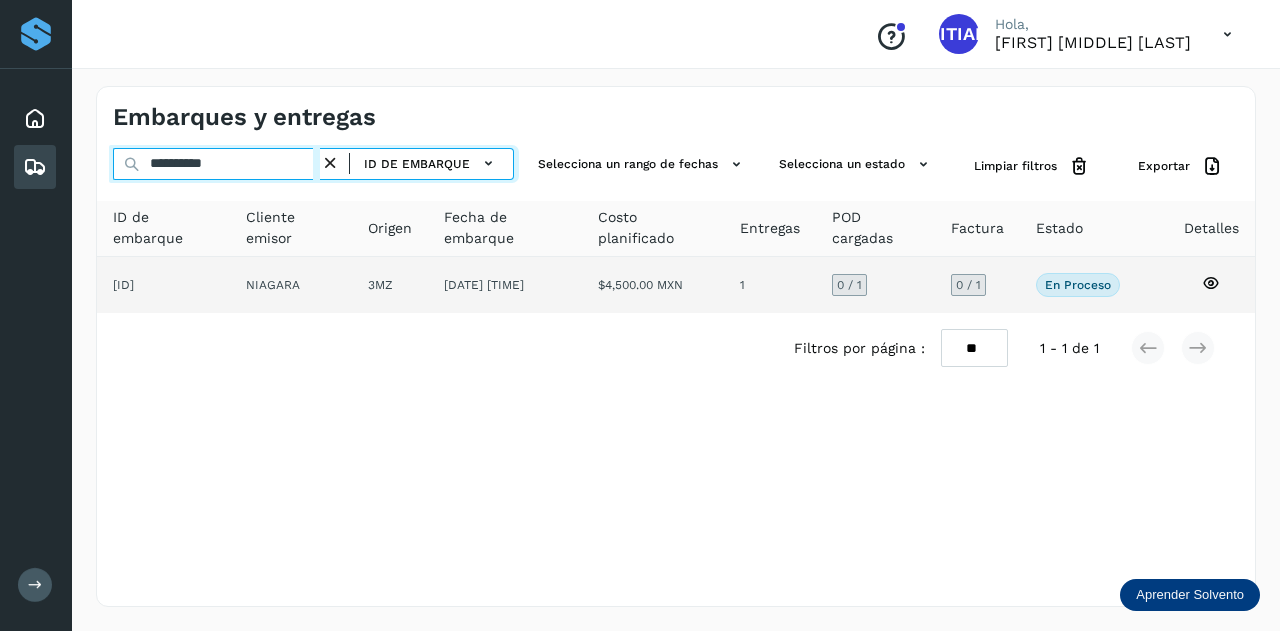 type on "**********" 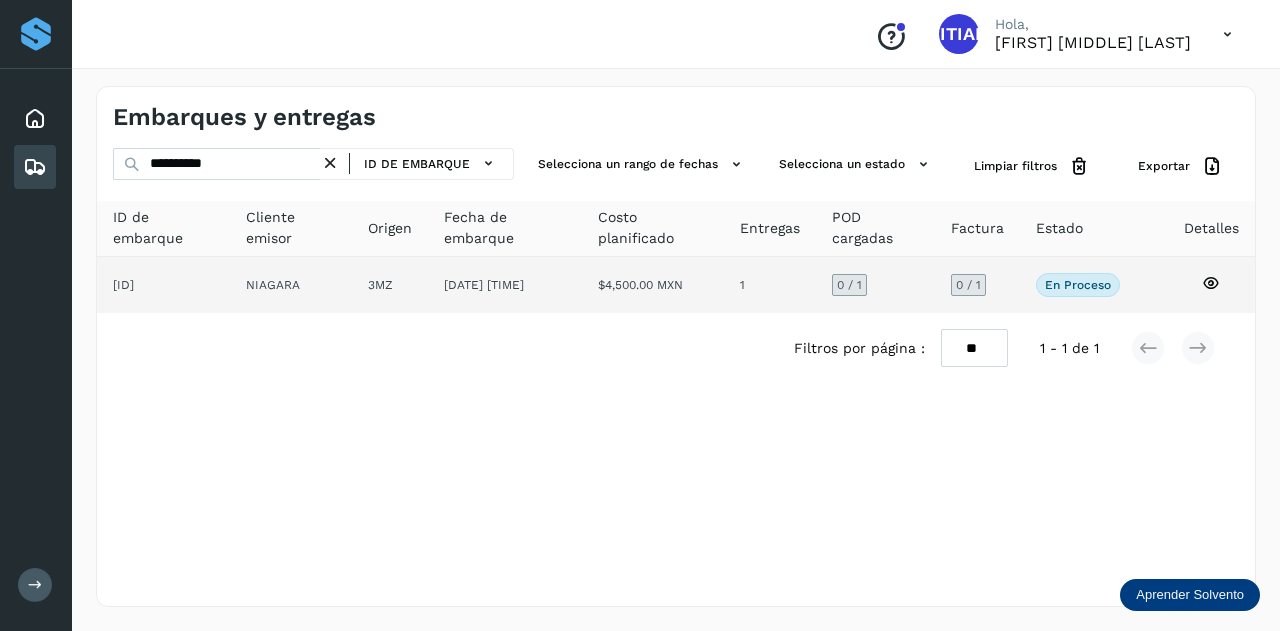 click on "NIAGARA" 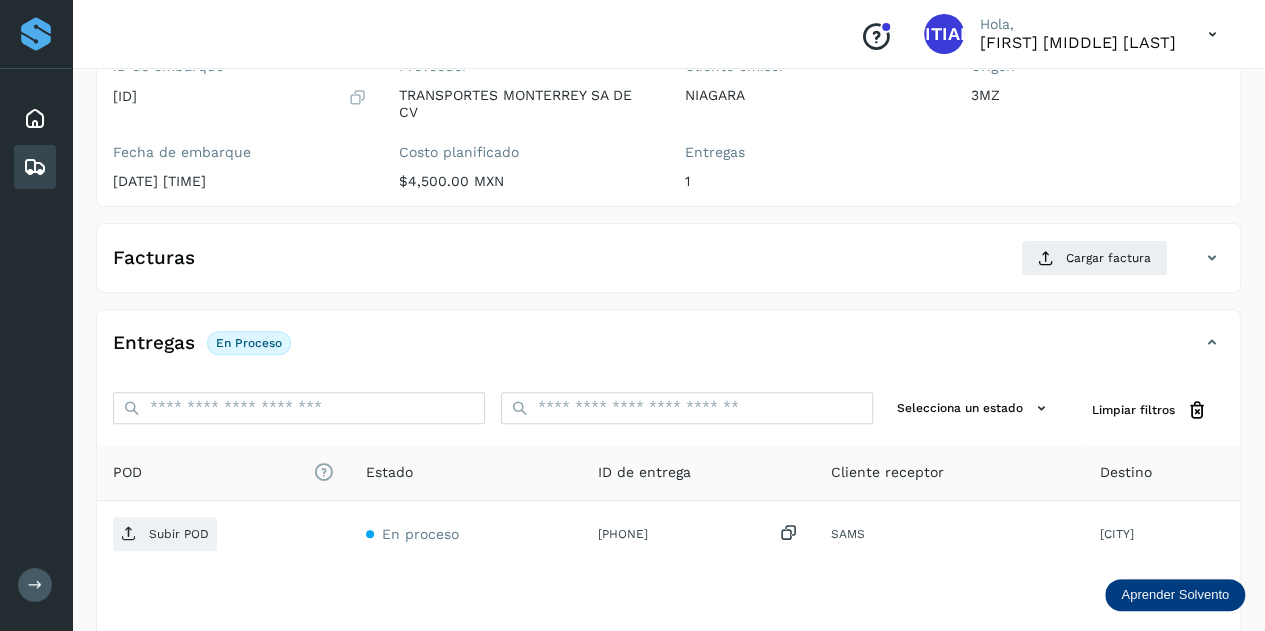 scroll, scrollTop: 300, scrollLeft: 0, axis: vertical 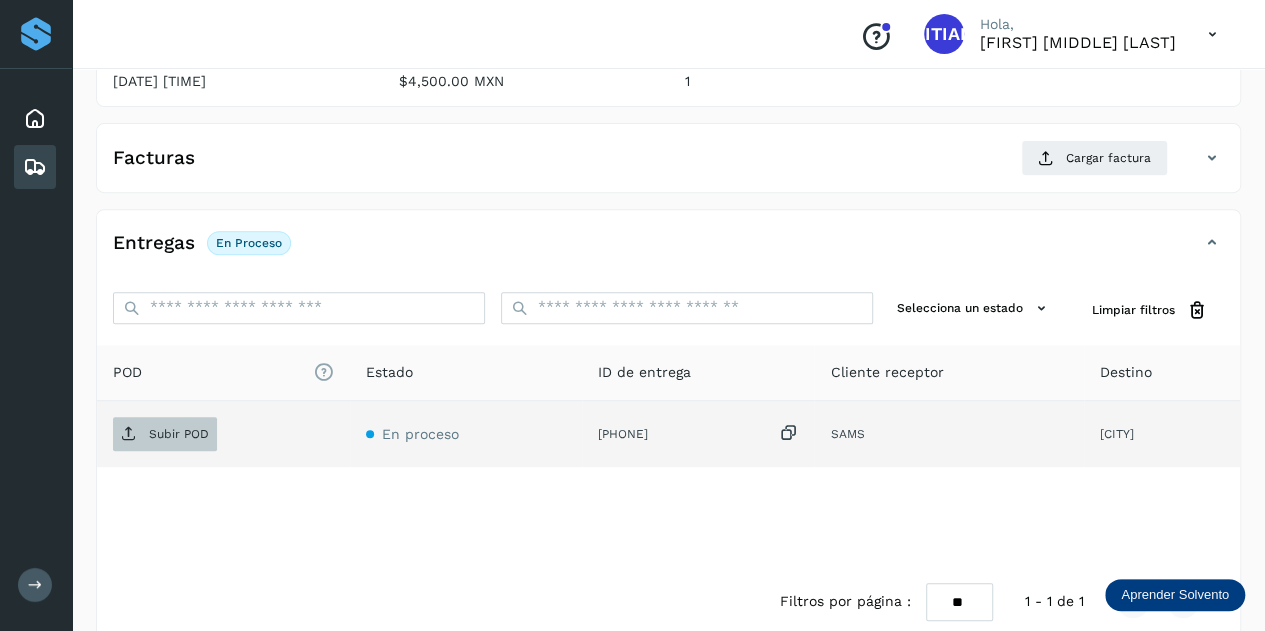 click on "Subir POD" at bounding box center [165, 434] 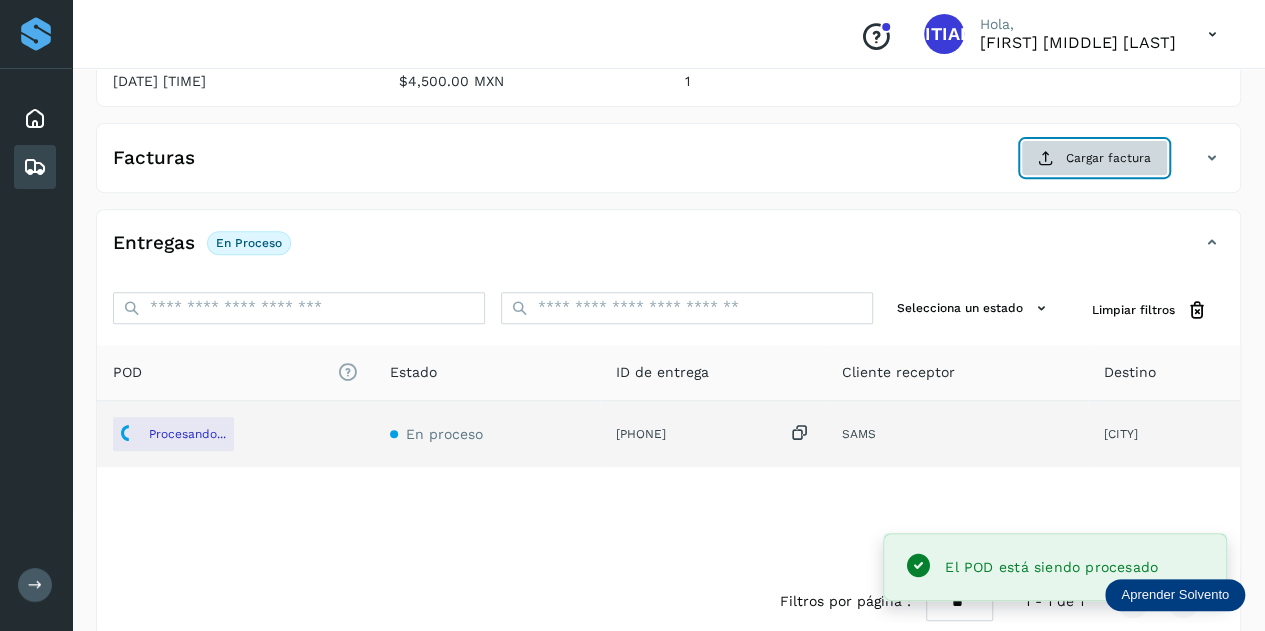 click on "Cargar factura" at bounding box center [1094, 158] 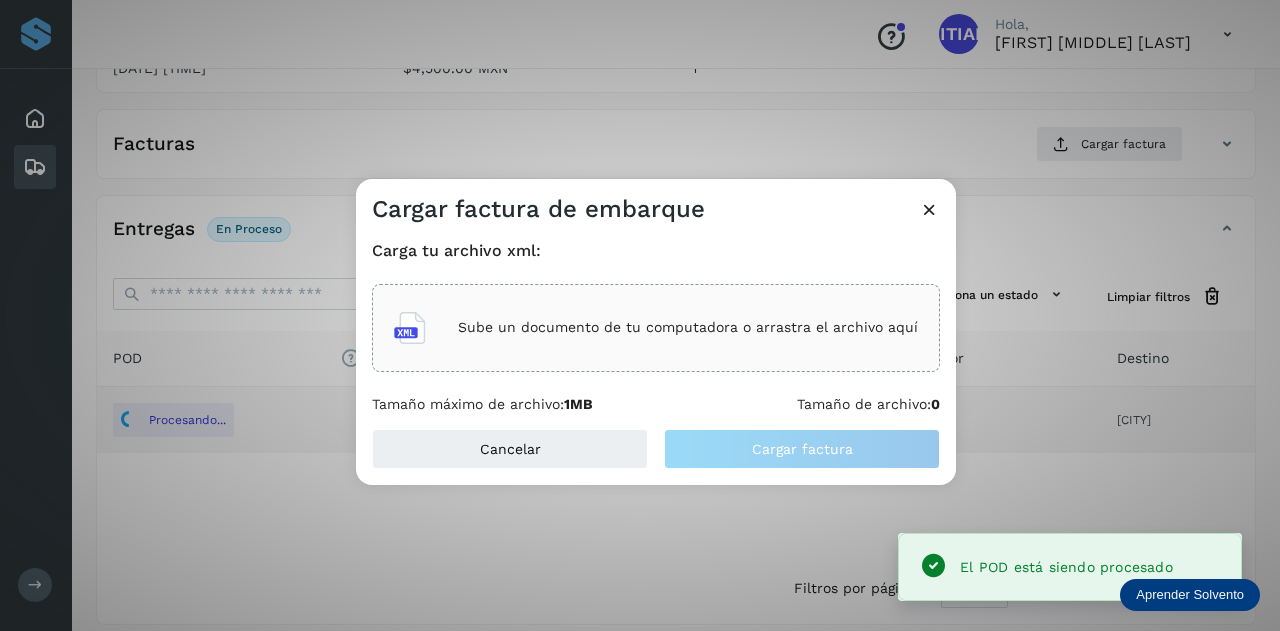 click on "Sube un documento de tu computadora o arrastra el archivo aquí" 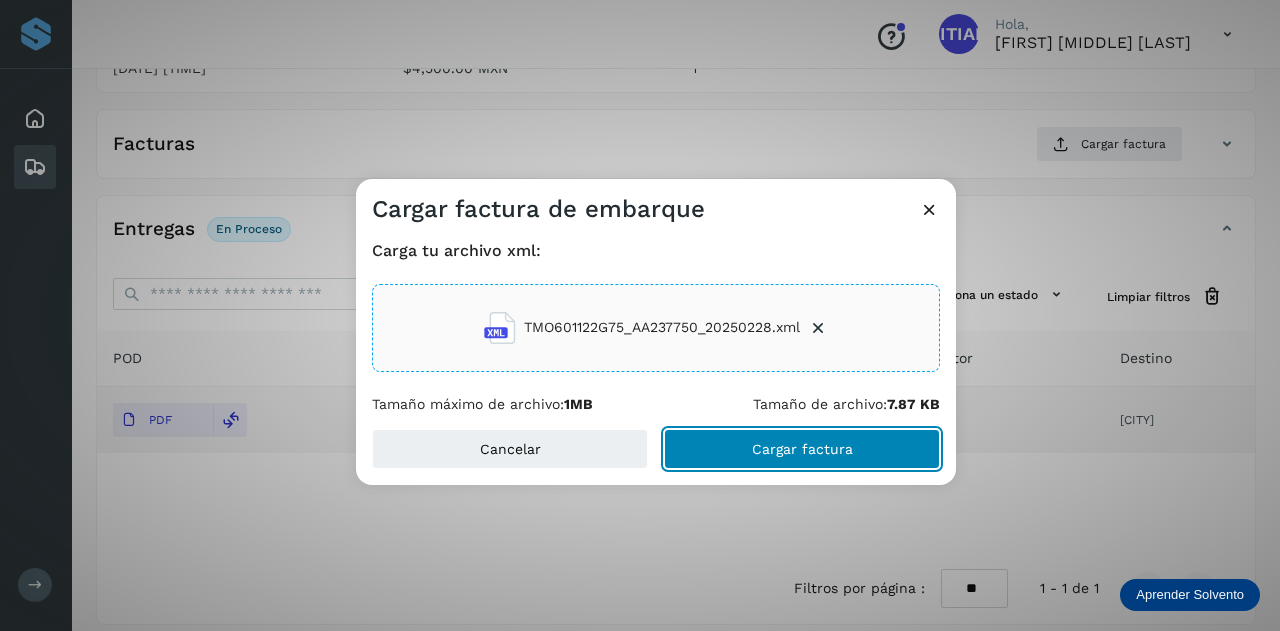 click on "Cargar factura" 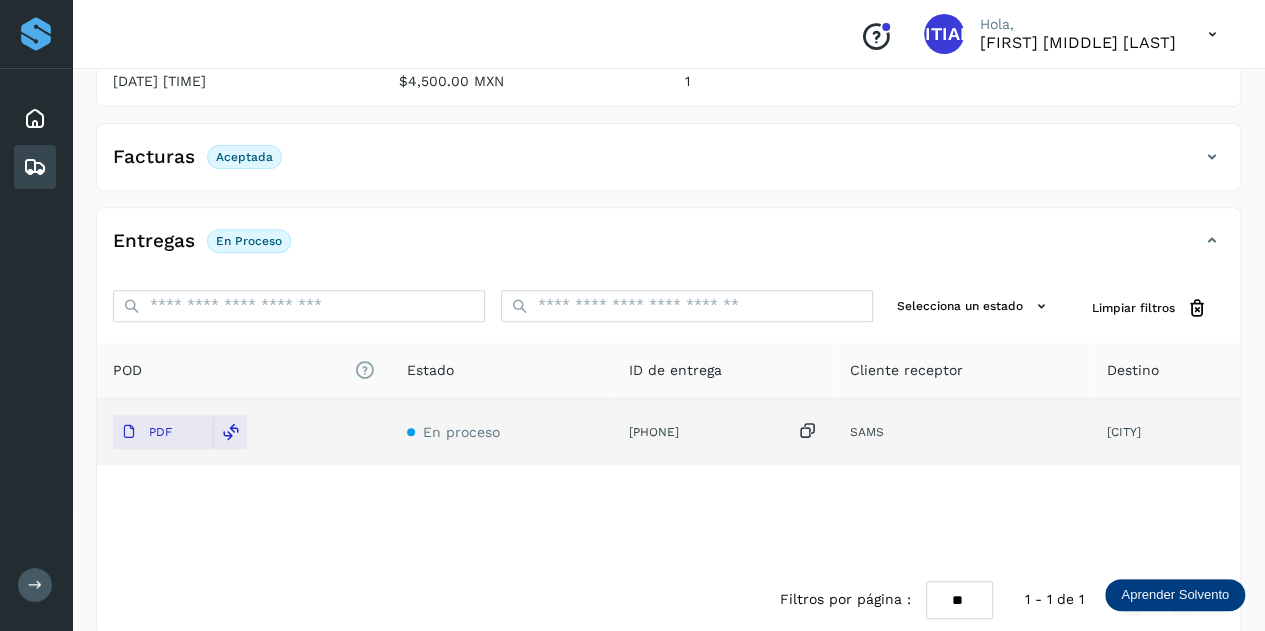 scroll, scrollTop: 0, scrollLeft: 0, axis: both 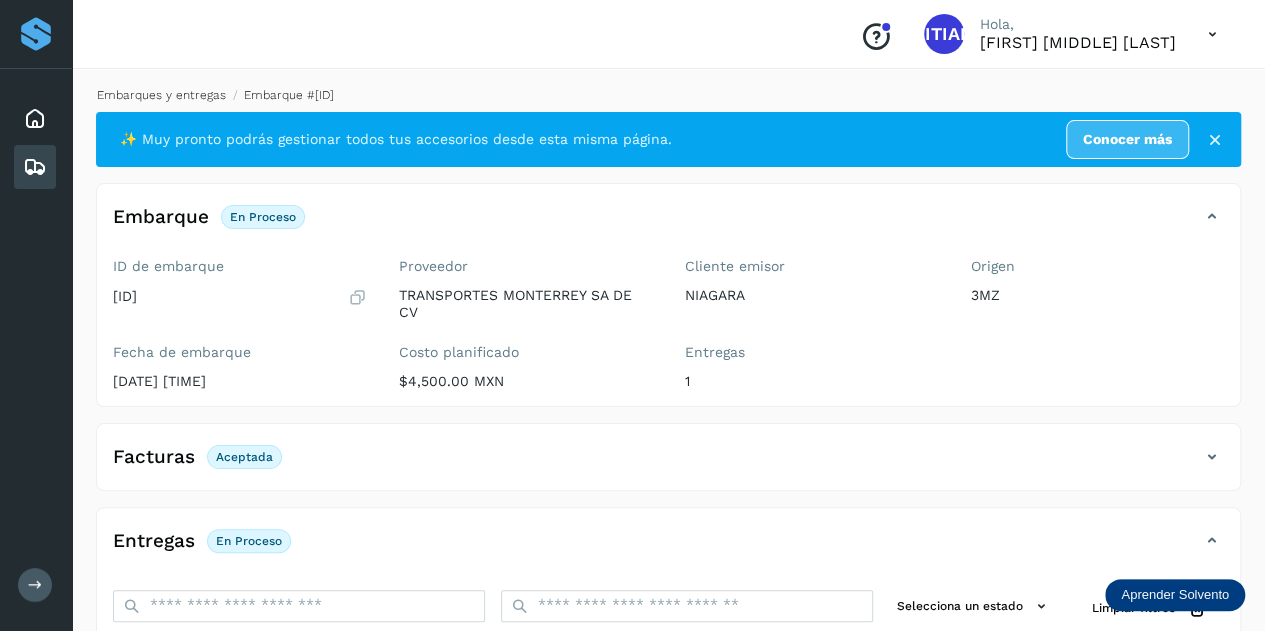 click on "Embarques y entregas" at bounding box center [161, 95] 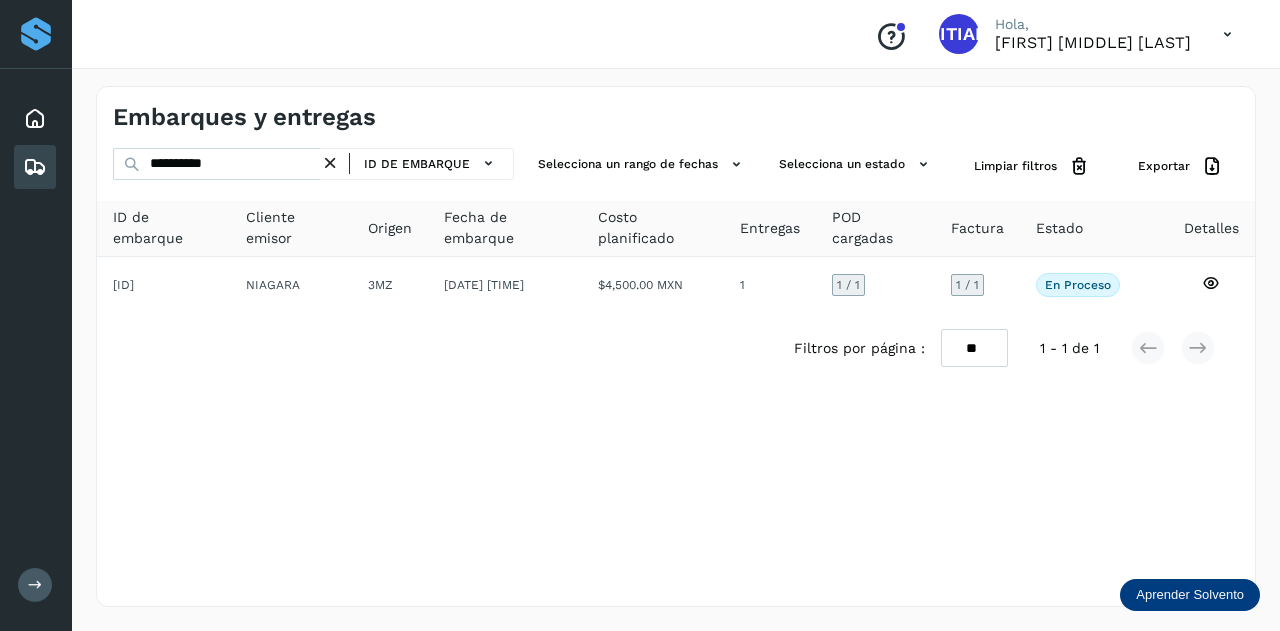 click at bounding box center [330, 163] 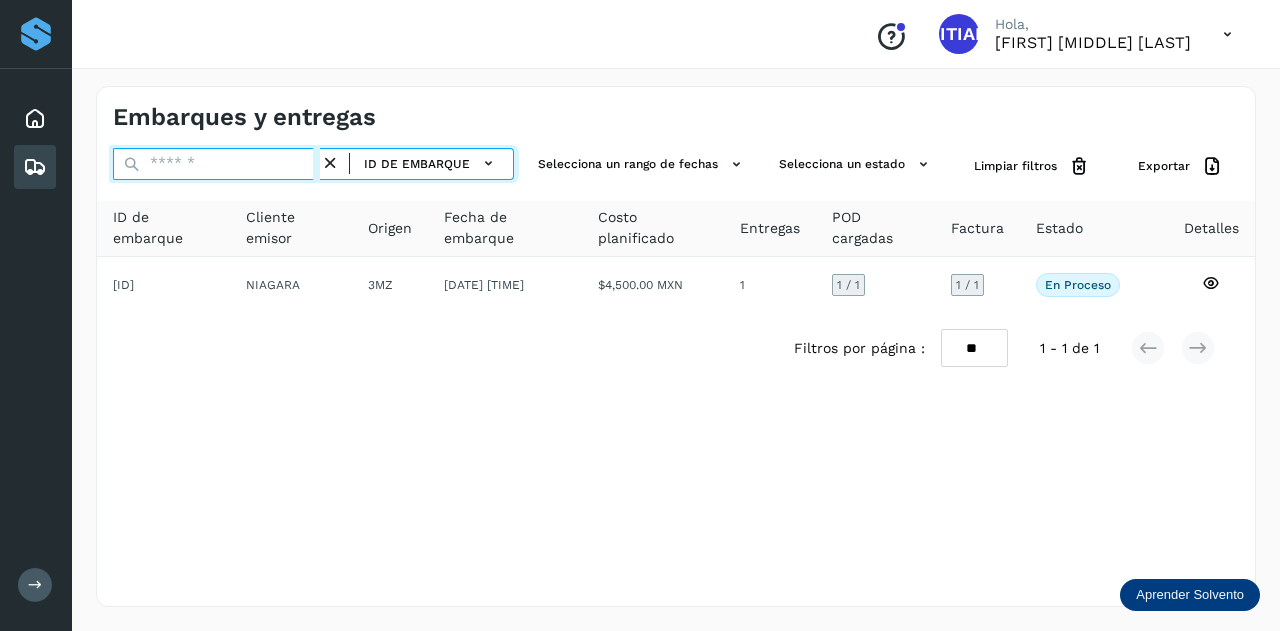 click at bounding box center (216, 164) 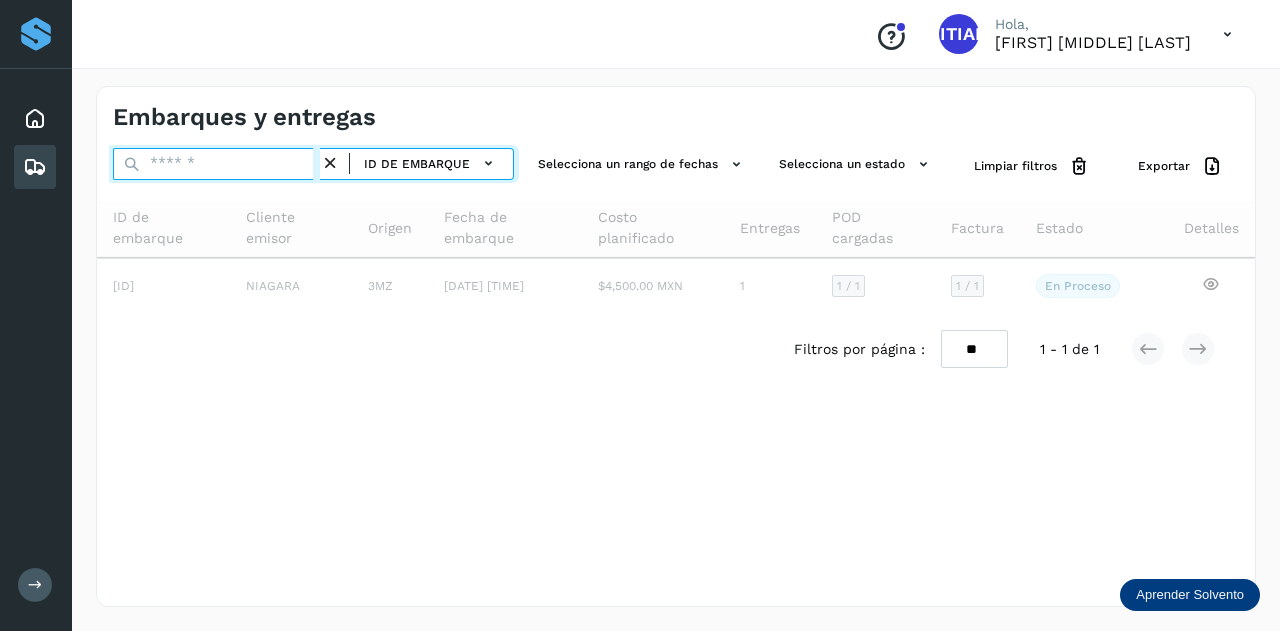 paste on "**********" 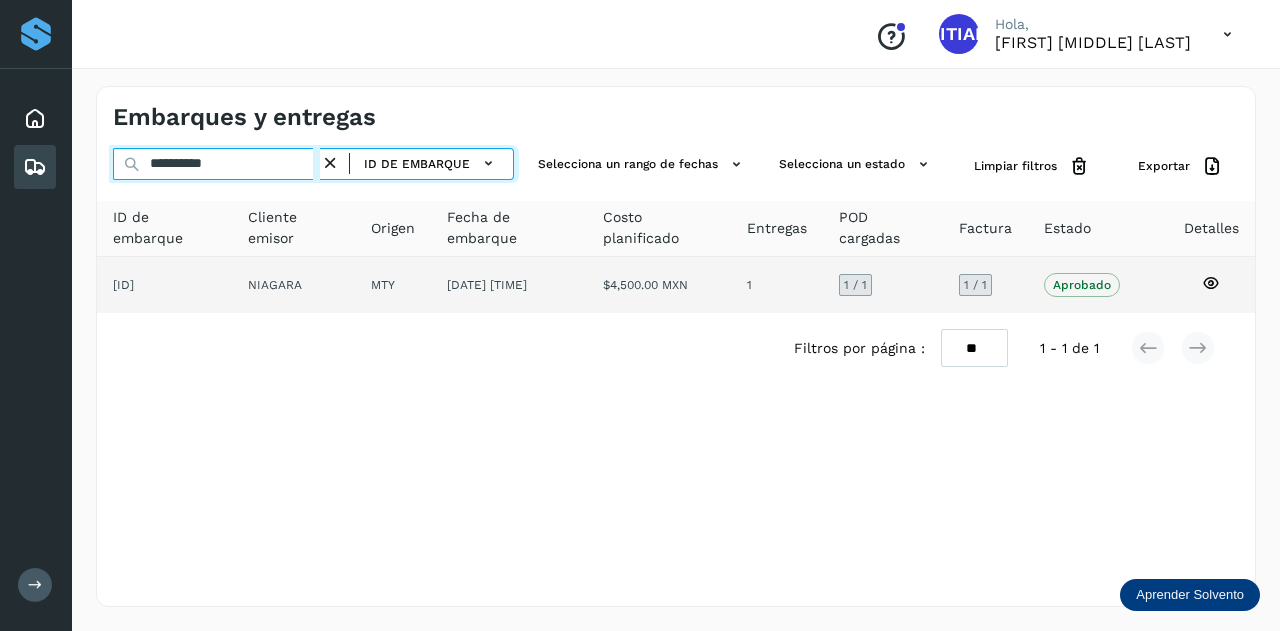 type on "**********" 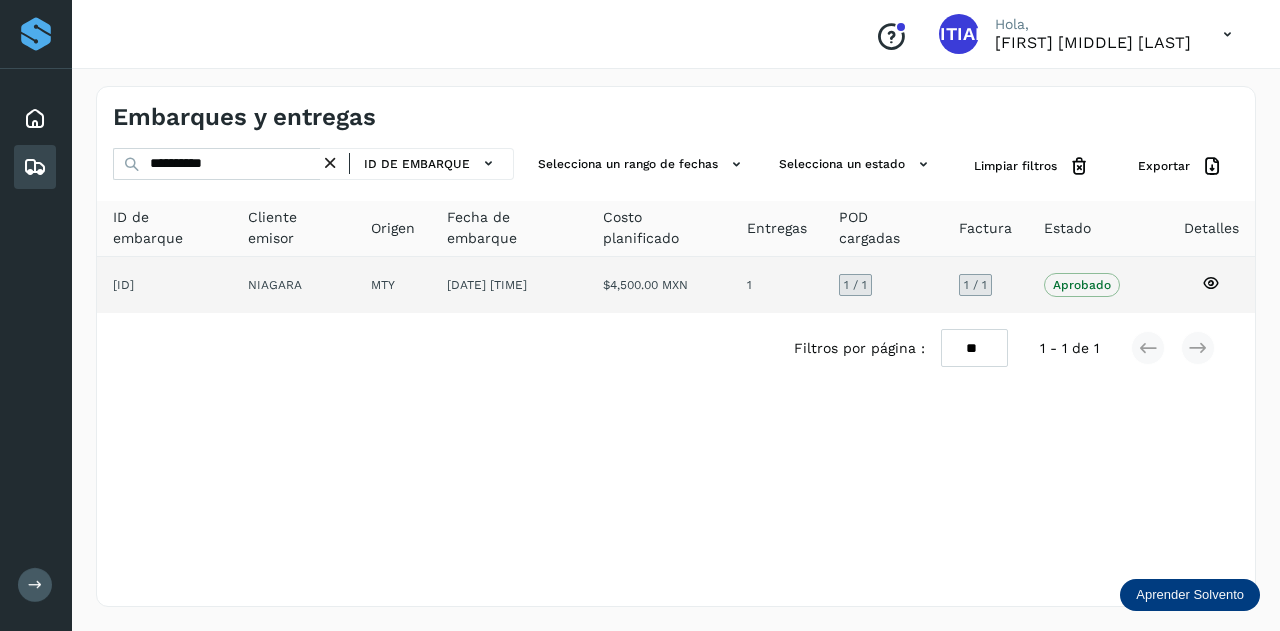 click on "MTY" 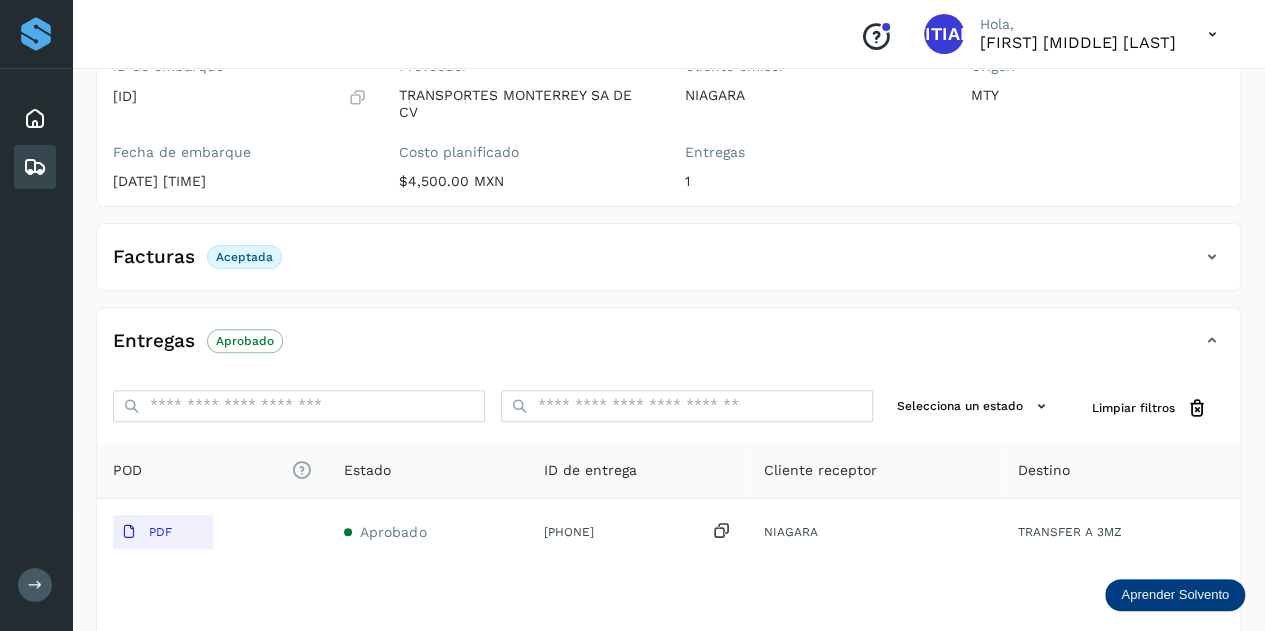 scroll, scrollTop: 0, scrollLeft: 0, axis: both 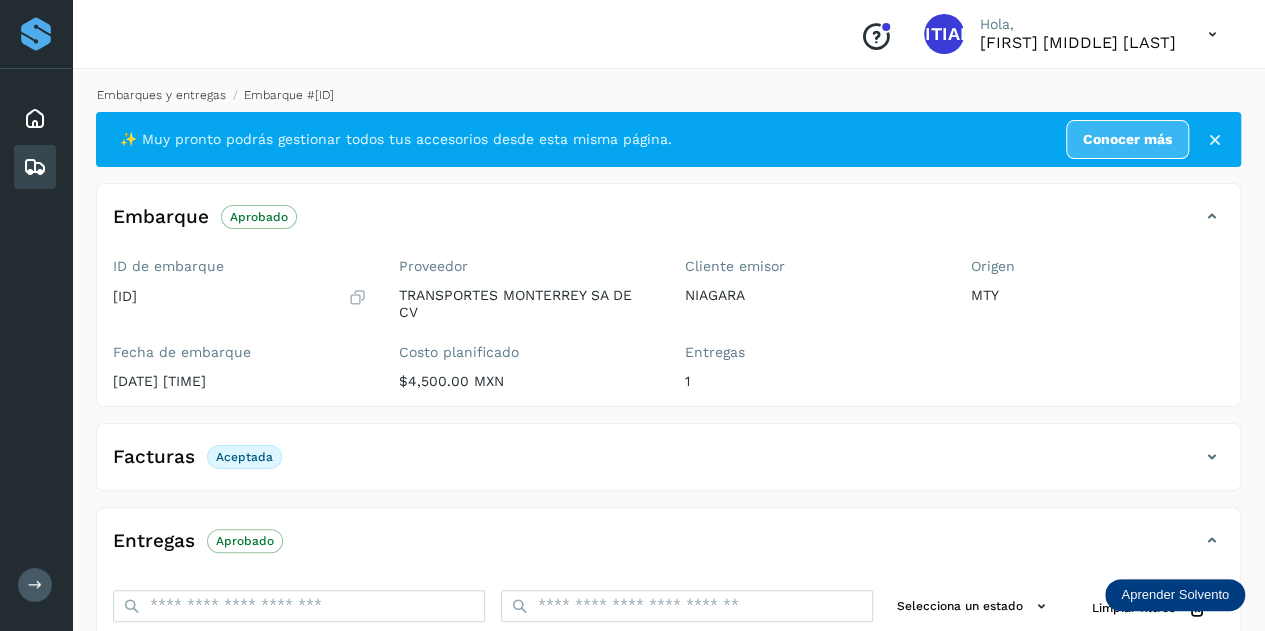 click on "Embarques y entregas" at bounding box center [161, 95] 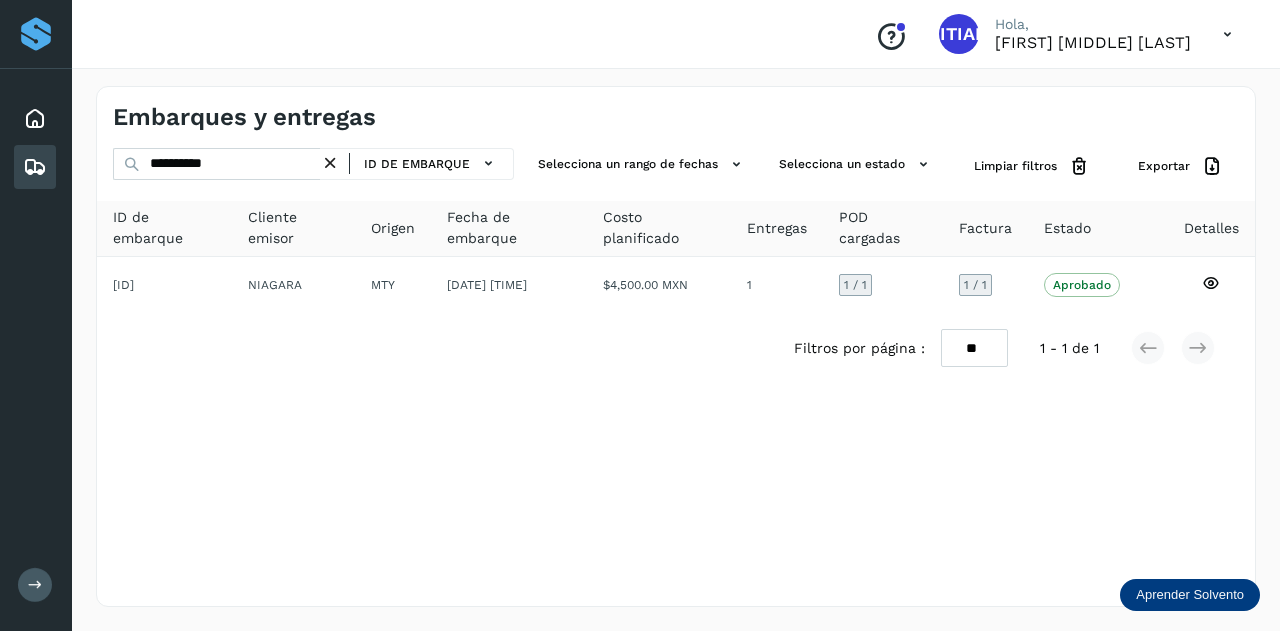 click at bounding box center [330, 163] 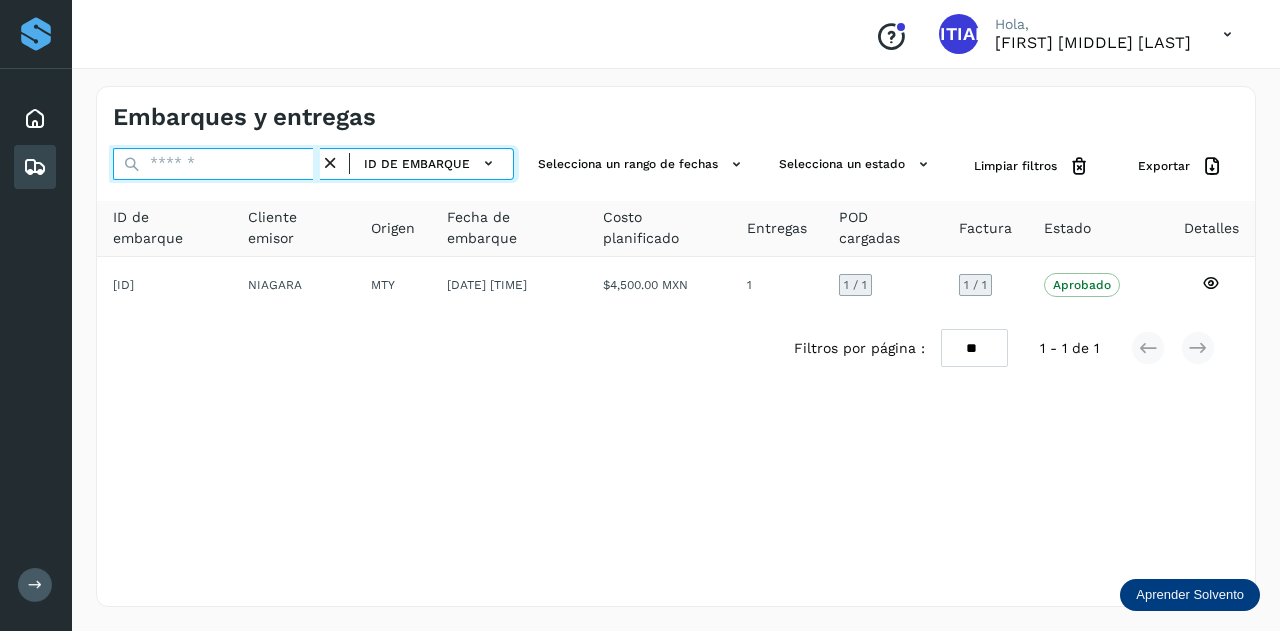 click at bounding box center [216, 164] 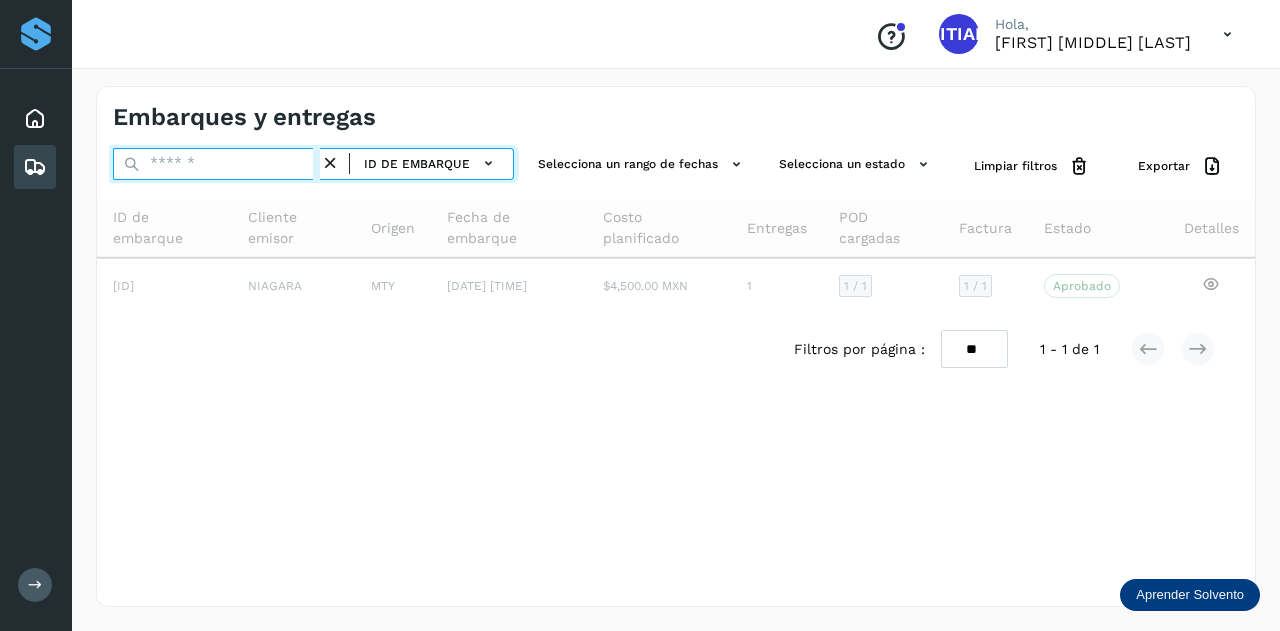 paste on "**********" 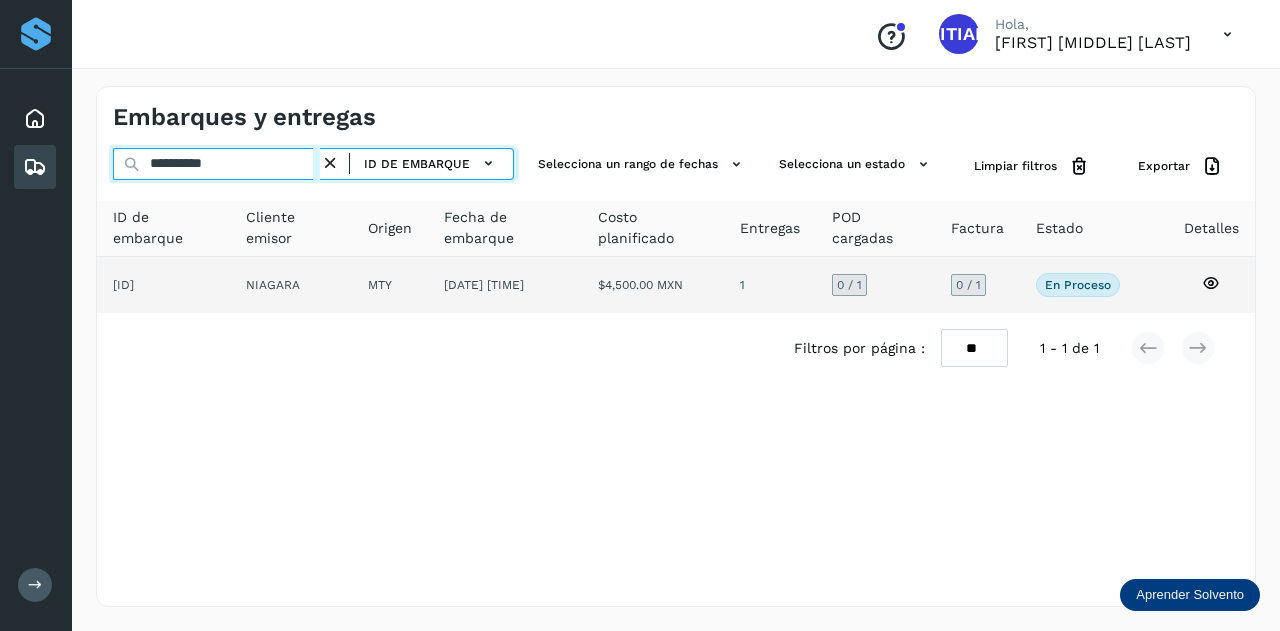 type on "**********" 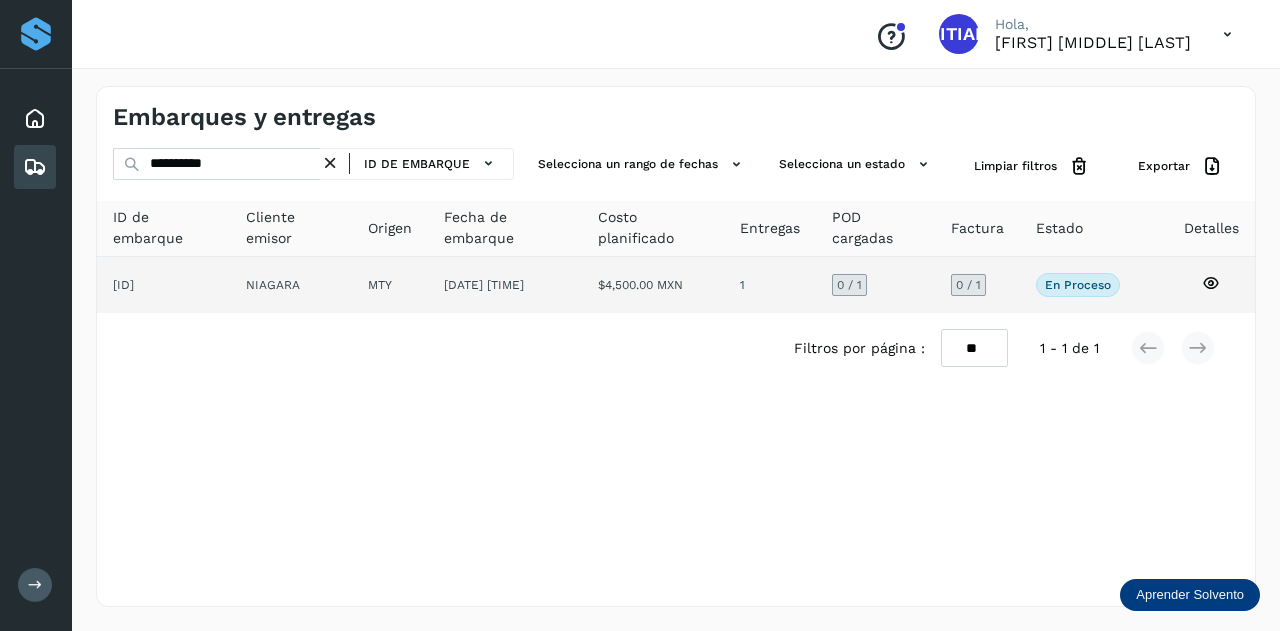 click on "MTY" 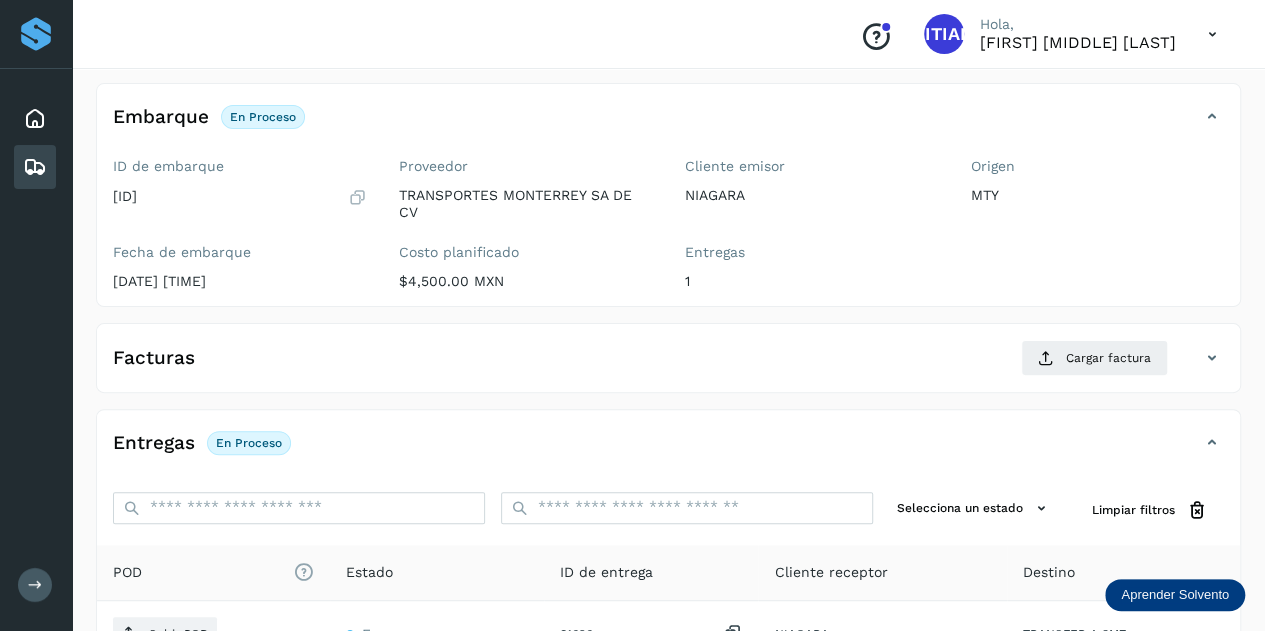 scroll, scrollTop: 200, scrollLeft: 0, axis: vertical 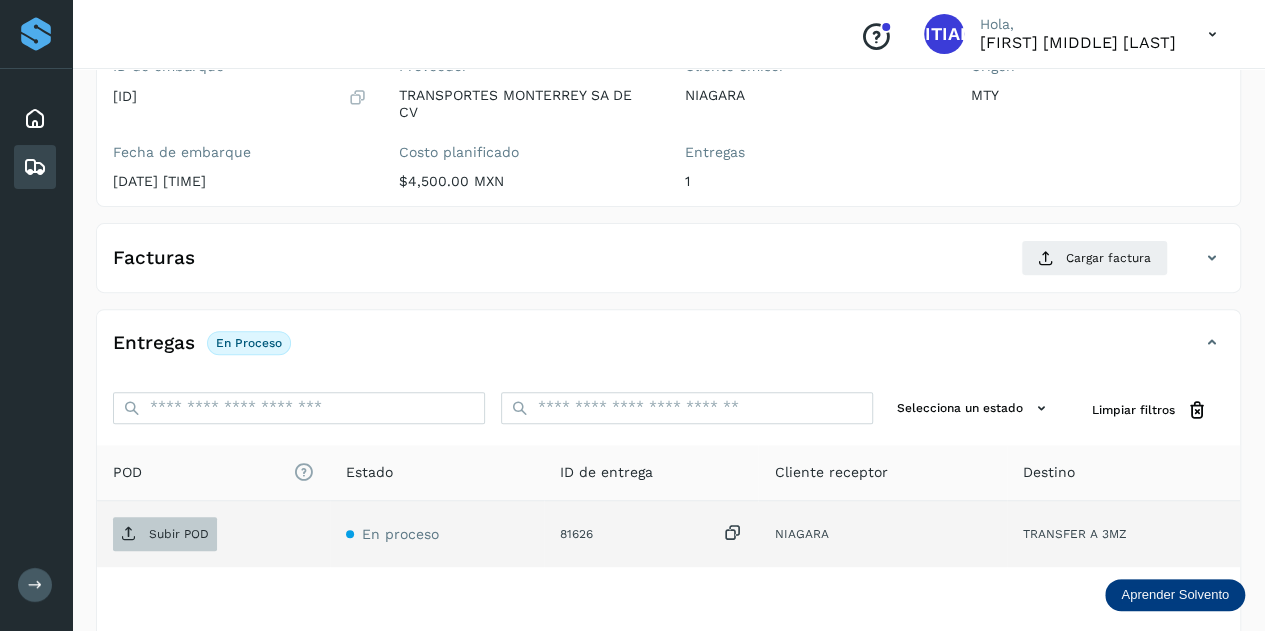 click on "Subir POD" at bounding box center (179, 534) 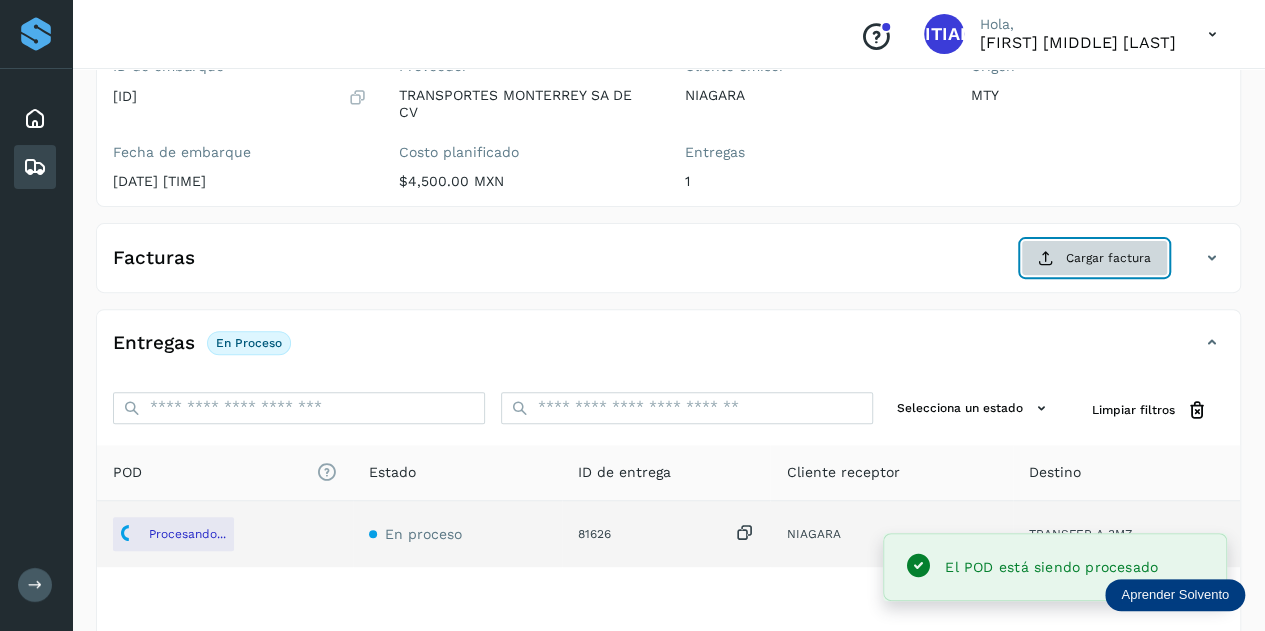 click on "Cargar factura" at bounding box center (1094, 258) 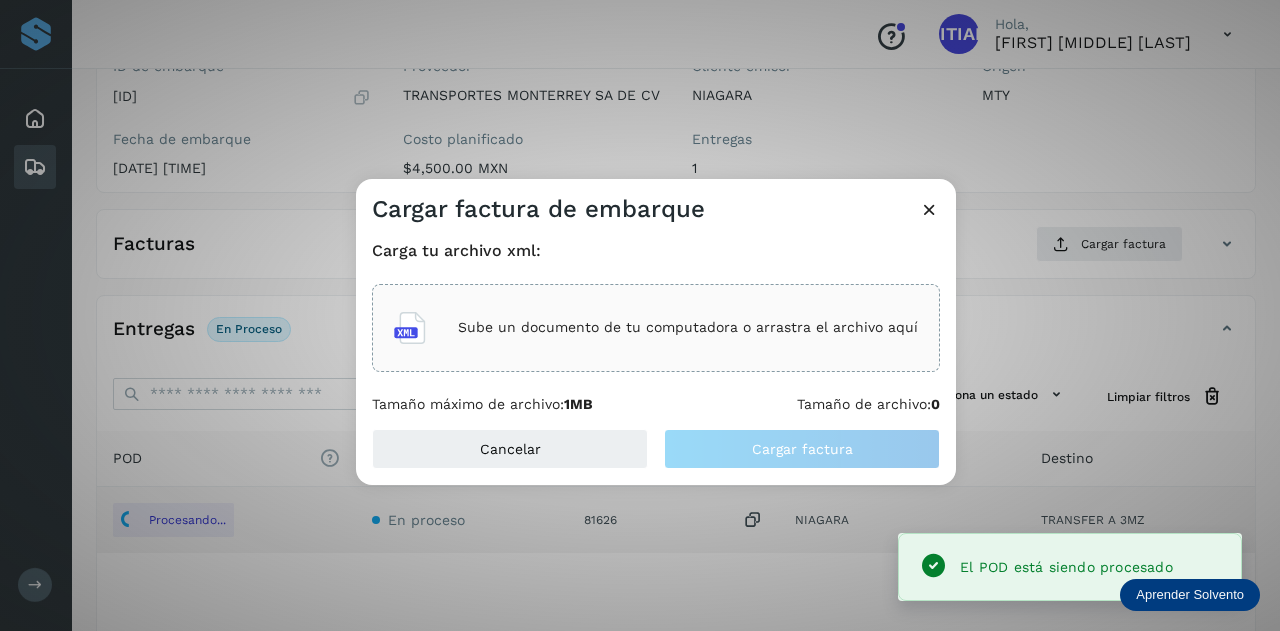 click on "Sube un documento de tu computadora o arrastra el archivo aquí" 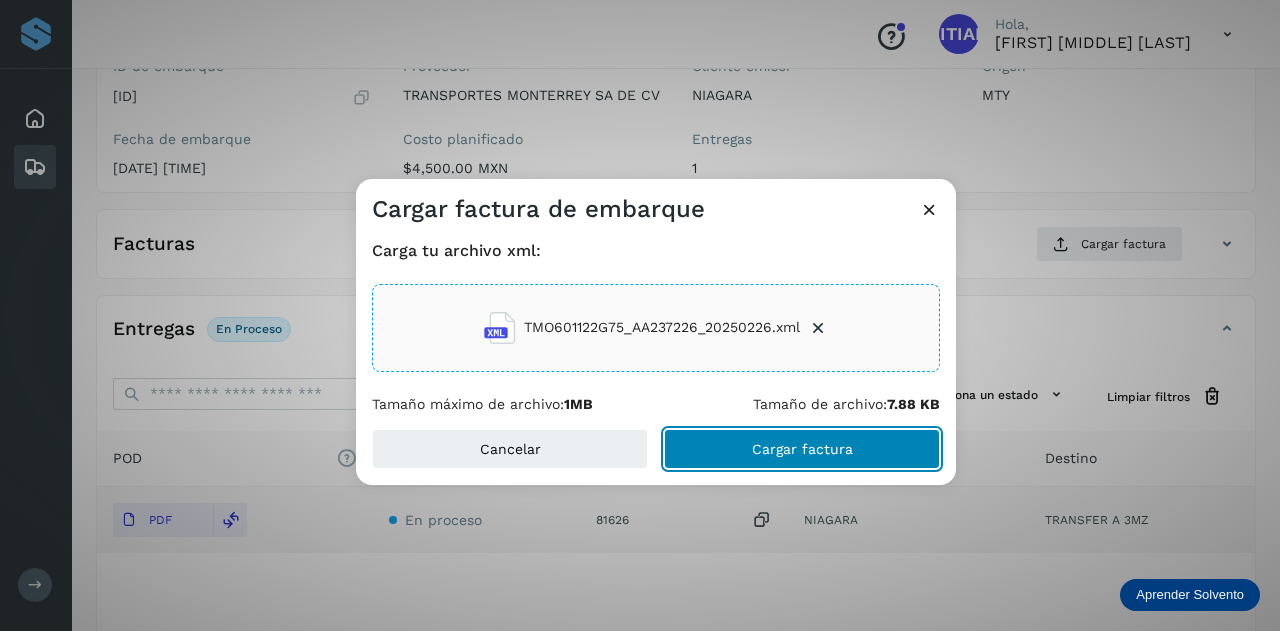 click on "Cargar factura" 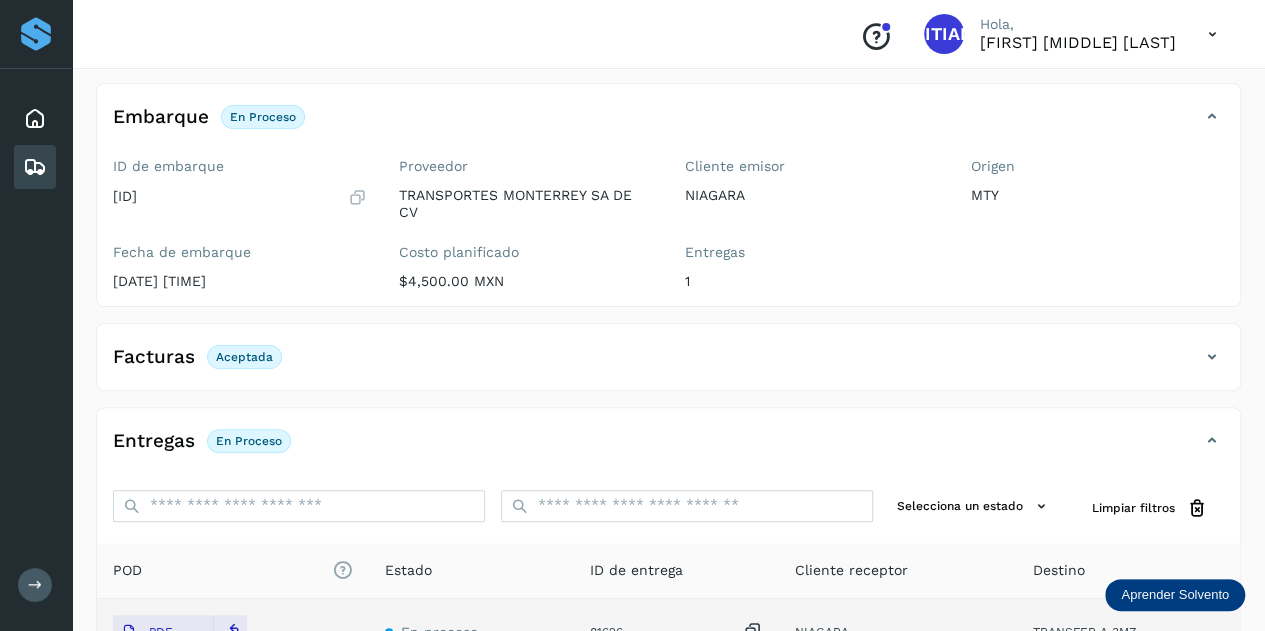 scroll, scrollTop: 0, scrollLeft: 0, axis: both 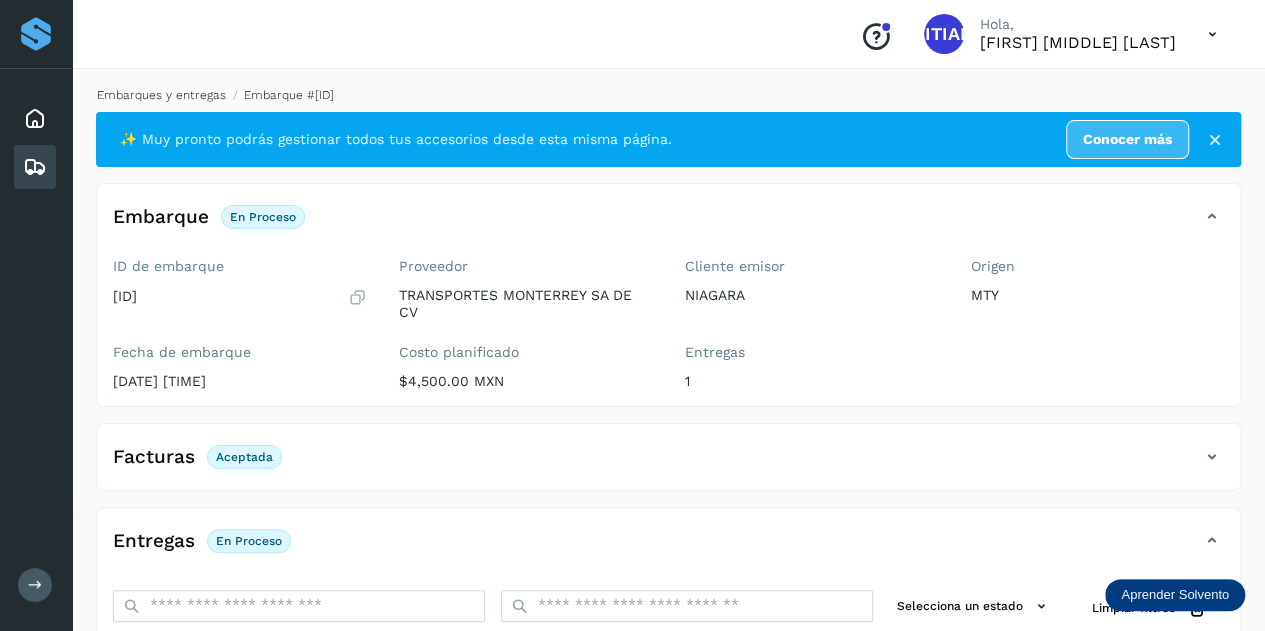 click on "Embarques y entregas" at bounding box center (161, 95) 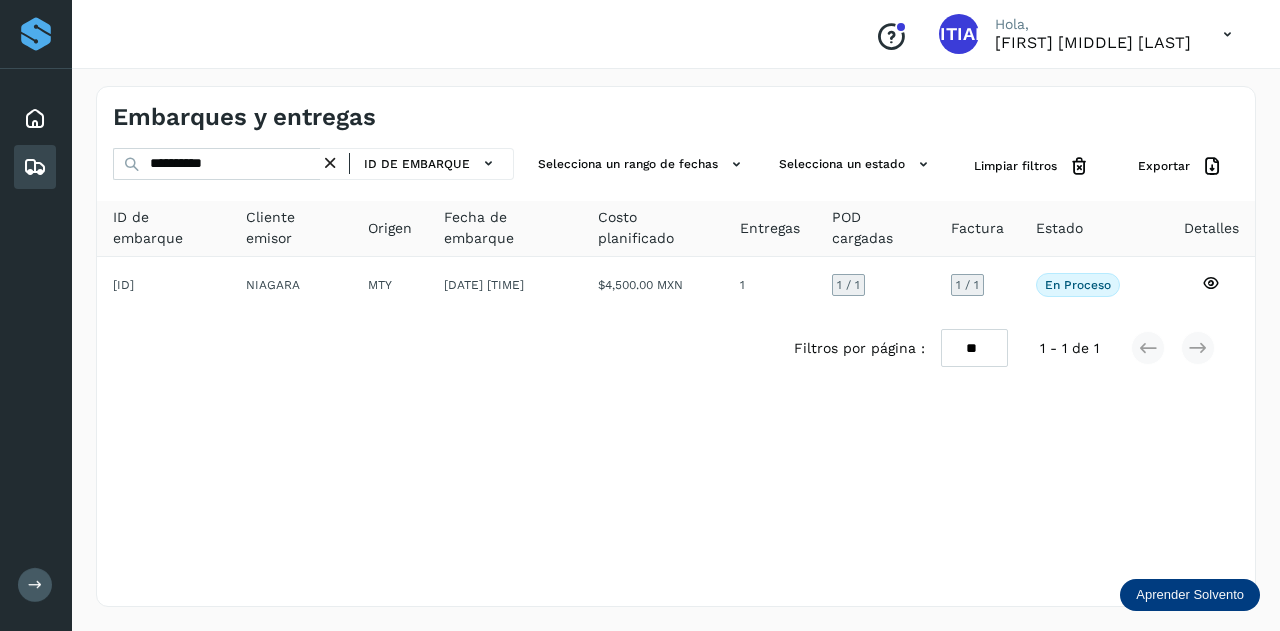 drag, startPoint x: 336, startPoint y: 159, endPoint x: 292, endPoint y: 165, distance: 44.407207 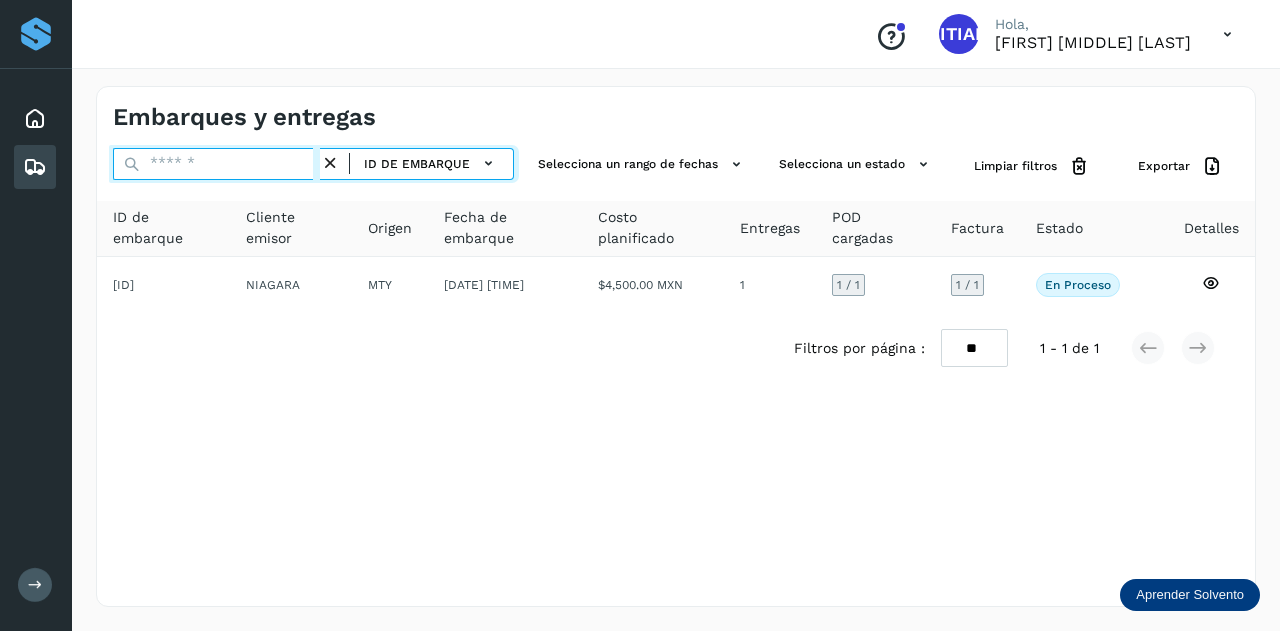 click at bounding box center [216, 164] 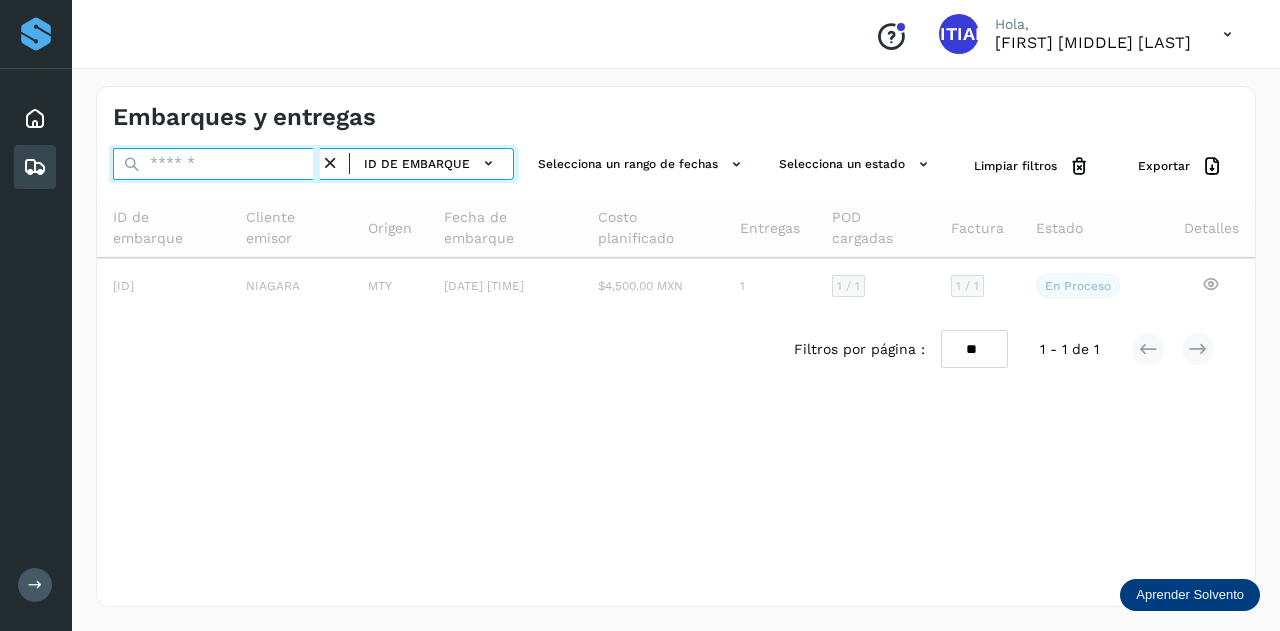 paste on "**********" 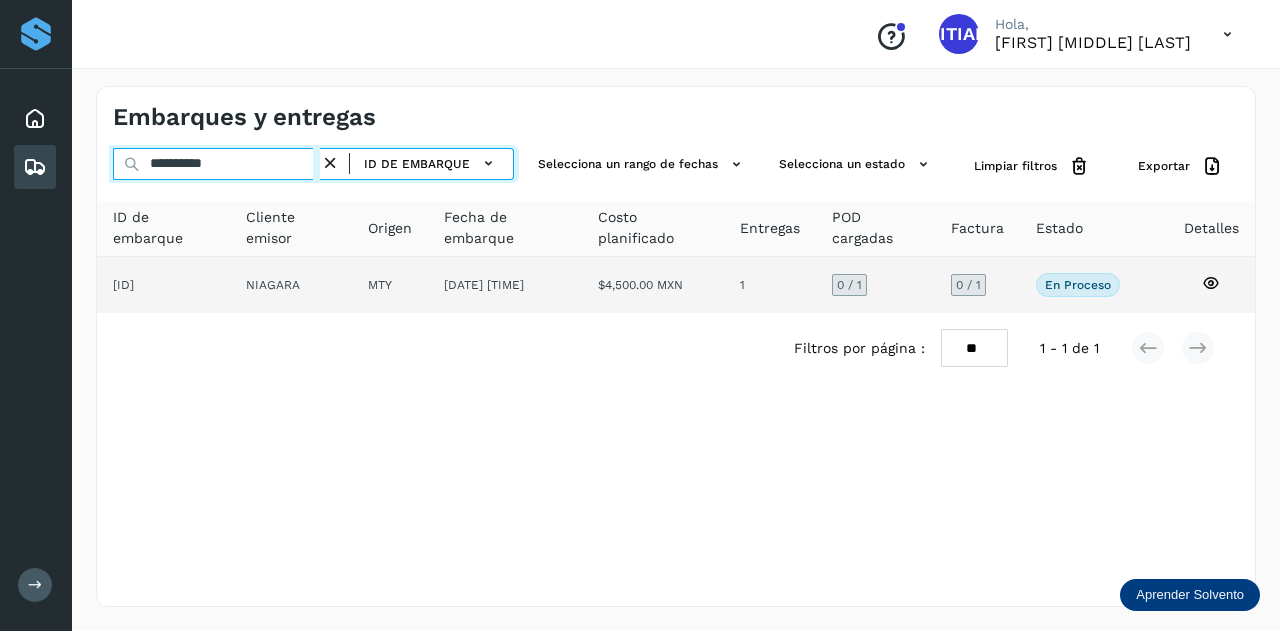 type on "**********" 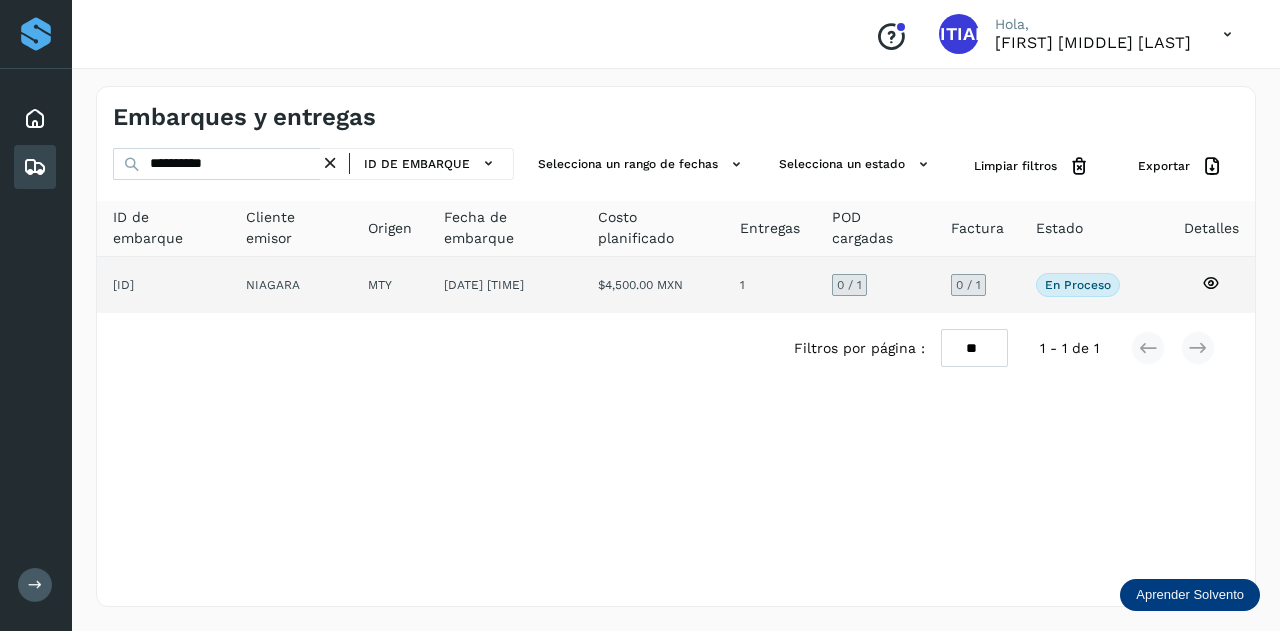 click on "NIAGARA" 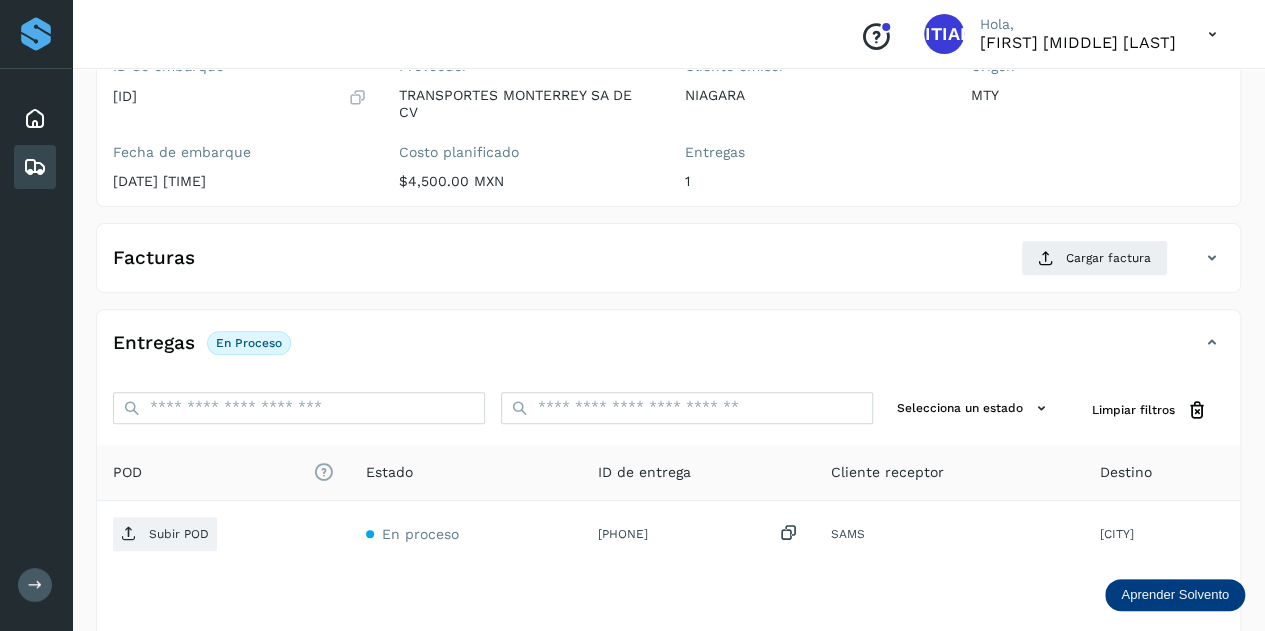 scroll, scrollTop: 300, scrollLeft: 0, axis: vertical 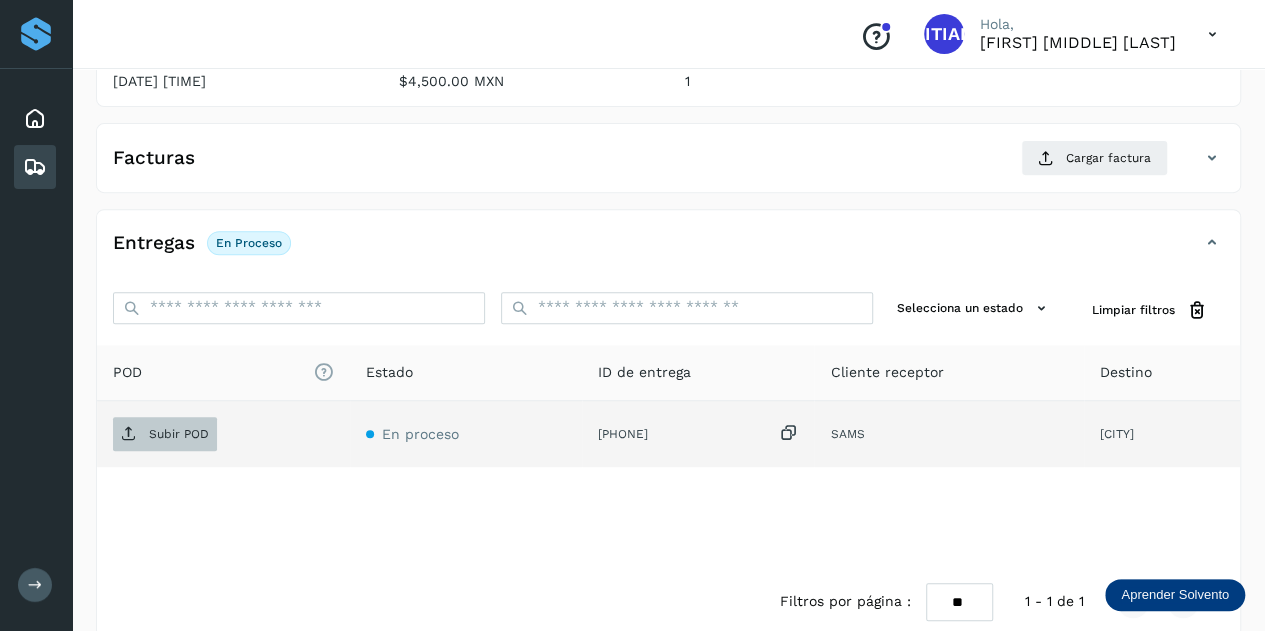 click on "Subir POD" at bounding box center (165, 434) 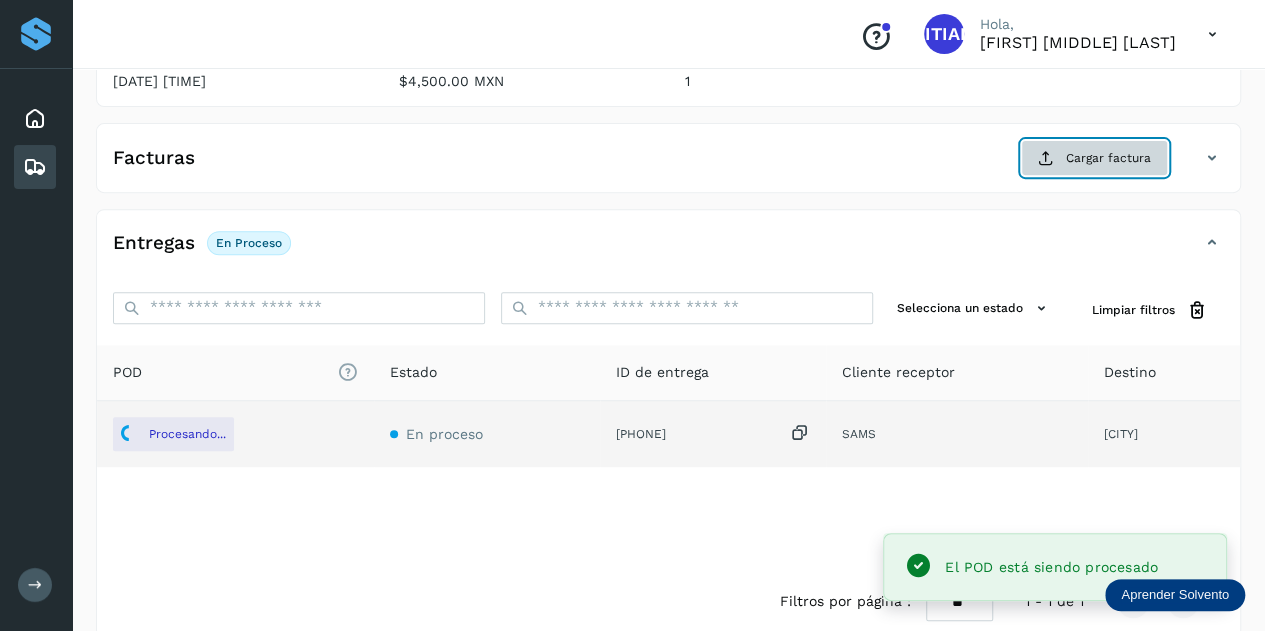 click on "Cargar factura" at bounding box center [1094, 158] 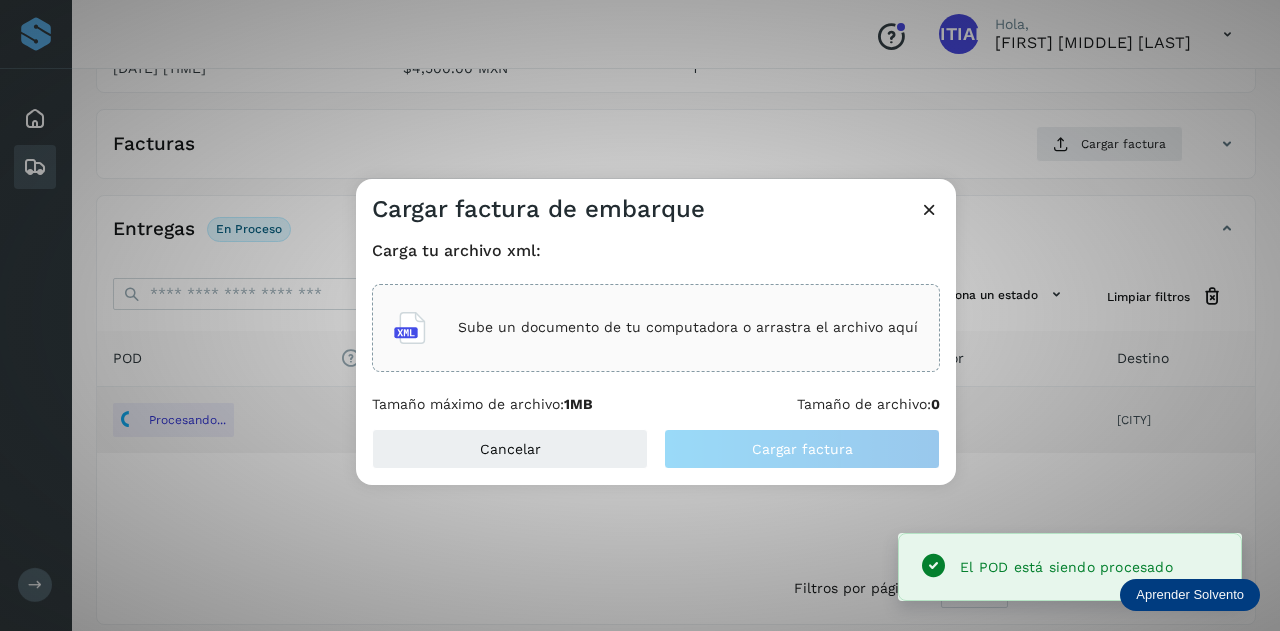 click on "Sube un documento de tu computadora o arrastra el archivo aquí" 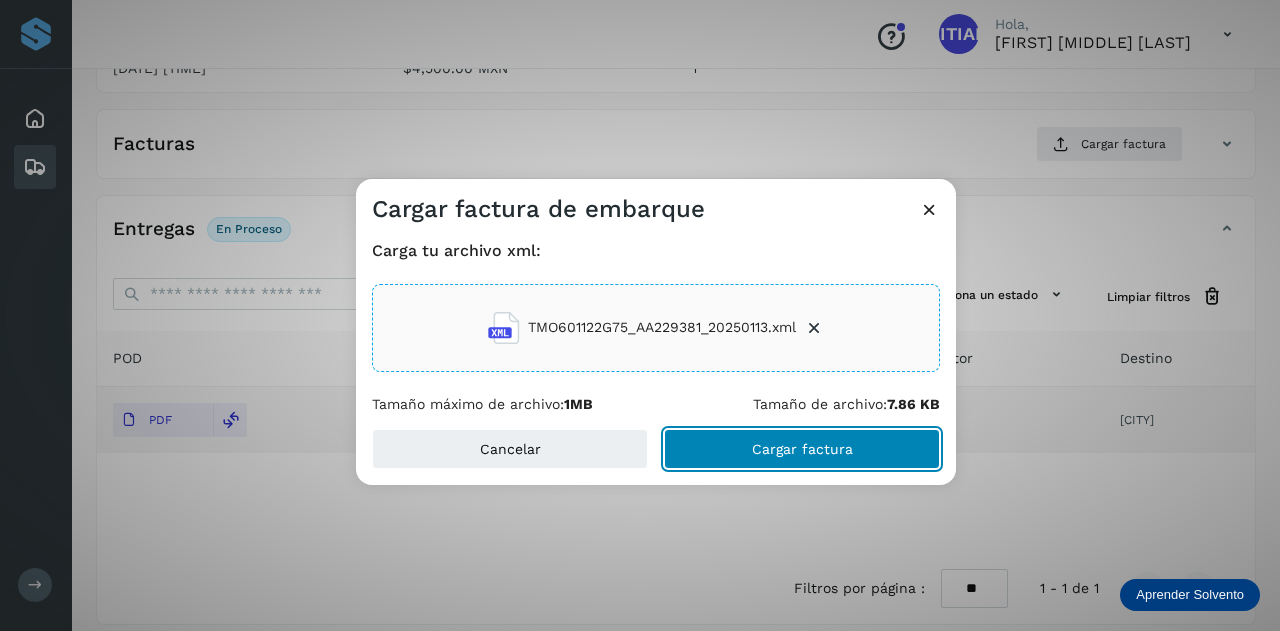 click on "Cargar factura" 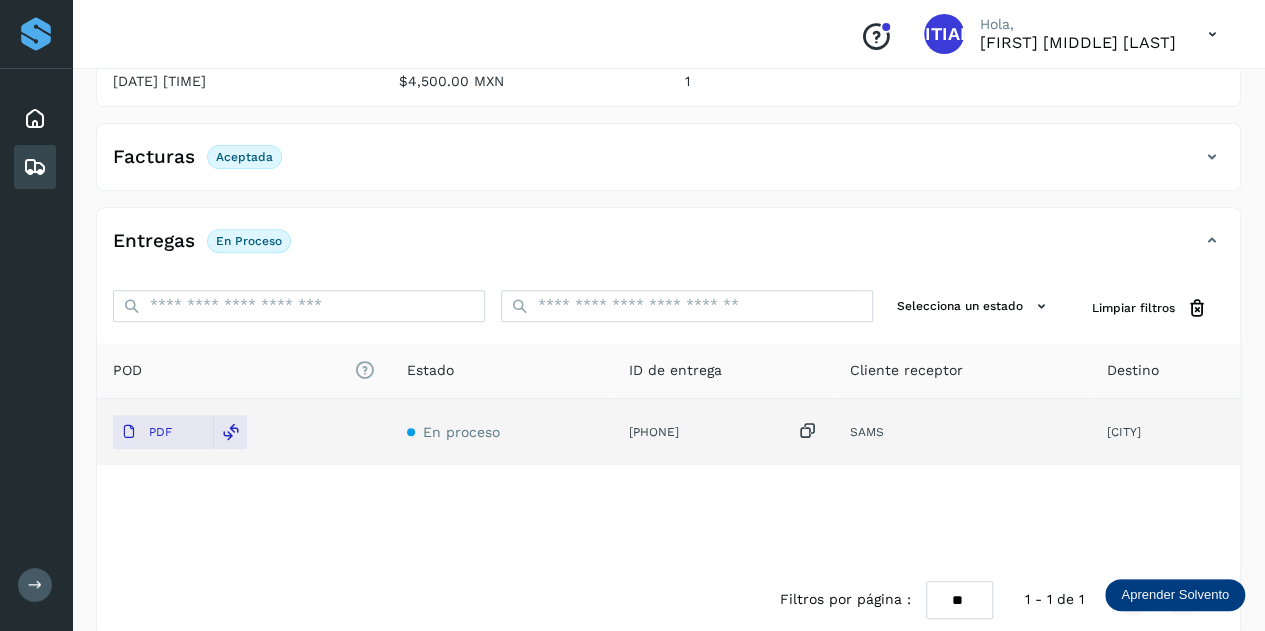 scroll, scrollTop: 0, scrollLeft: 0, axis: both 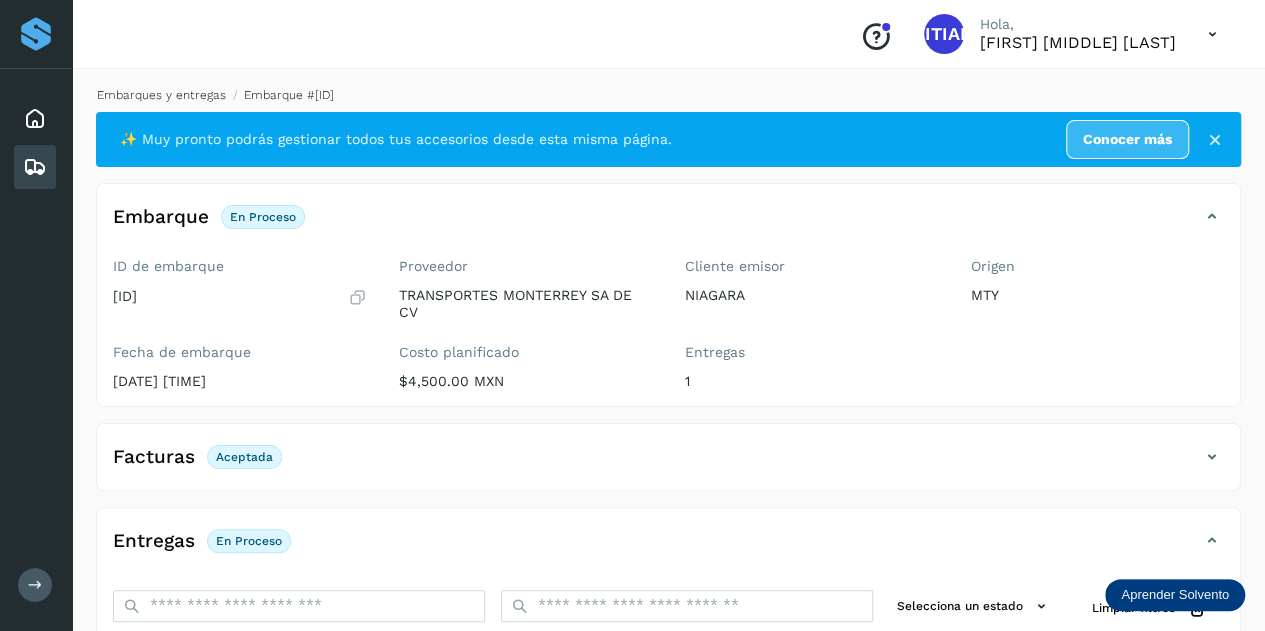 click on "Embarques y entregas" at bounding box center (161, 95) 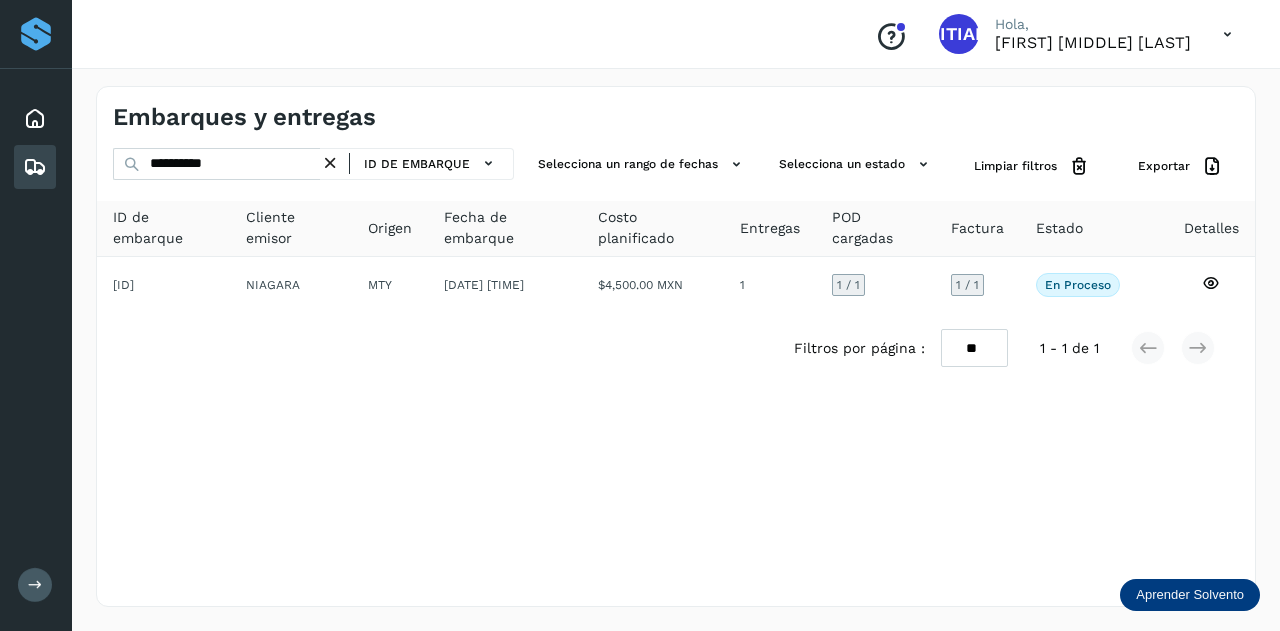drag, startPoint x: 335, startPoint y: 161, endPoint x: 300, endPoint y: 167, distance: 35.510563 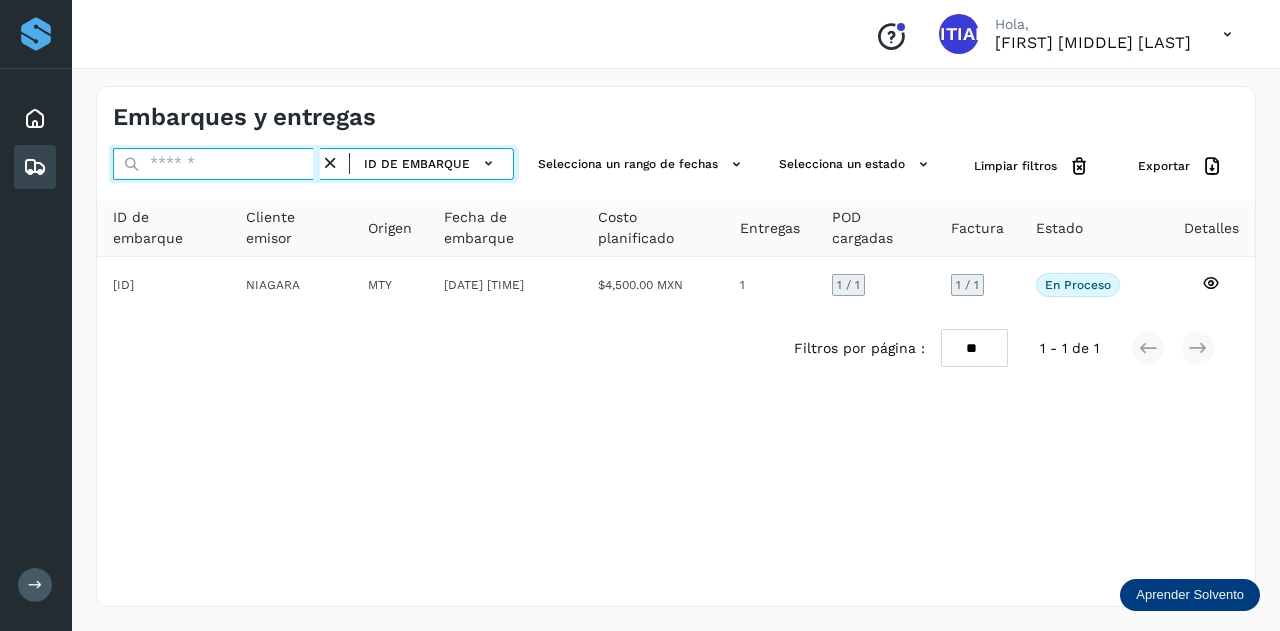 click at bounding box center (216, 164) 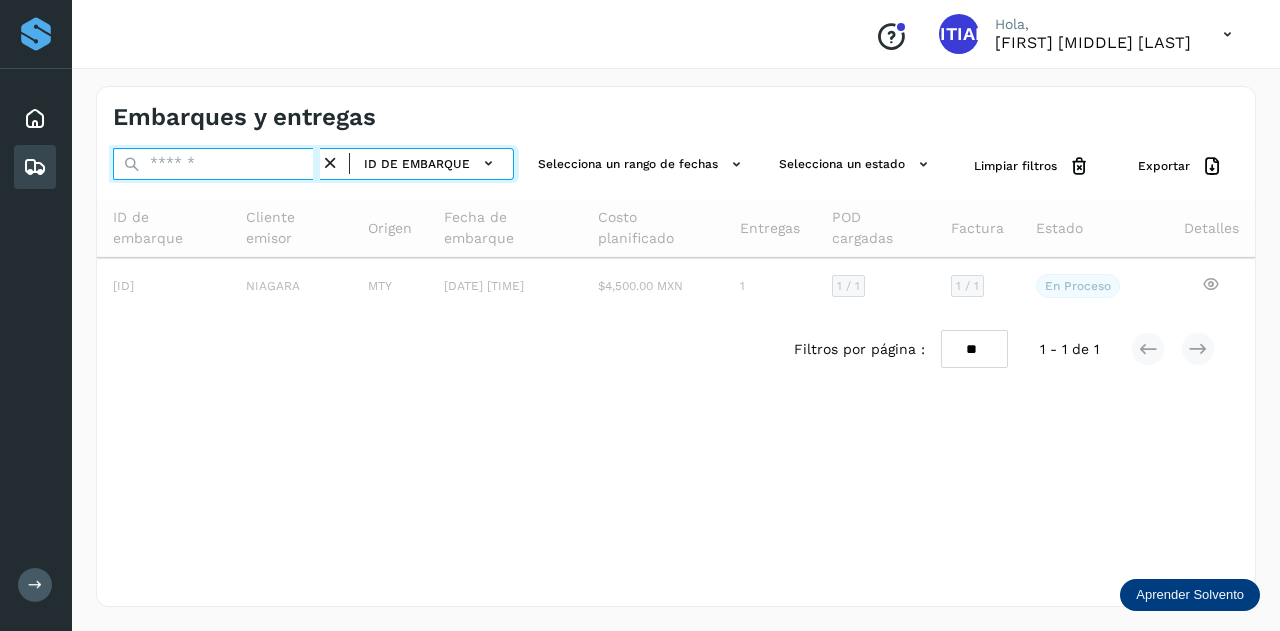paste on "**********" 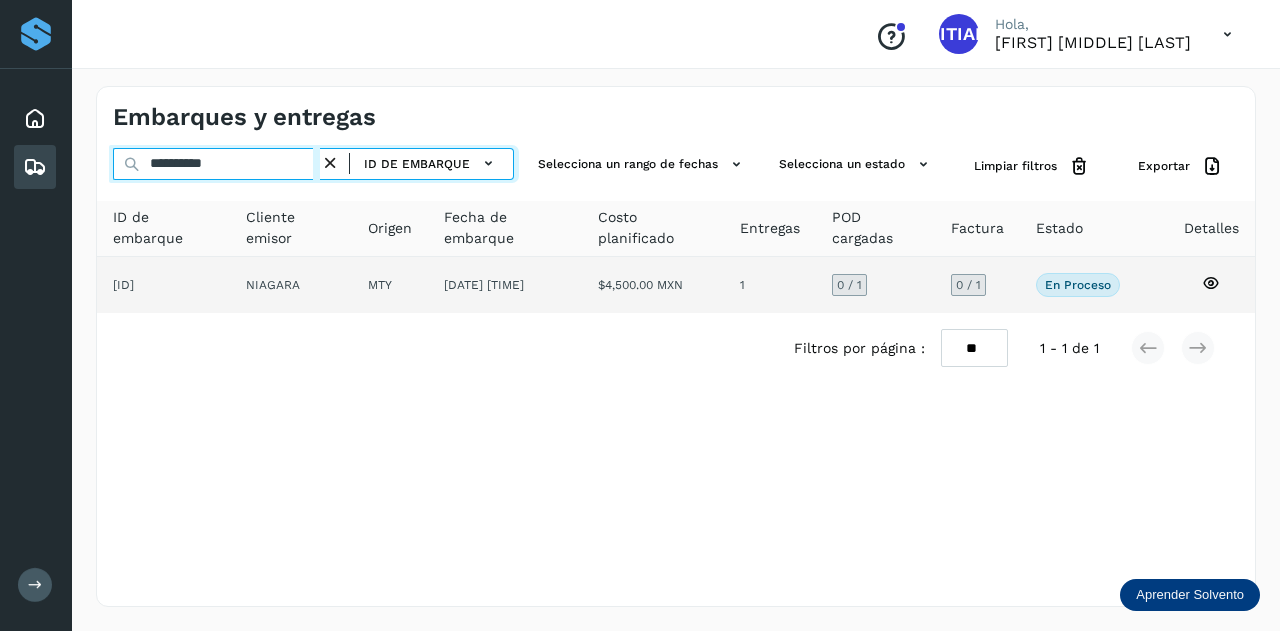 type on "**********" 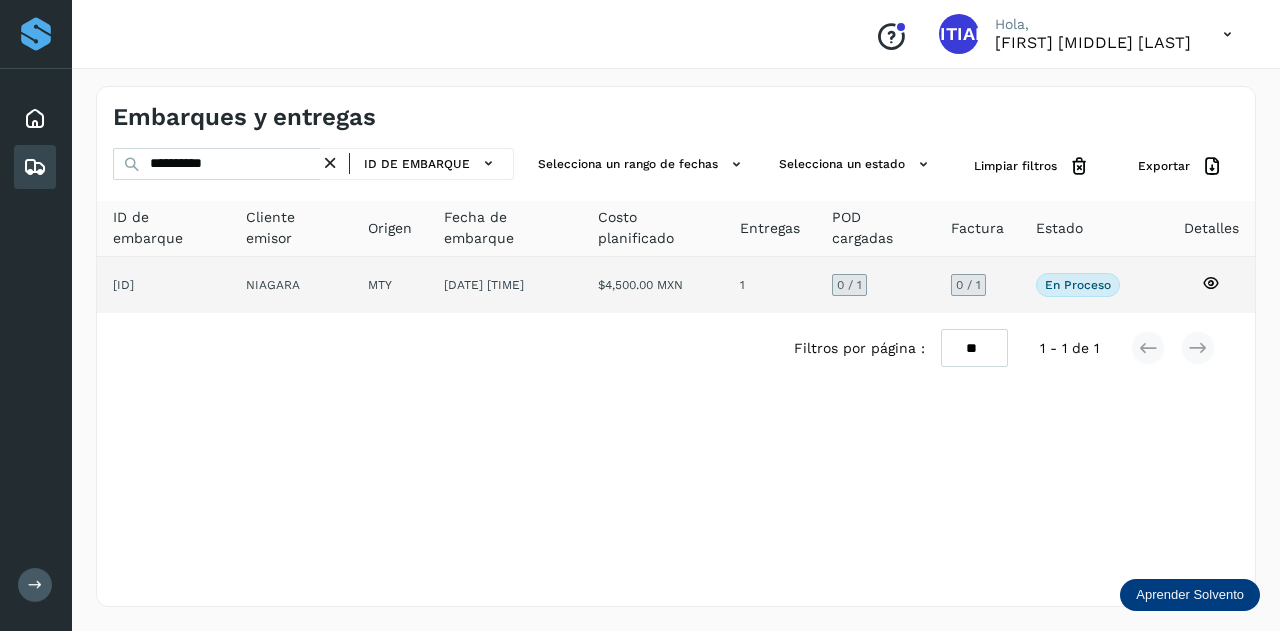 click on "MTY" 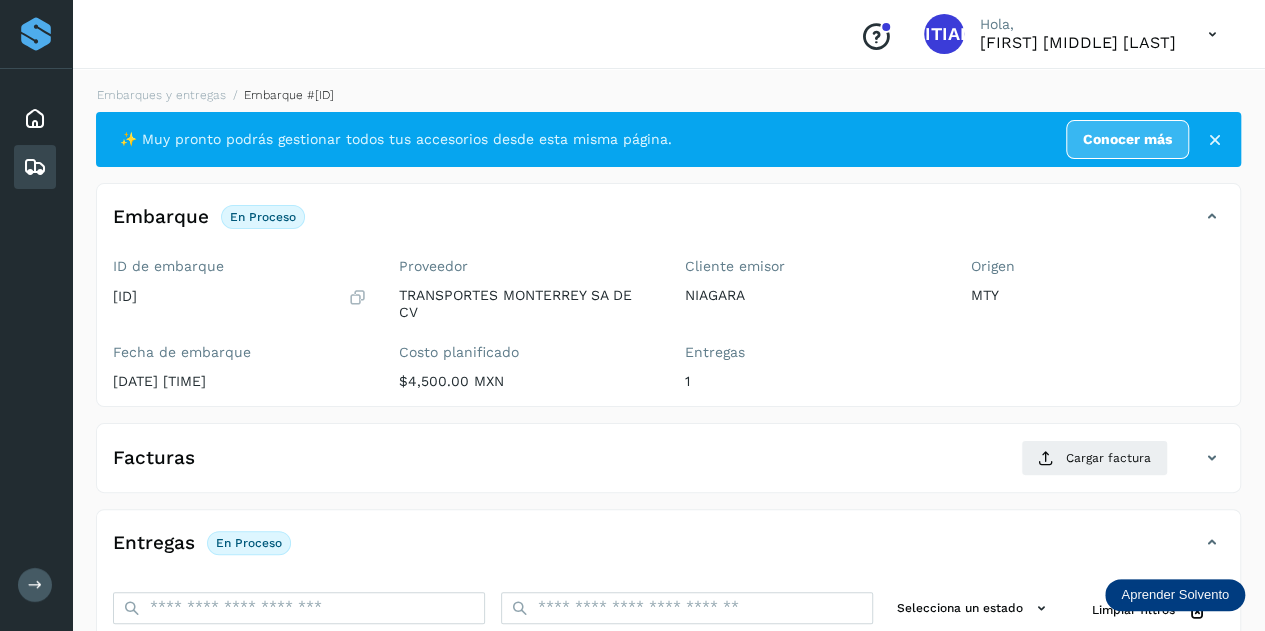 scroll, scrollTop: 200, scrollLeft: 0, axis: vertical 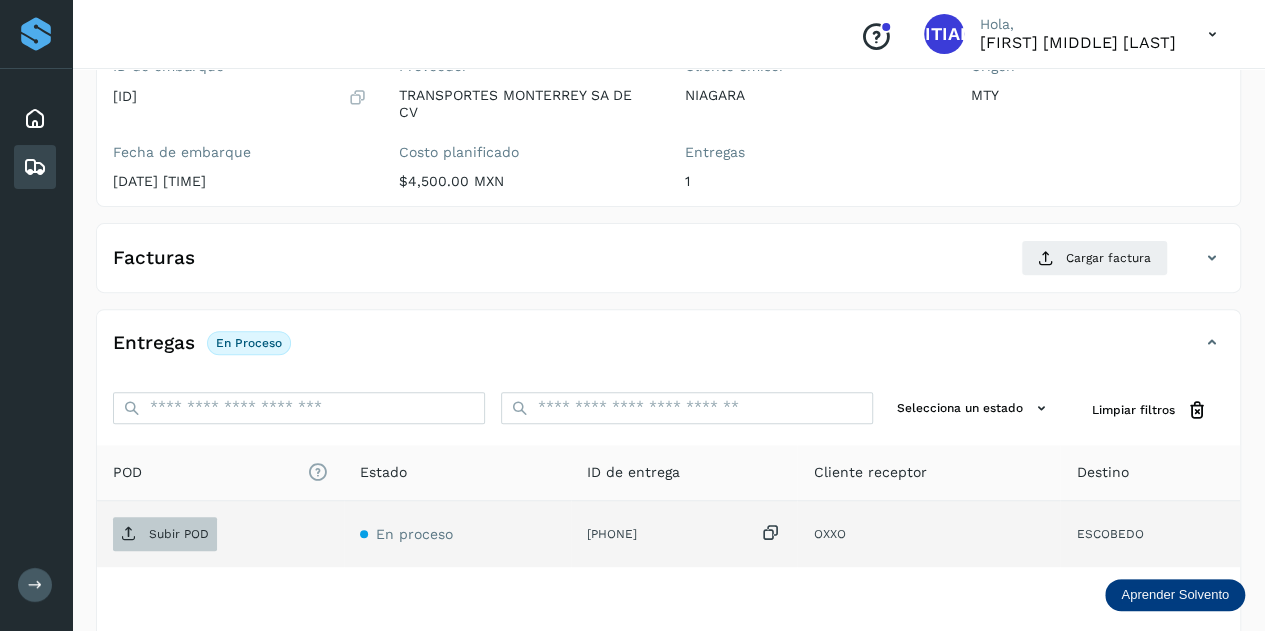 click on "Subir POD" at bounding box center (179, 534) 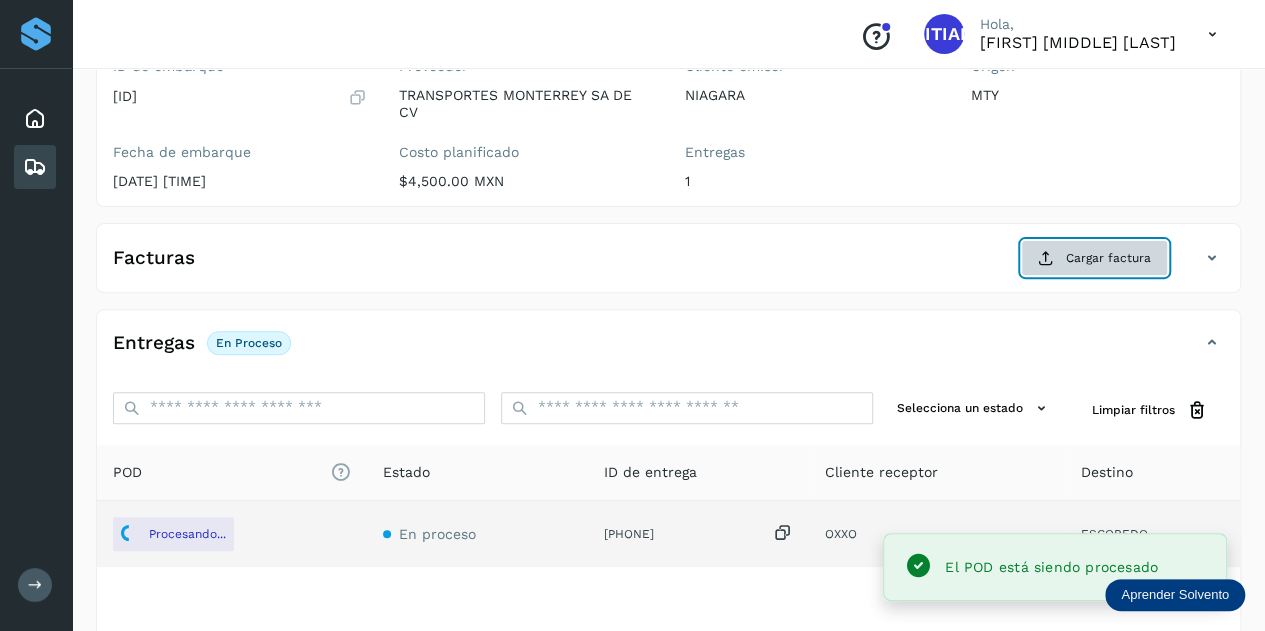 click on "Cargar factura" 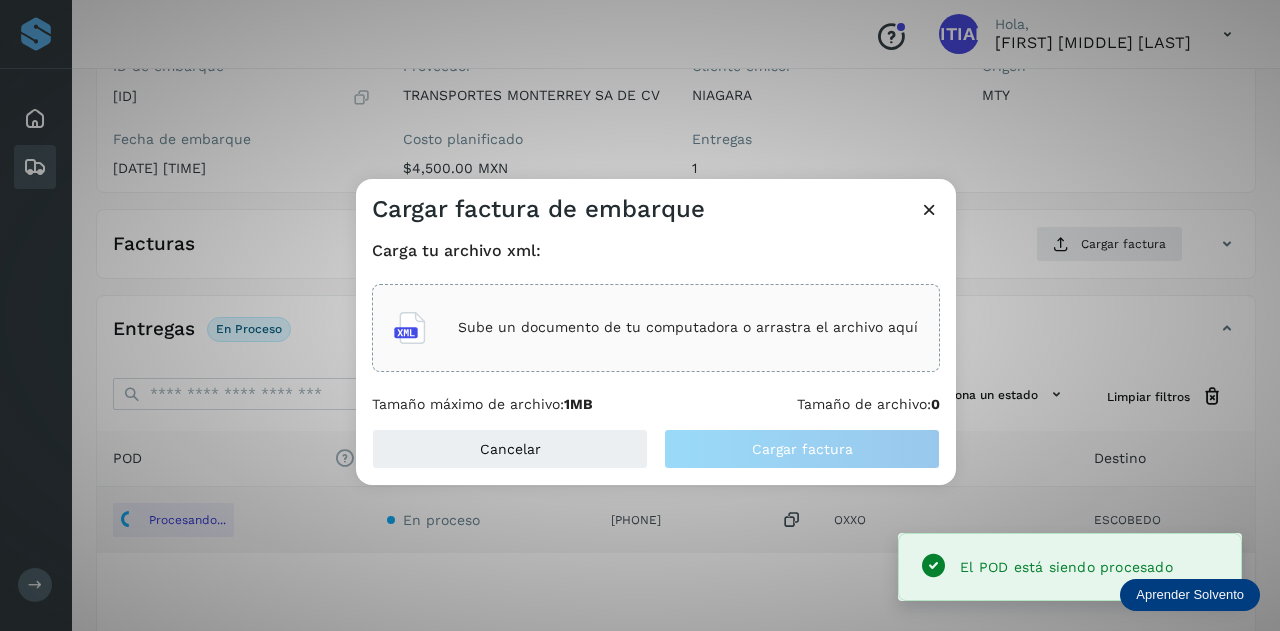click on "Sube un documento de tu computadora o arrastra el archivo aquí" 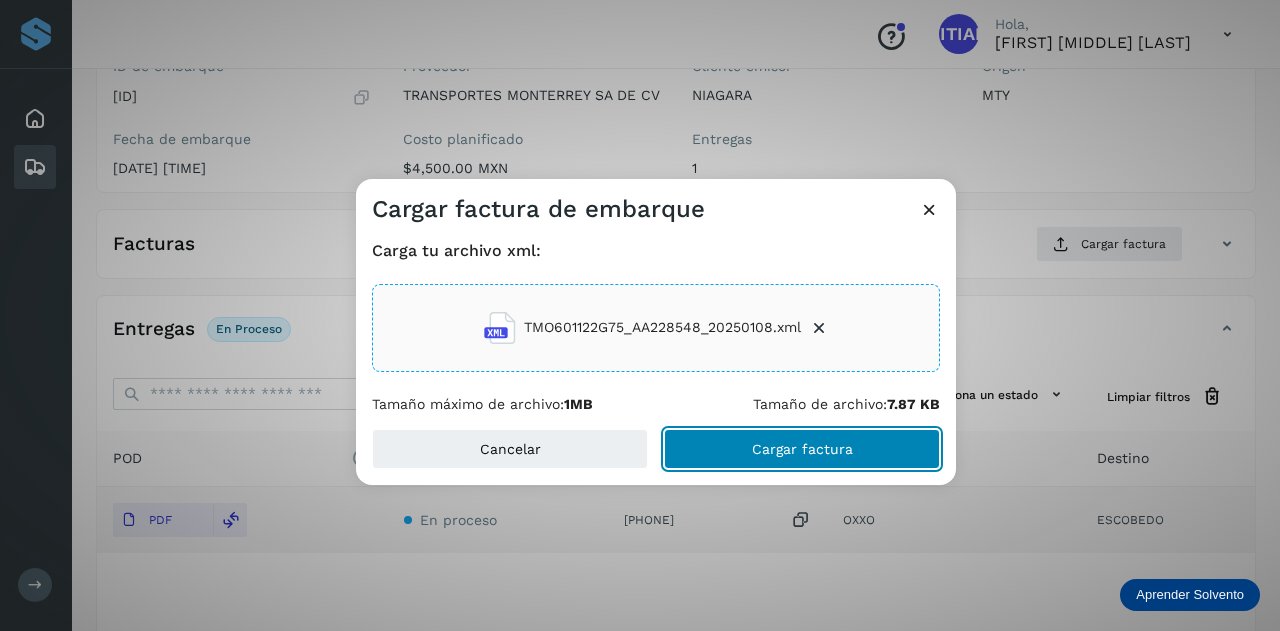 click on "Cargar factura" 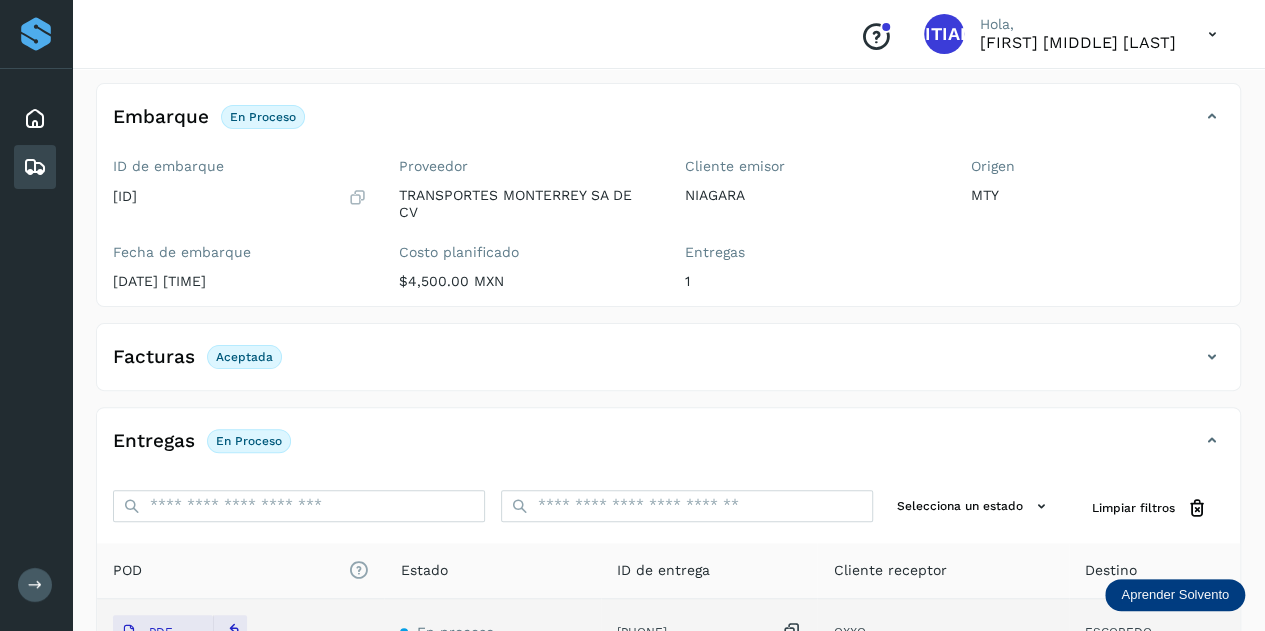 scroll, scrollTop: 0, scrollLeft: 0, axis: both 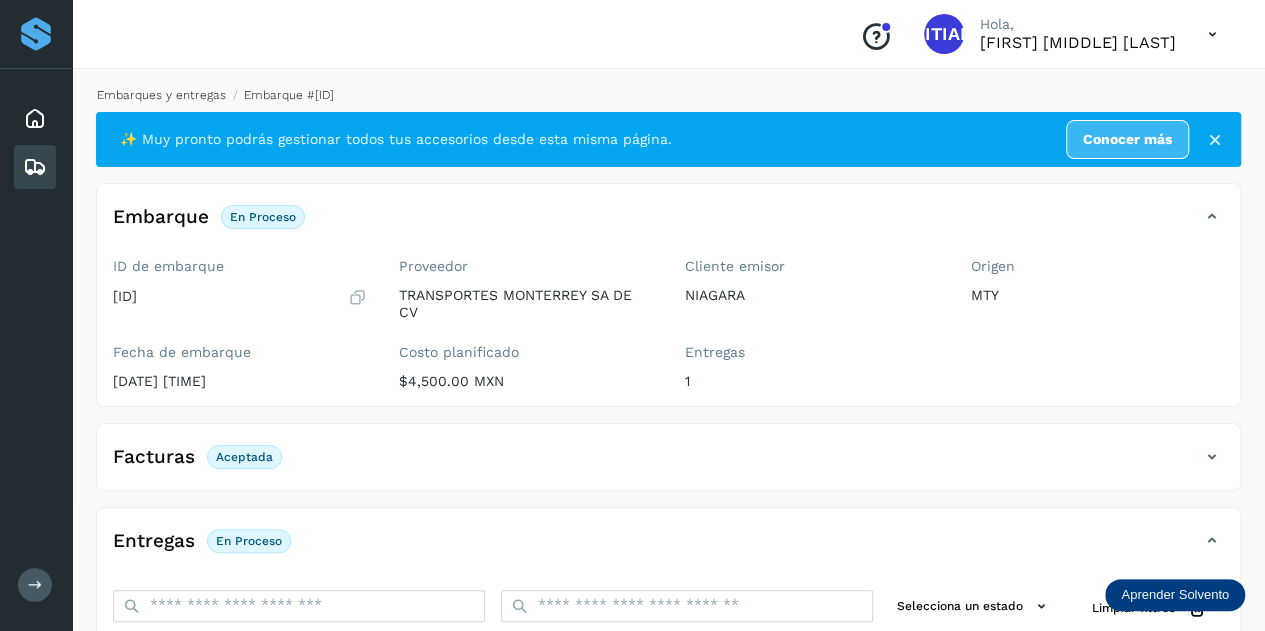click on "Embarques y entregas" at bounding box center [161, 95] 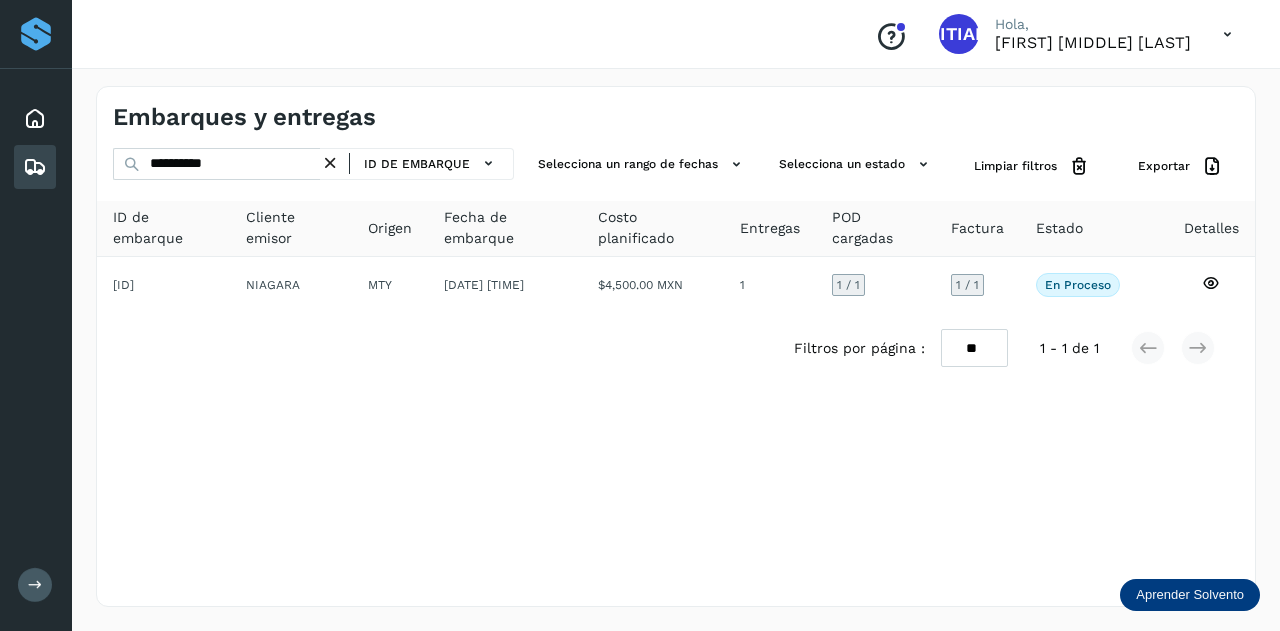 click at bounding box center [330, 163] 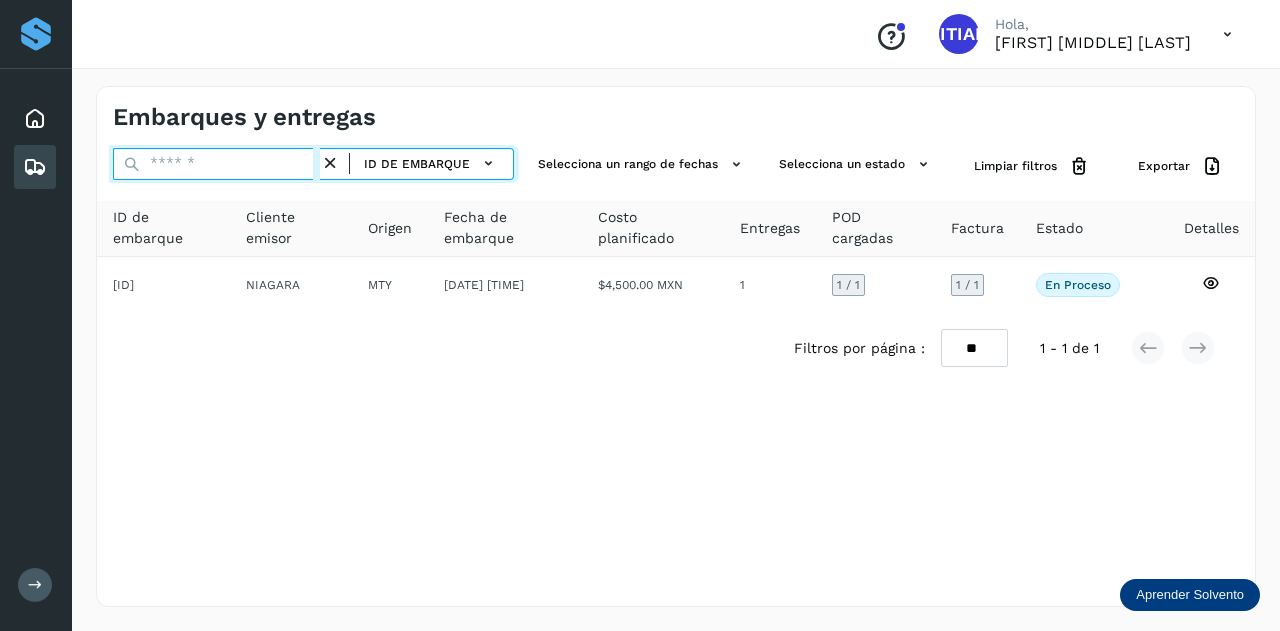 click at bounding box center (216, 164) 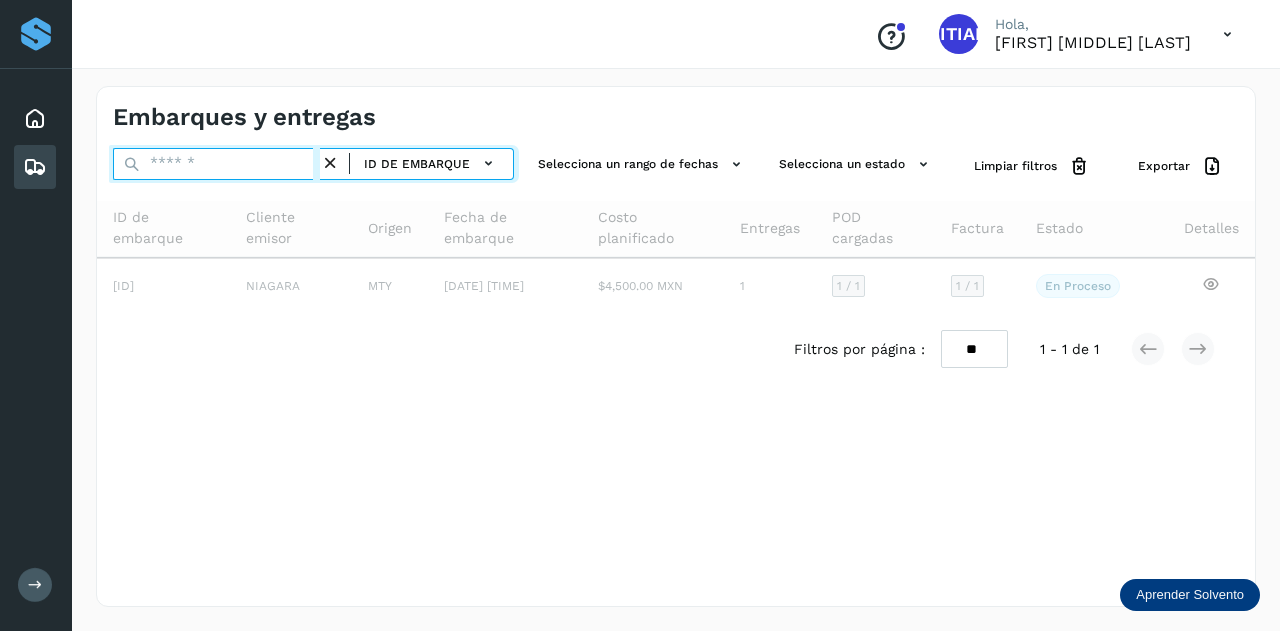 paste on "**********" 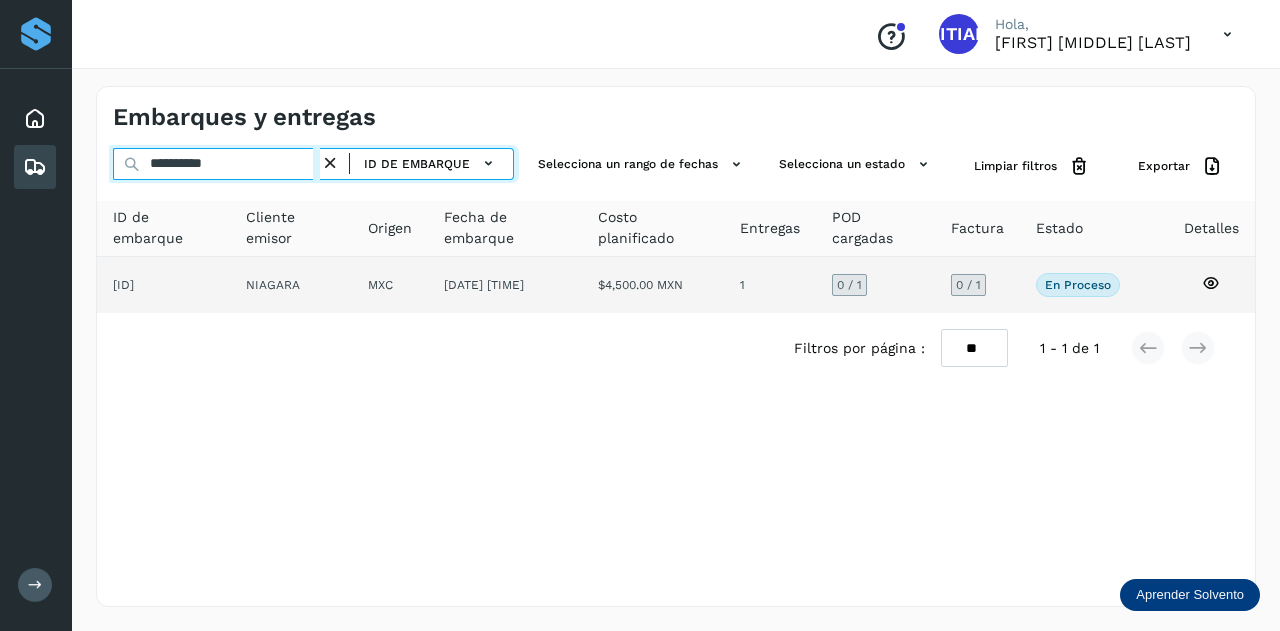 type on "**********" 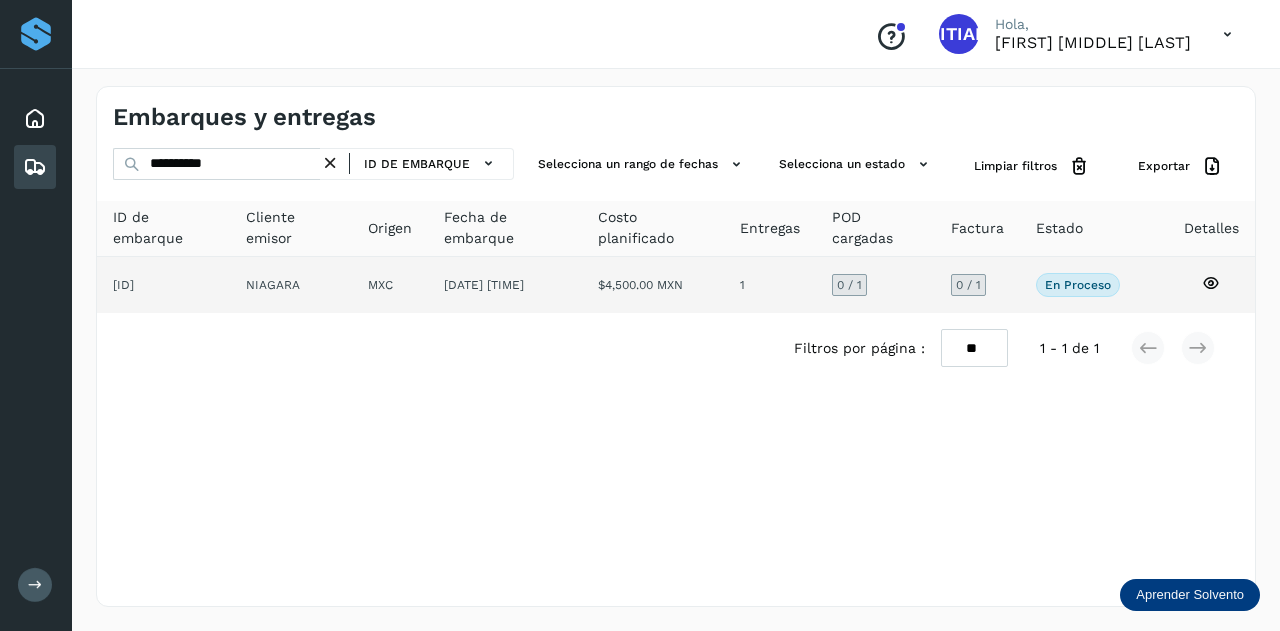 click on "MXC" 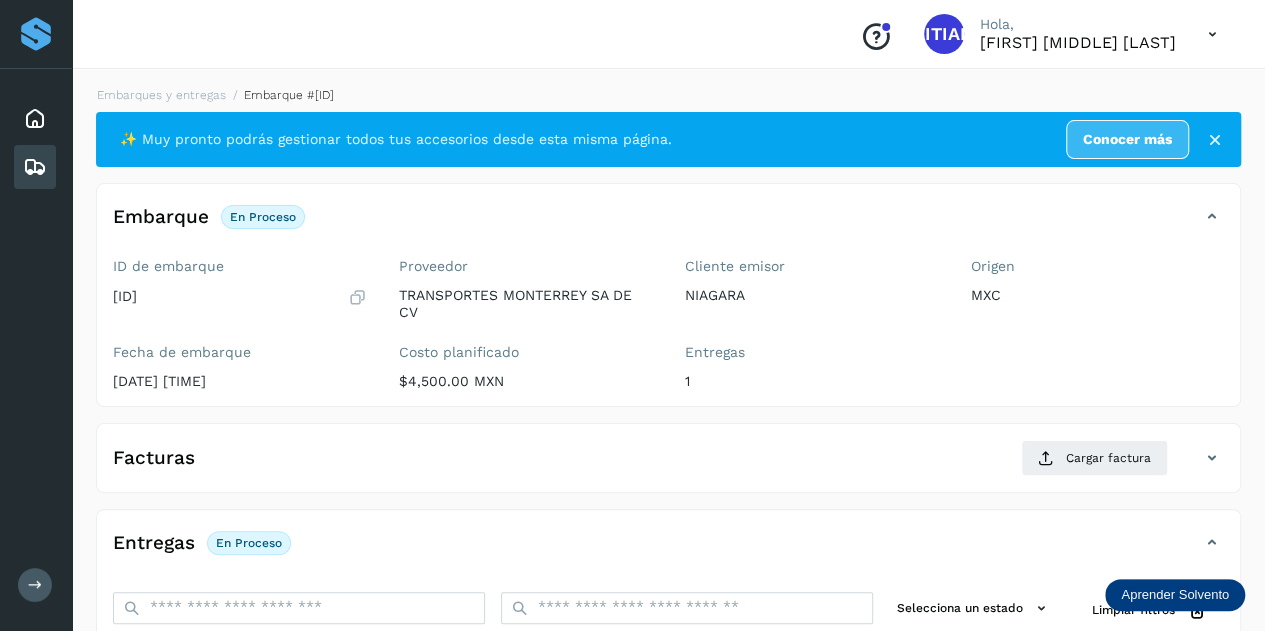 scroll, scrollTop: 200, scrollLeft: 0, axis: vertical 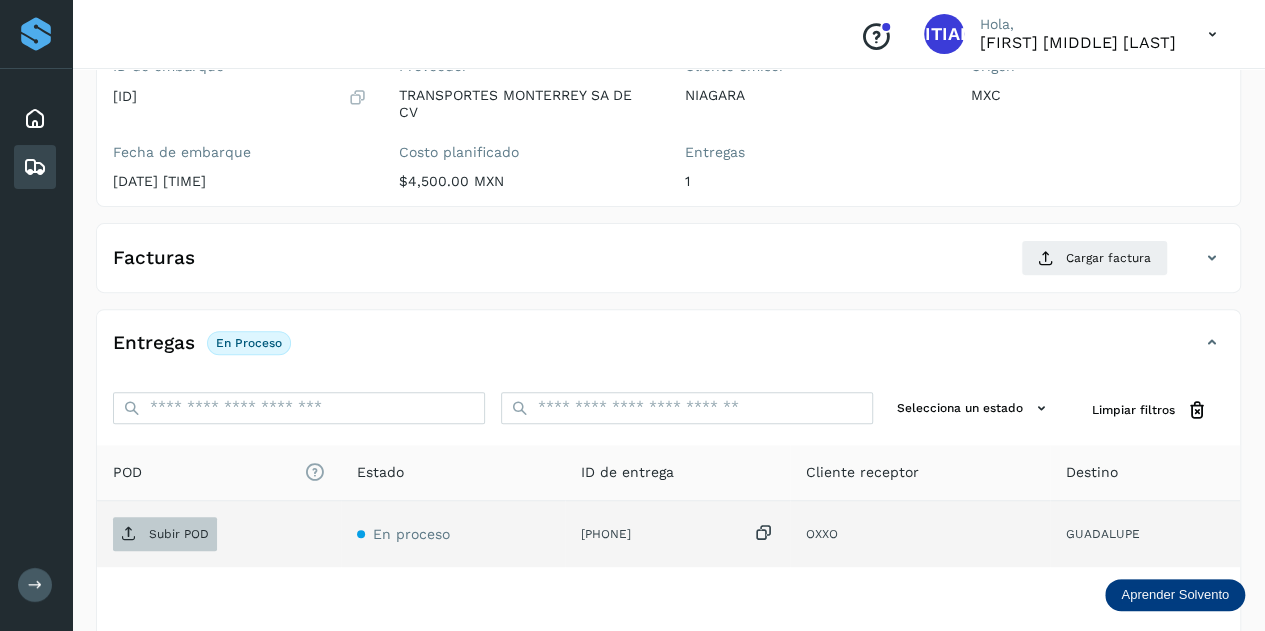 click on "Subir POD" at bounding box center [165, 534] 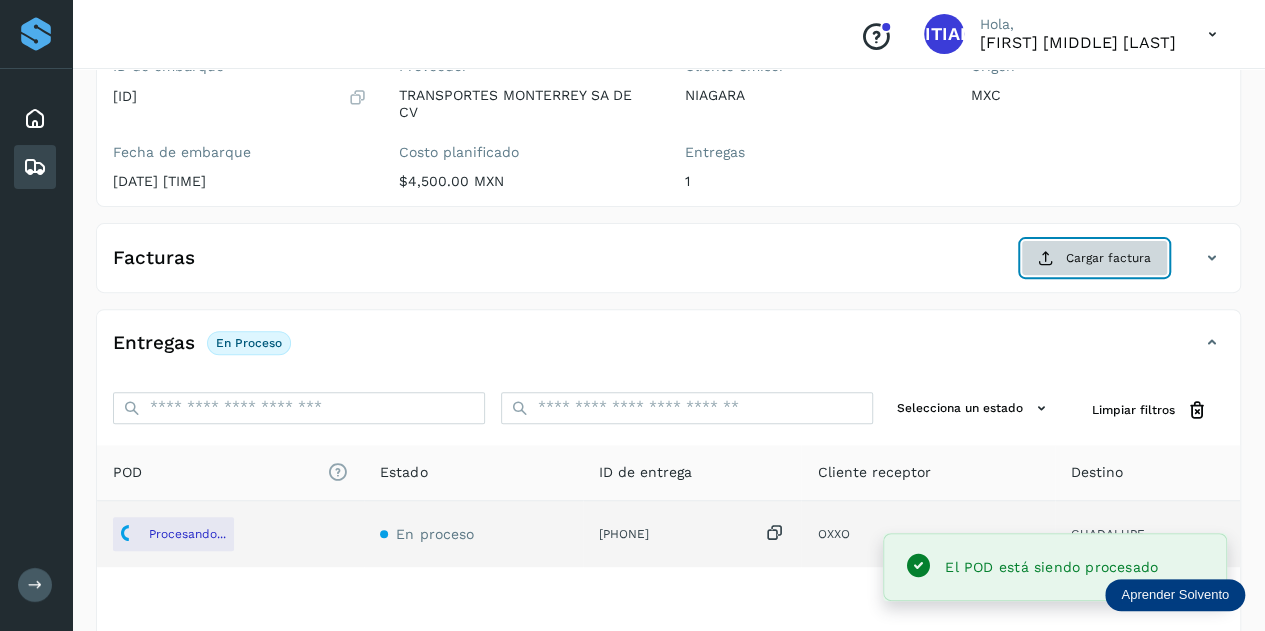 click on "Cargar factura" at bounding box center [1094, 258] 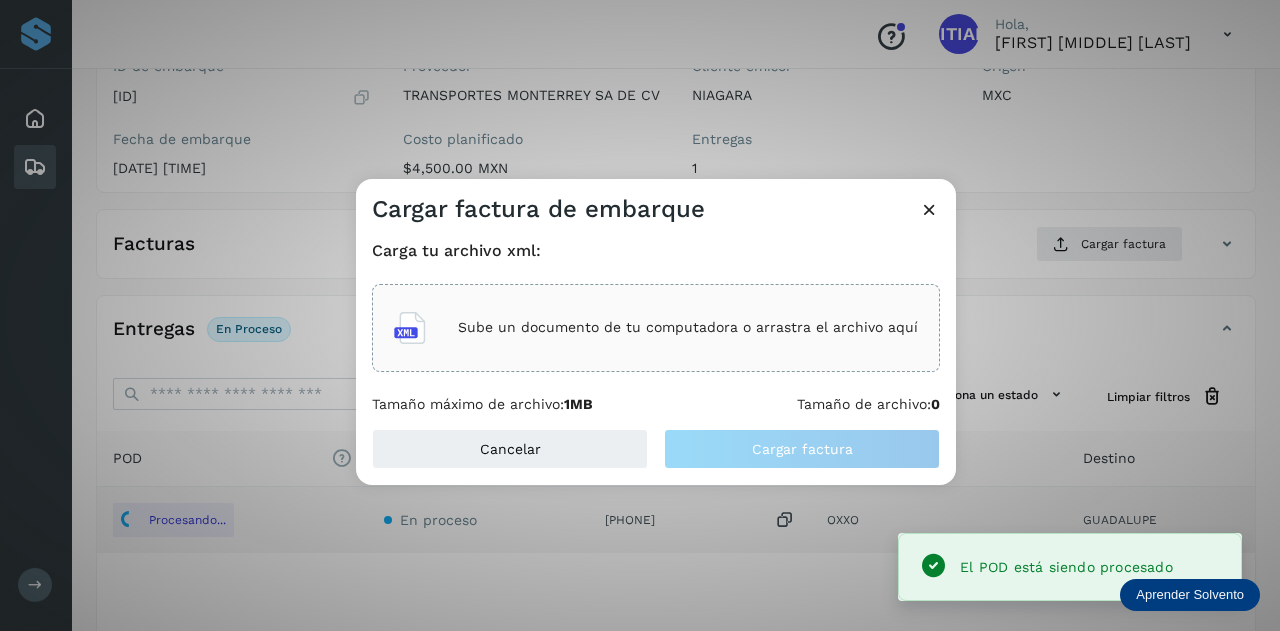 click on "Sube un documento de tu computadora o arrastra el archivo aquí" 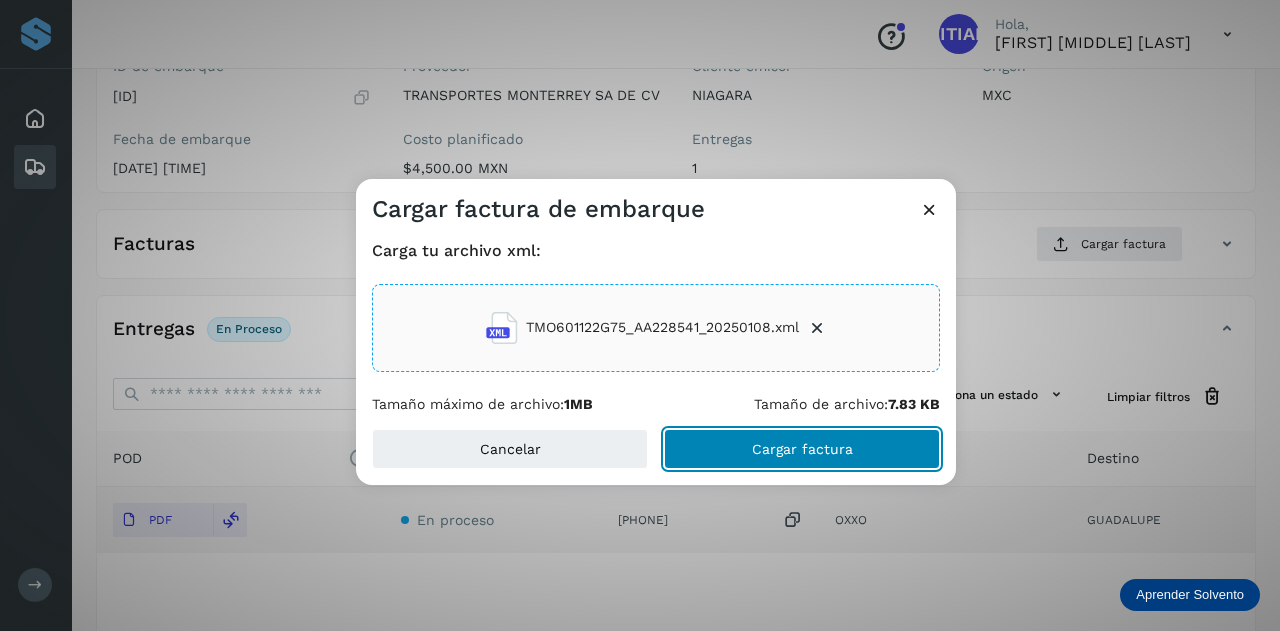 click on "Cargar factura" 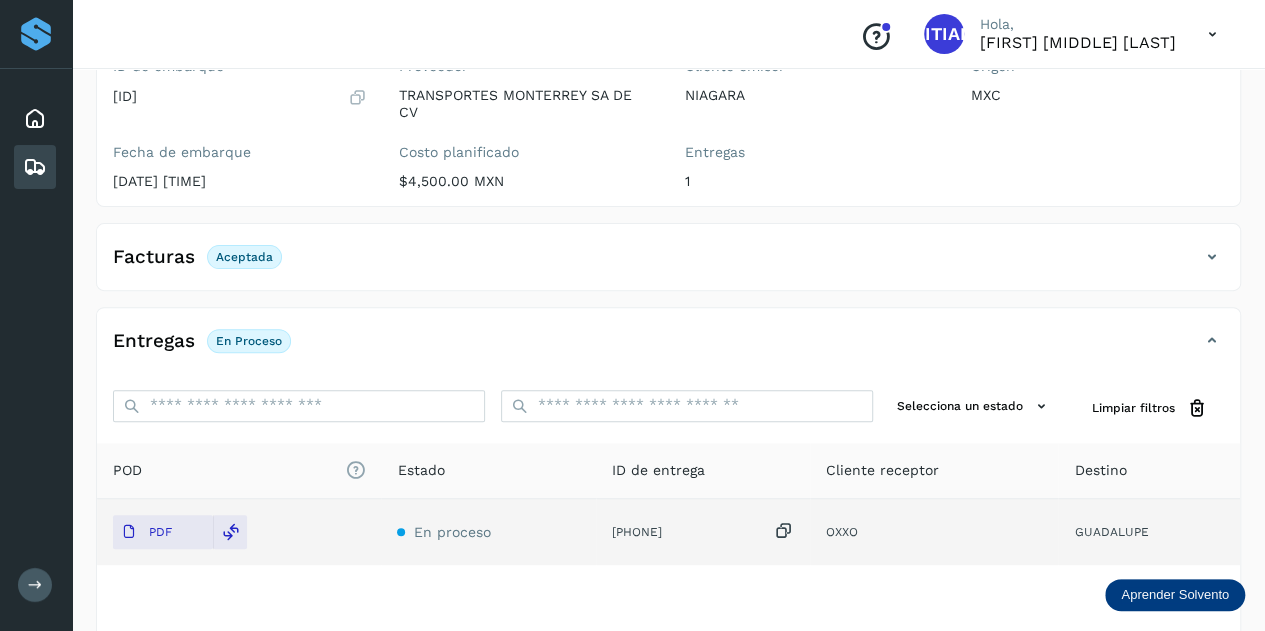scroll, scrollTop: 0, scrollLeft: 0, axis: both 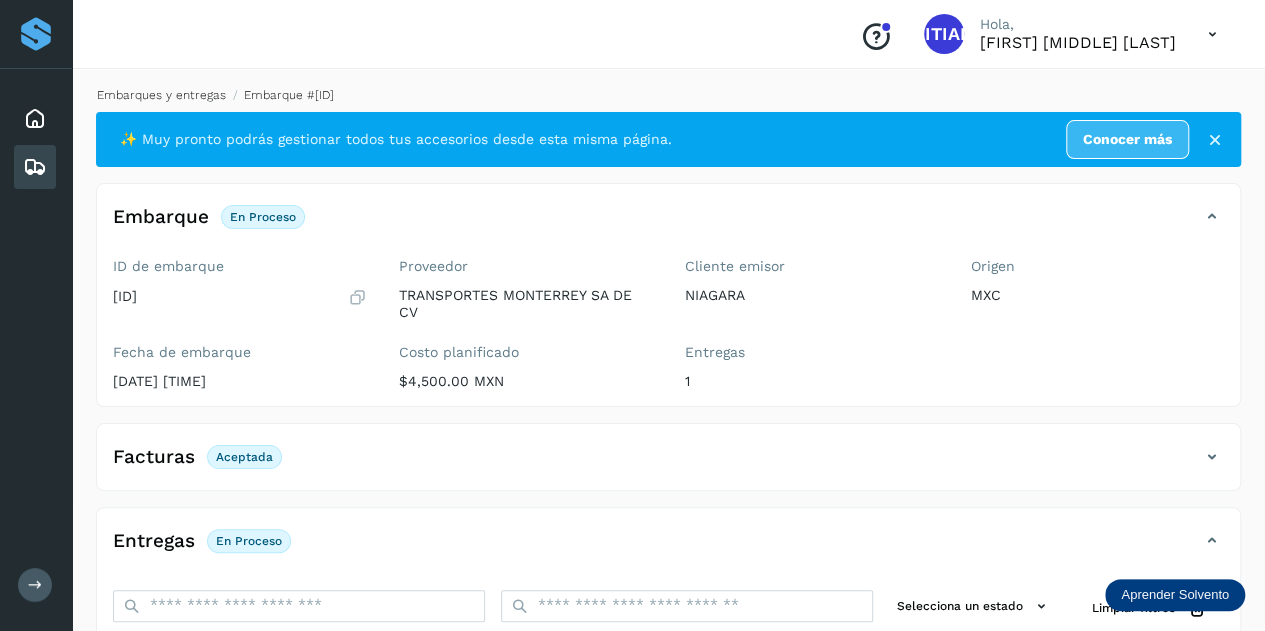 click on "Embarques y entregas" at bounding box center [161, 95] 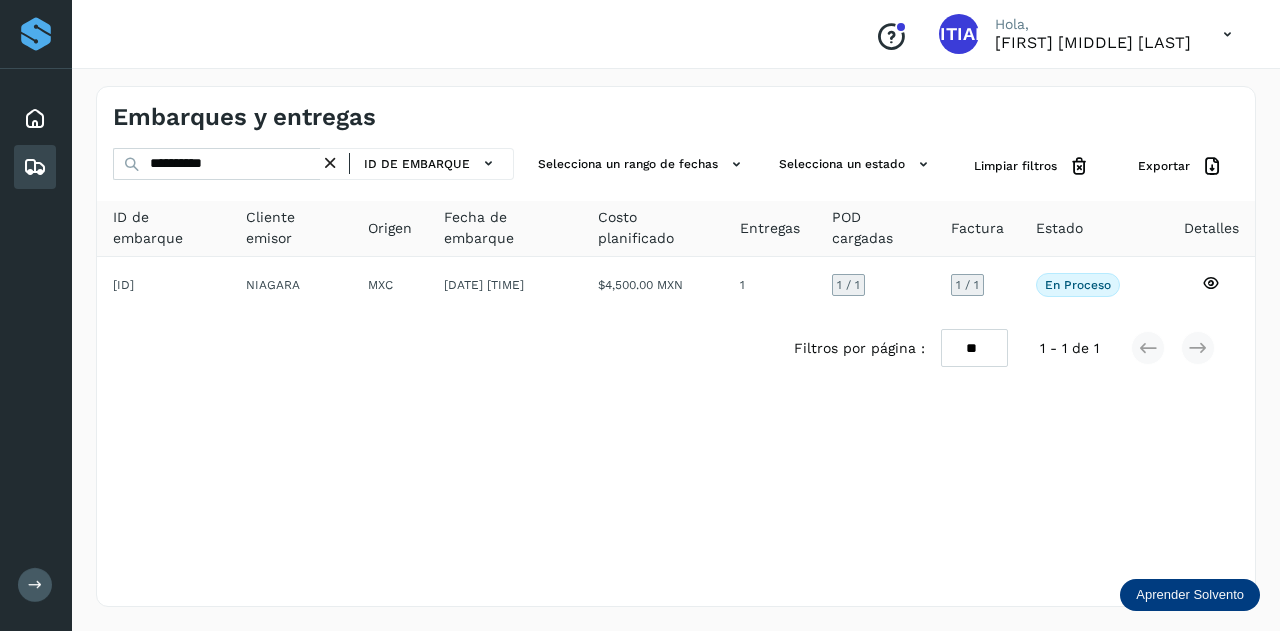 click at bounding box center [330, 163] 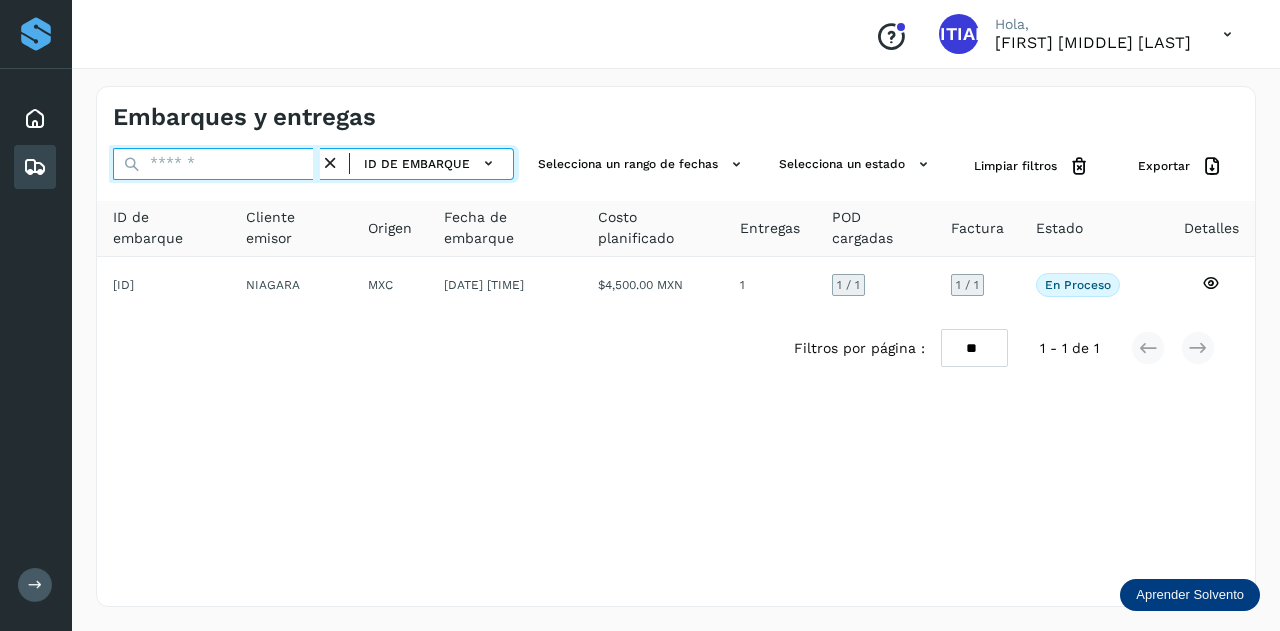 click at bounding box center [216, 164] 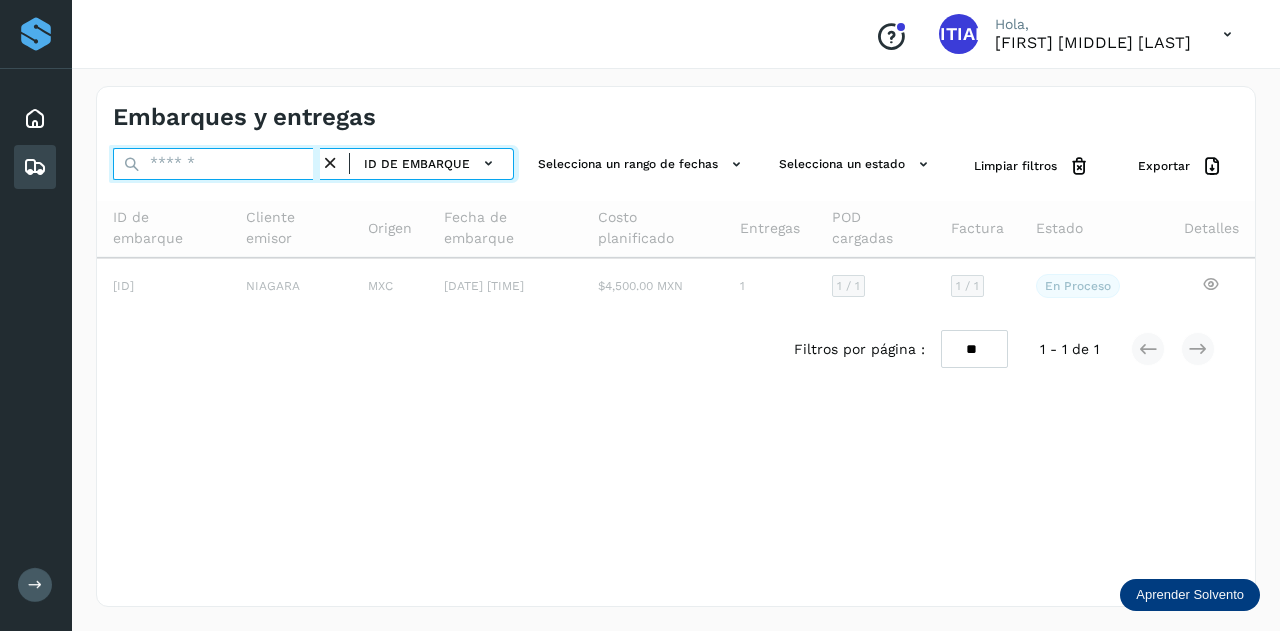 paste on "**********" 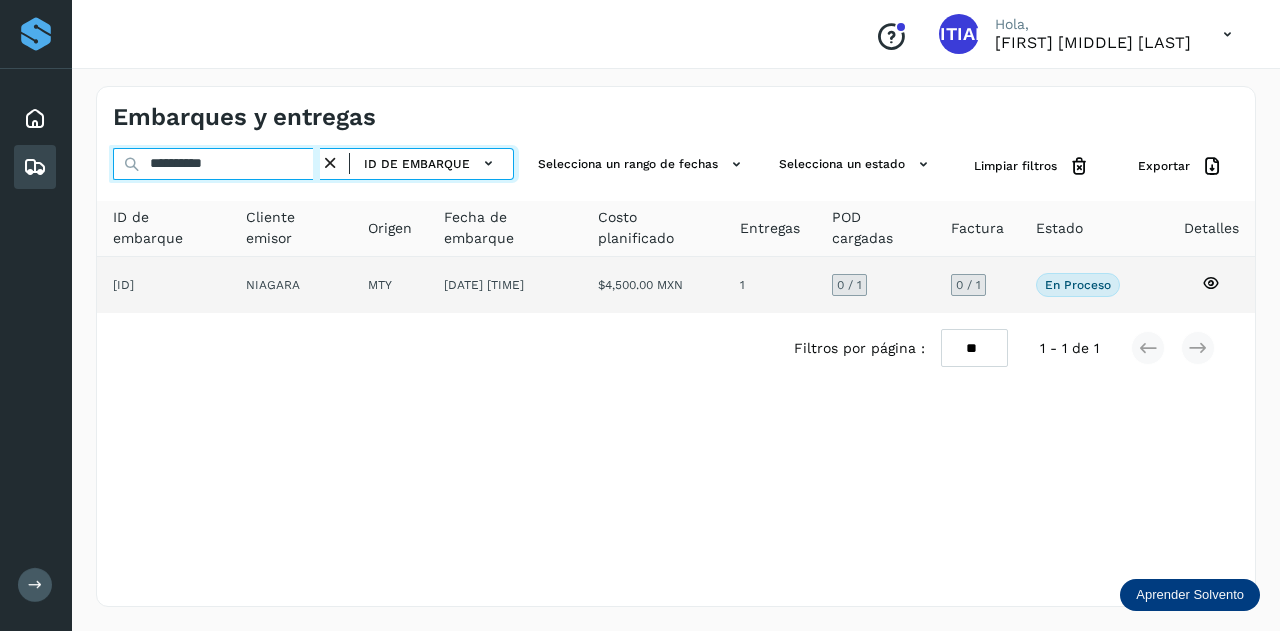 type on "**********" 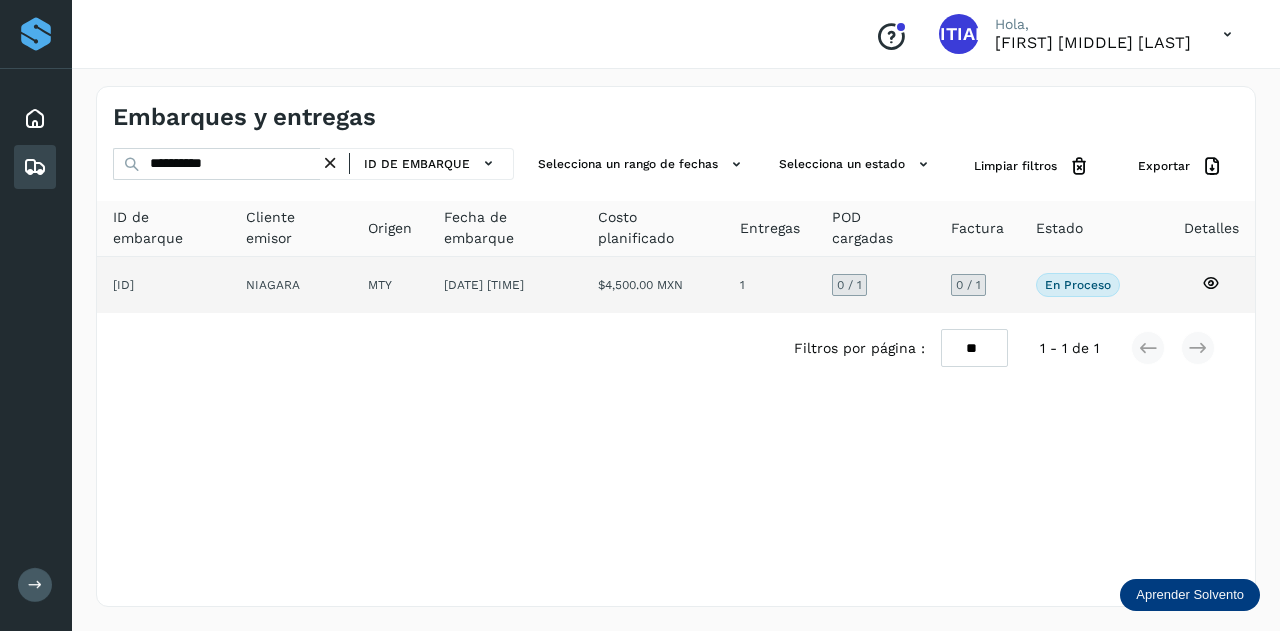 click on "NIAGARA" 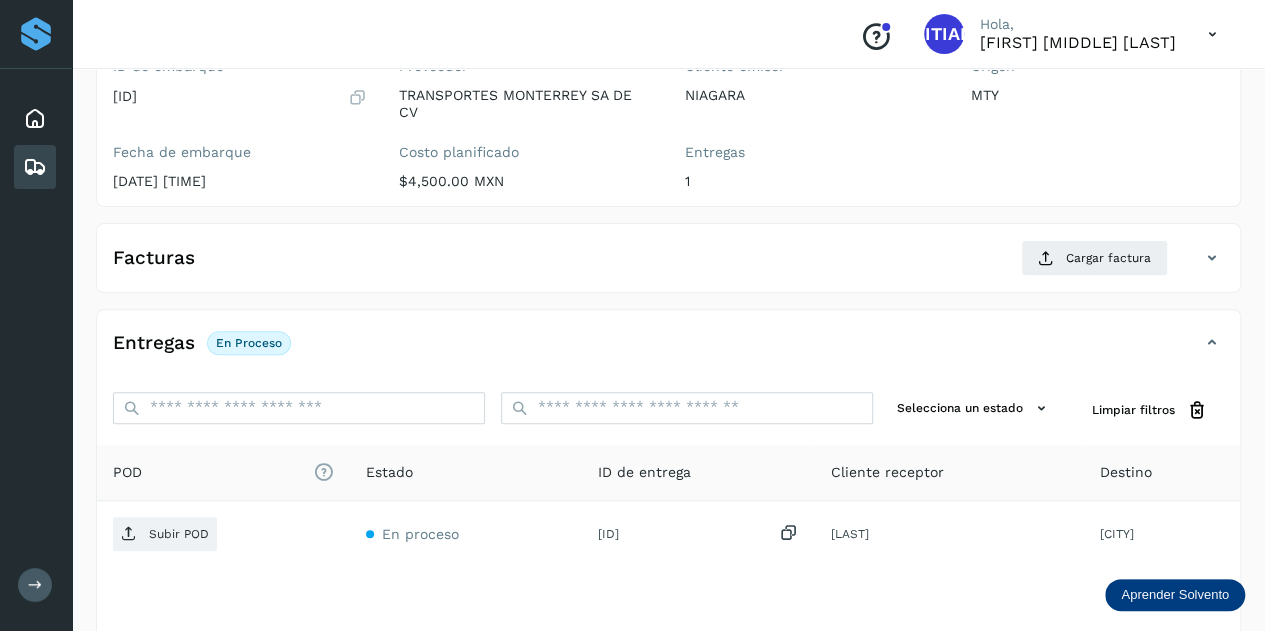scroll, scrollTop: 300, scrollLeft: 0, axis: vertical 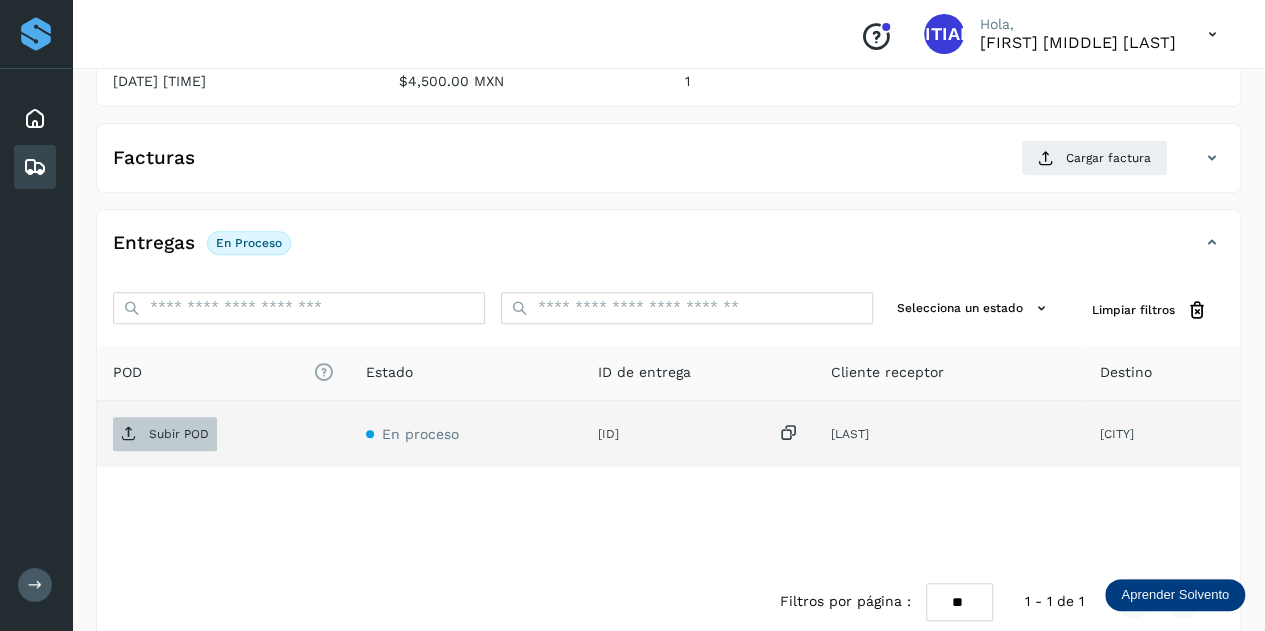 click on "Subir POD" at bounding box center [179, 434] 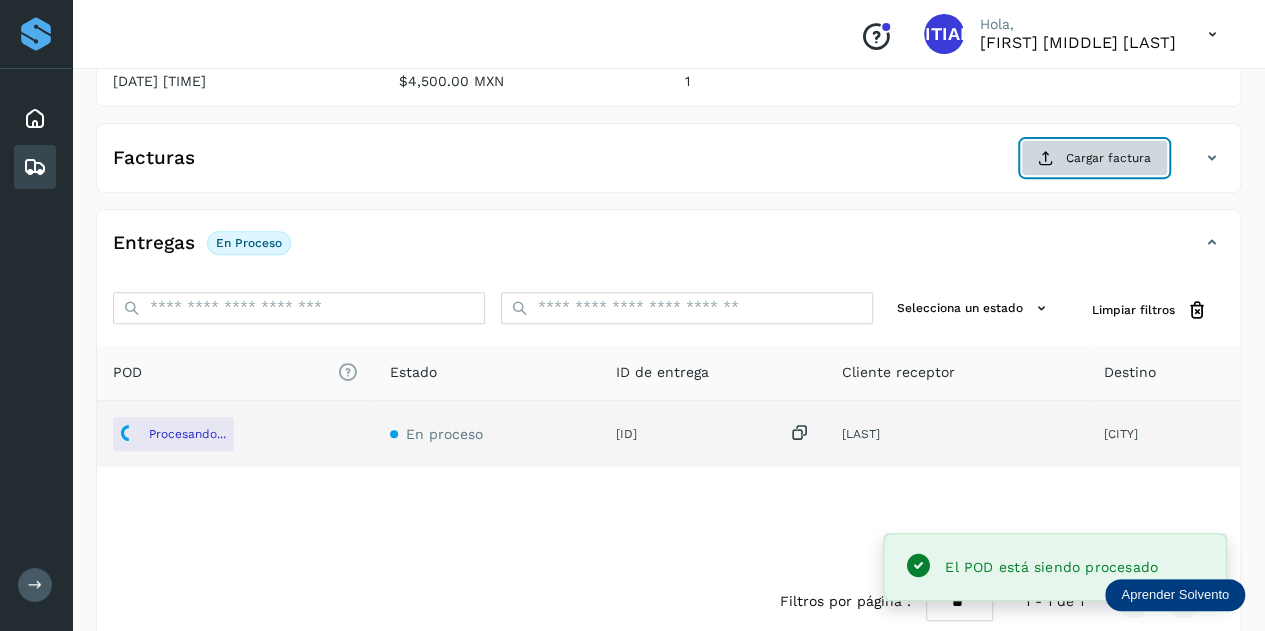 click on "AM Hola, [FIRST] [MIDDLE] [LAST] Embarques y entregas Embarque #[ID] ✨ Muy pronto podrás gestionar todos tus accesorios desde esta misma página. Conocer más Embarque En proceso
Verifica el estado de la factura o entregas asociadas a este embarque
ID de embarque [ID] Fecha de embarque [DATE] [TIME] Proveedor TRANSPORTES MONTERREY SA DE CV Costo planificado  $[PRICE] MXN  Cliente emisor NIAGARA Entregas 1 Origen MTY Facturas Cargar factura Aún no has subido ninguna factura Entregas En proceso Selecciona un estado Limpiar filtros POD
El tamaño máximo de archivo es de 20 Mb.
Estado ID de entrega Cliente receptor Destino Procesando... En proceso [ID]  [LAST] [CITY] [LAST] [ID] Procesando... En proceso ** **" 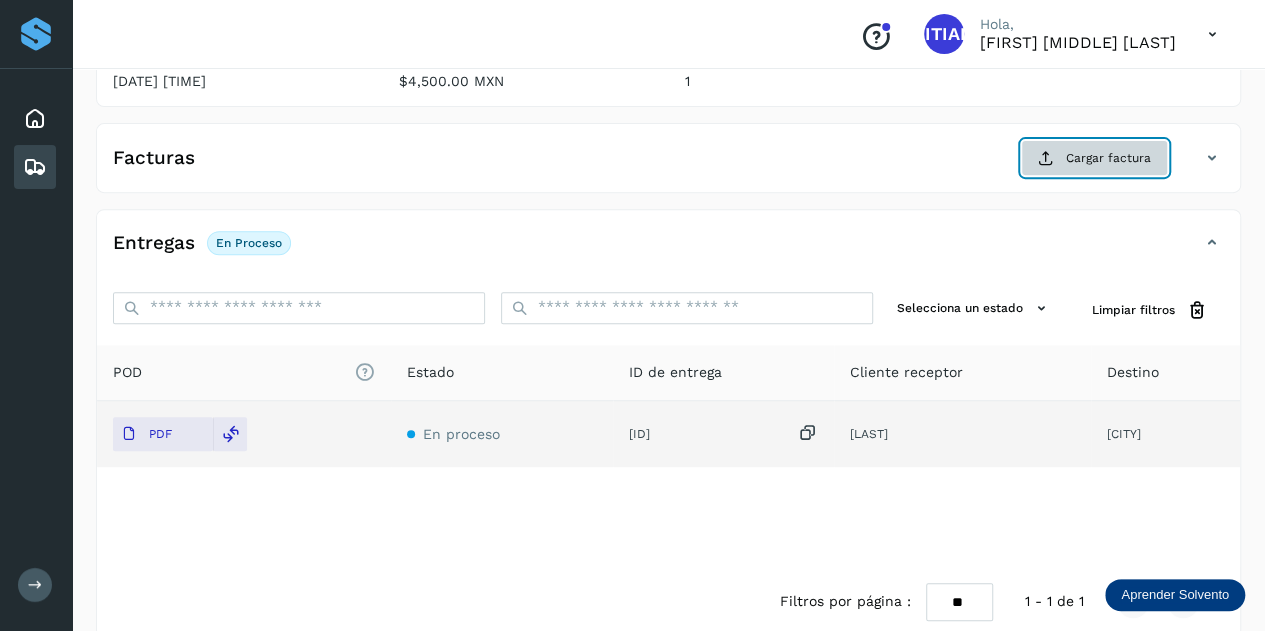 click on "Cargar factura" 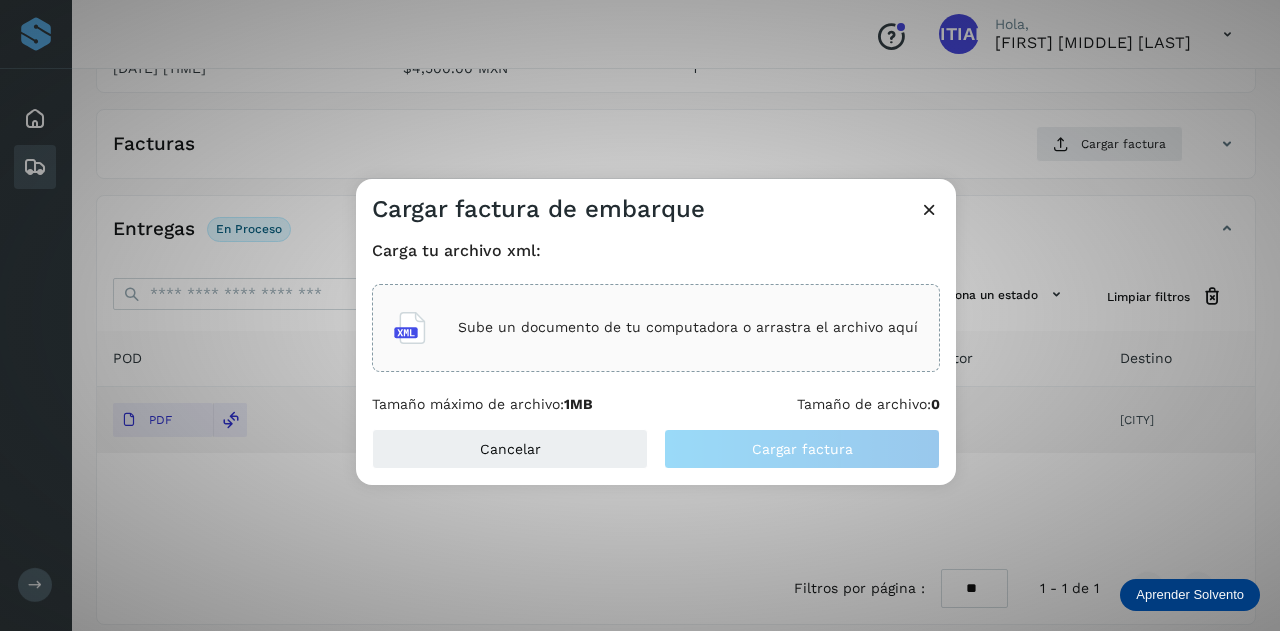 click on "Sube un documento de tu computadora o arrastra el archivo aquí" at bounding box center (656, 328) 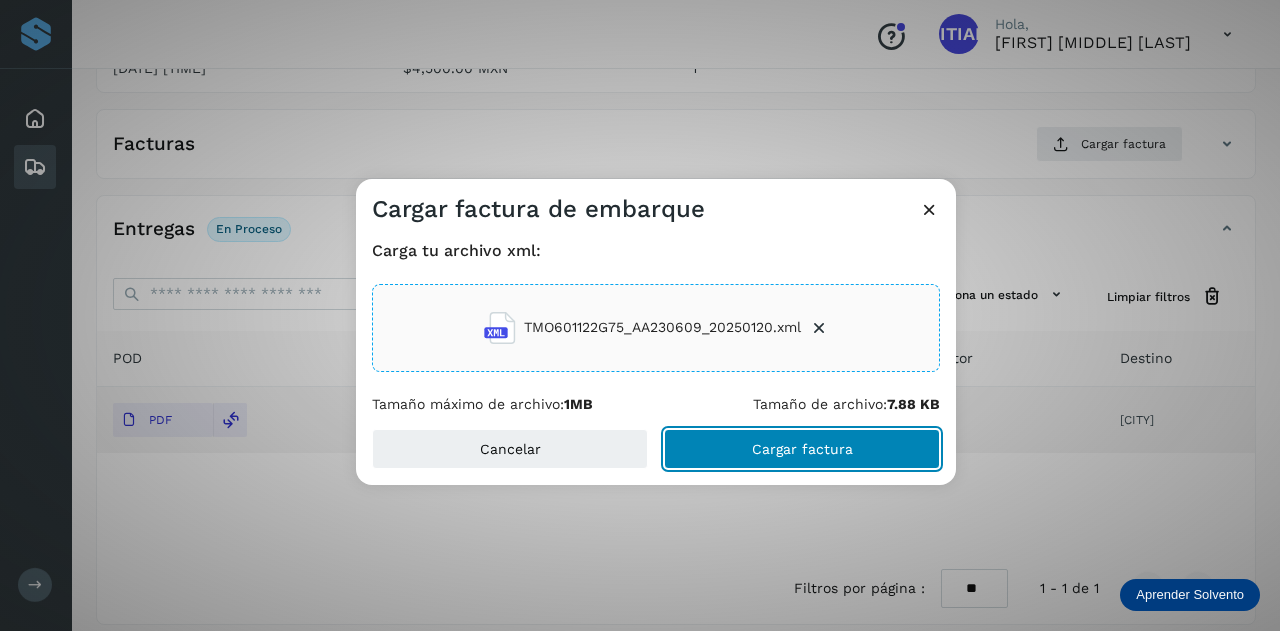 click on "Cargar factura" 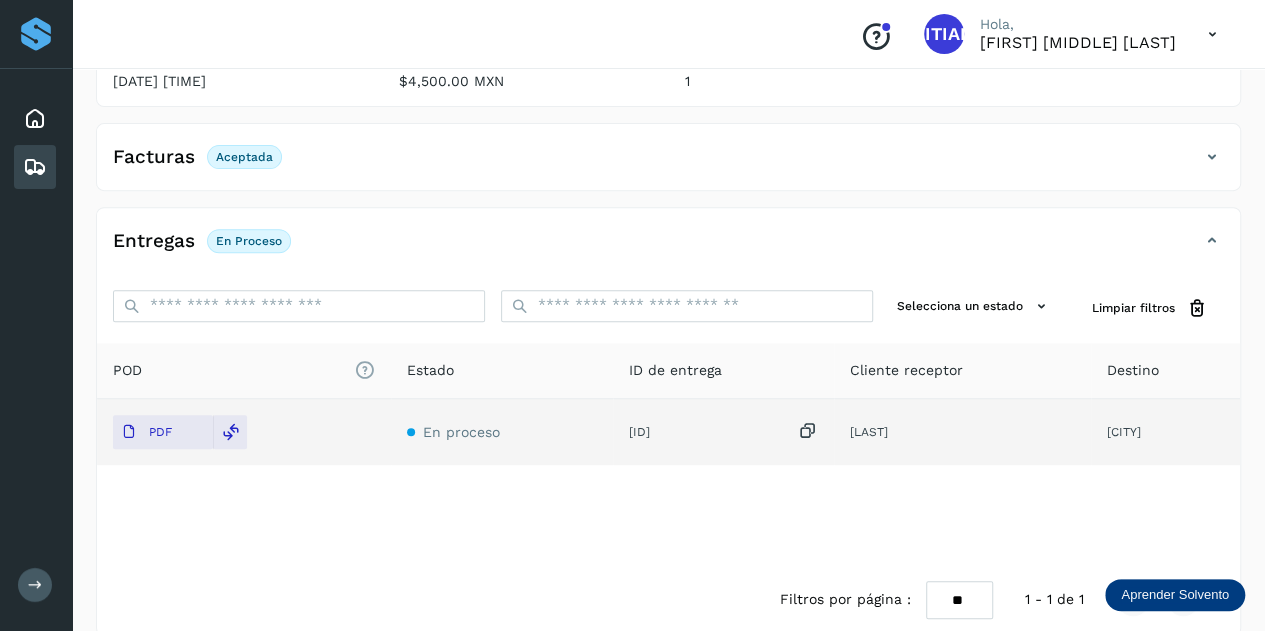 scroll, scrollTop: 0, scrollLeft: 0, axis: both 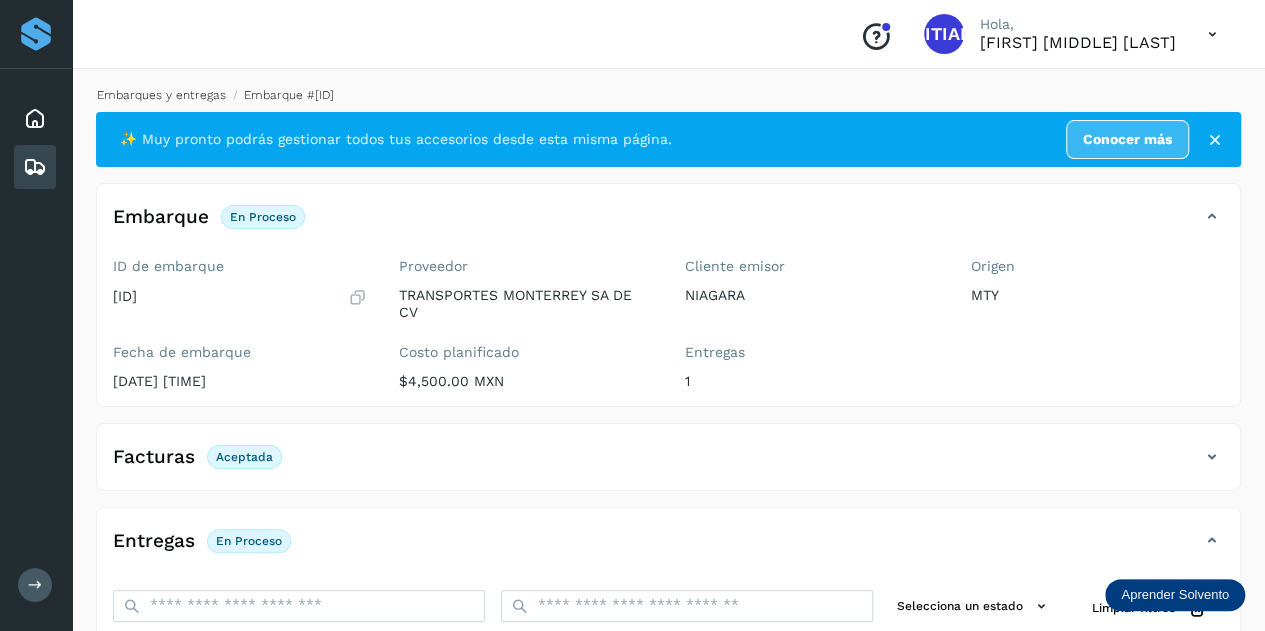 click on "Embarques y entregas" at bounding box center (161, 95) 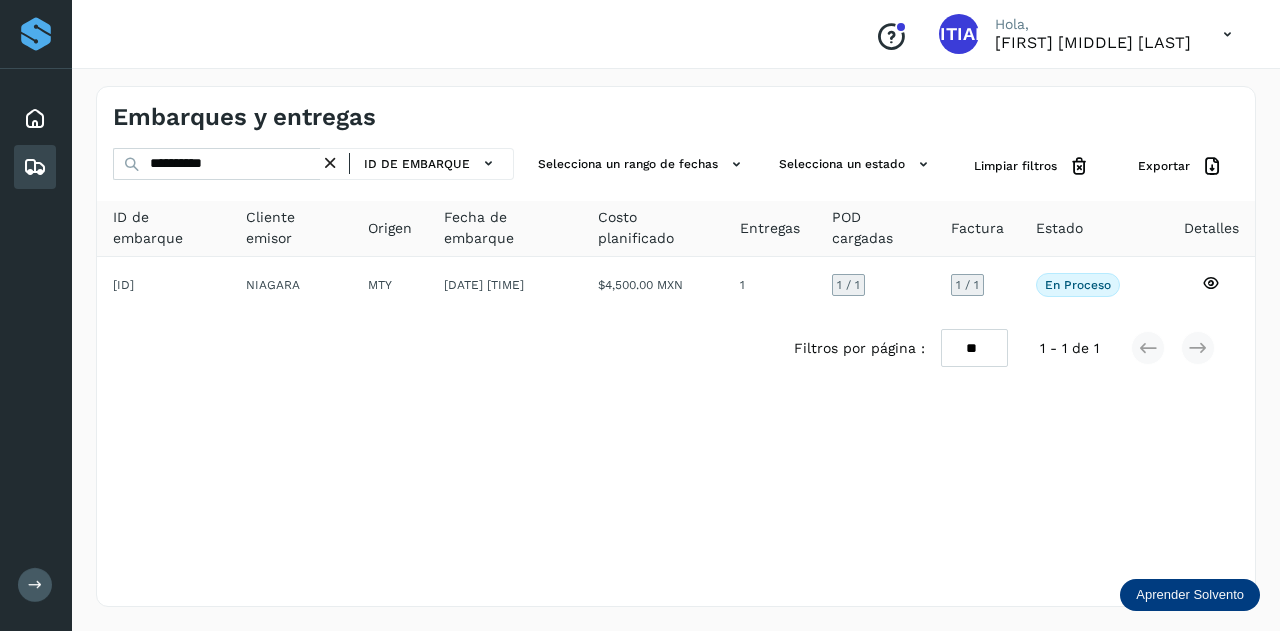 click at bounding box center (330, 163) 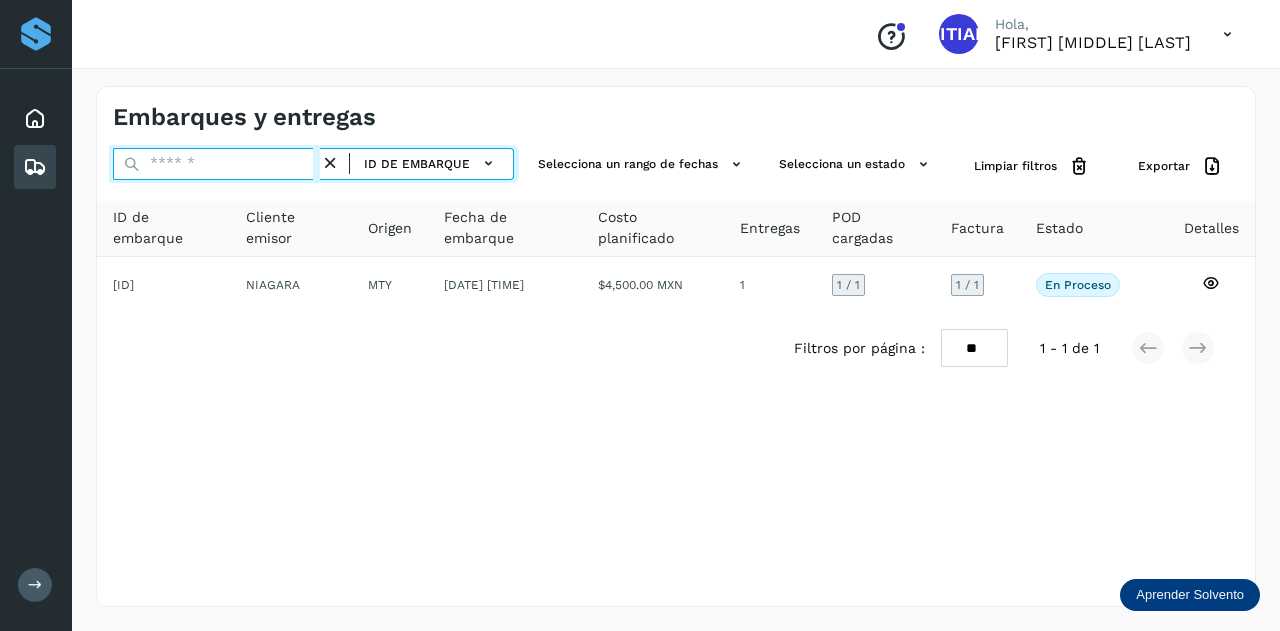 click at bounding box center (216, 164) 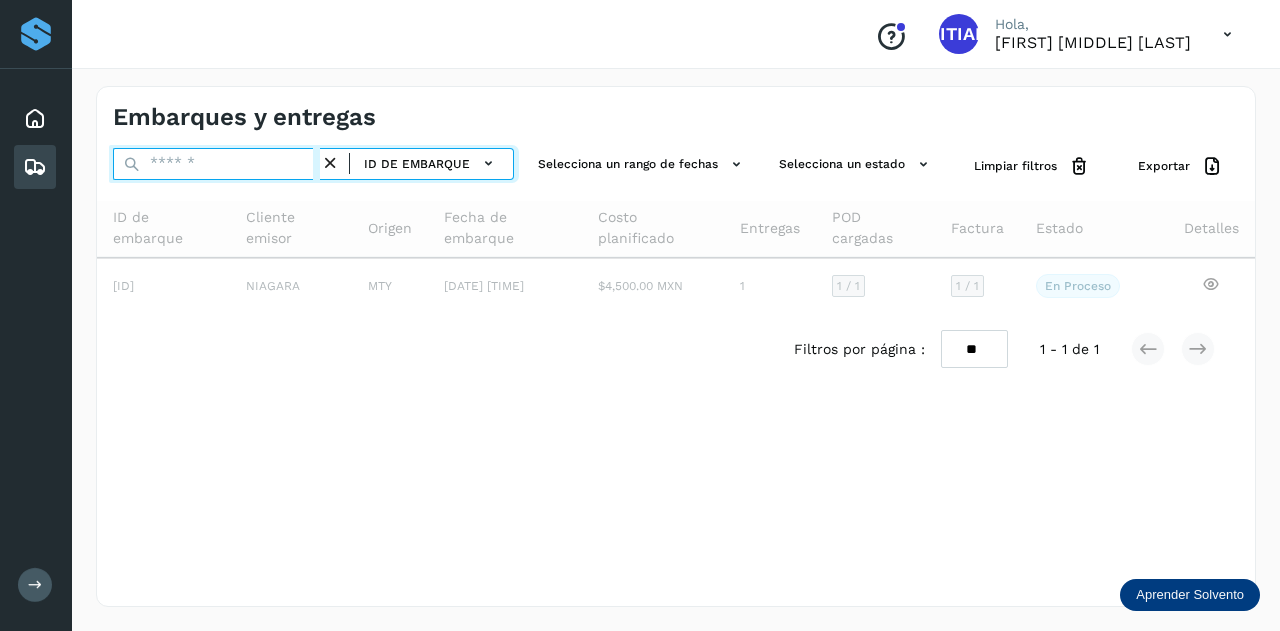 type on "*" 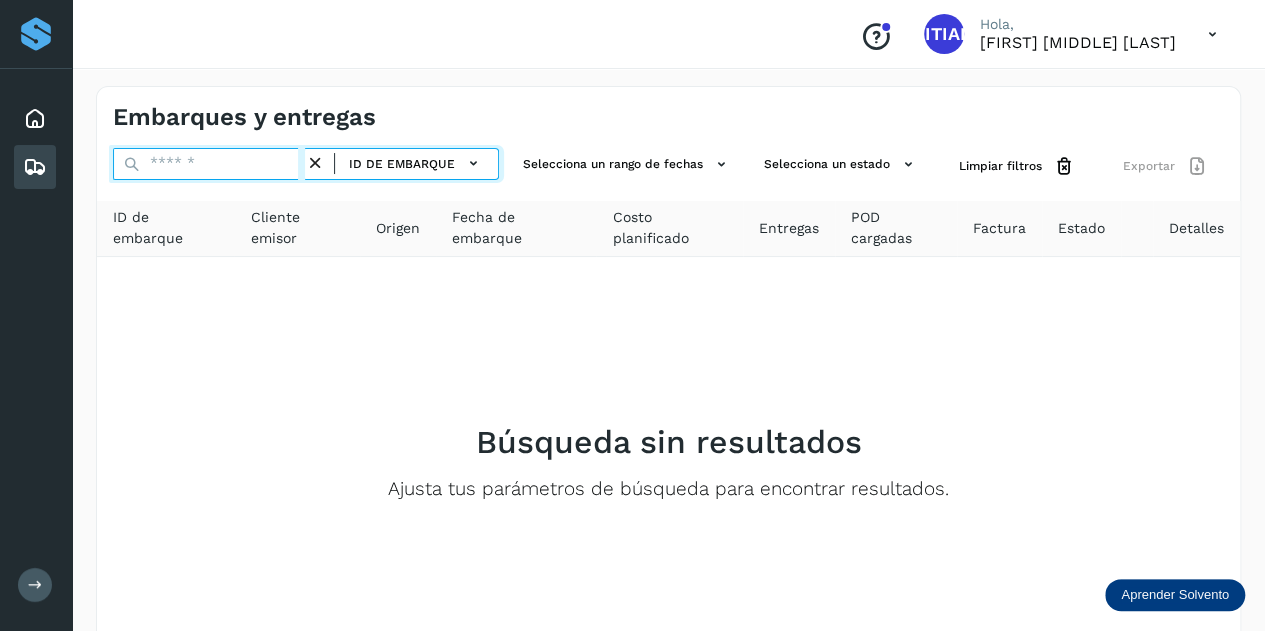 paste on "**********" 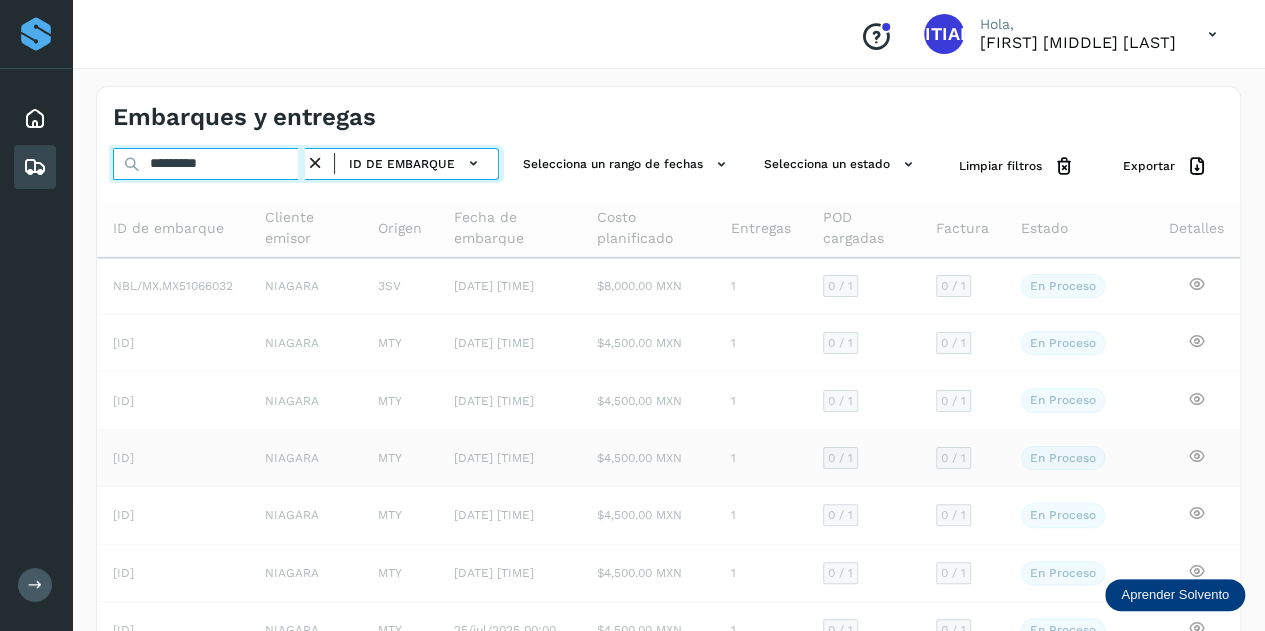 type on "**********" 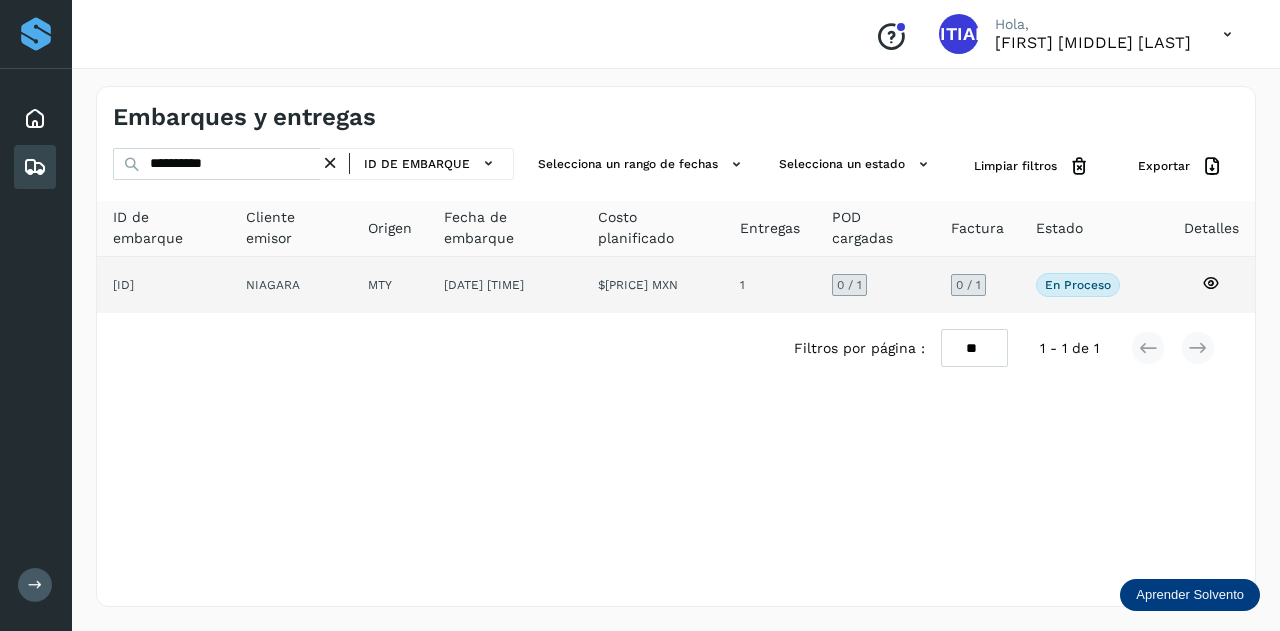 click on "NIAGARA" 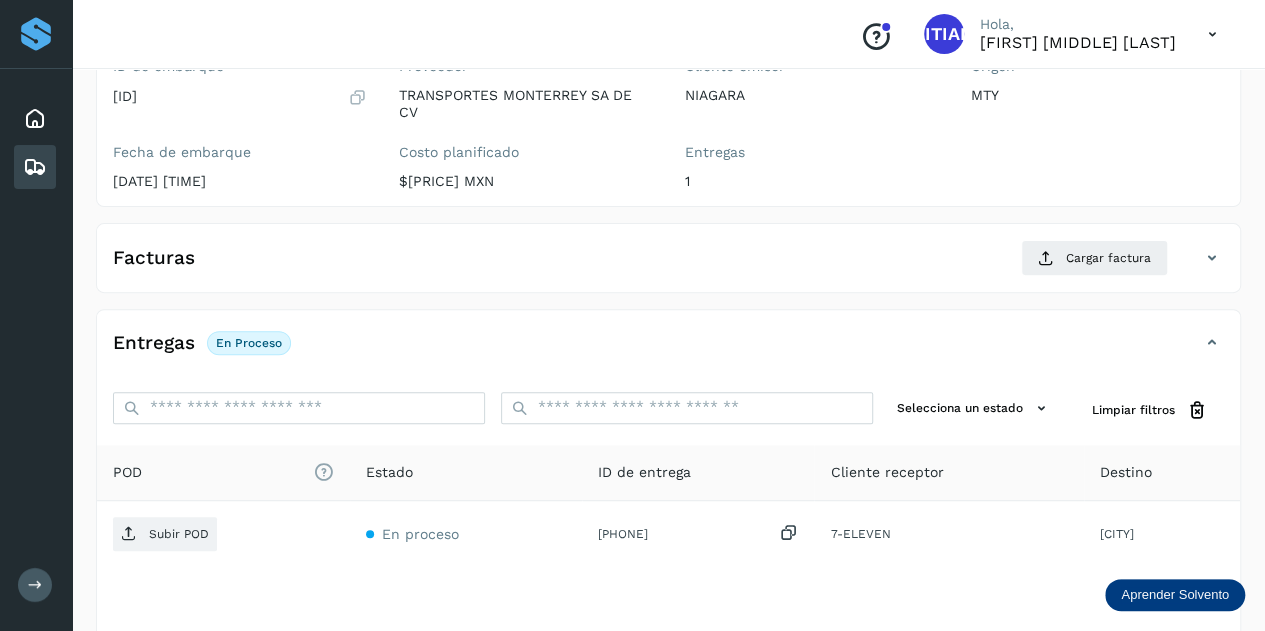 scroll, scrollTop: 300, scrollLeft: 0, axis: vertical 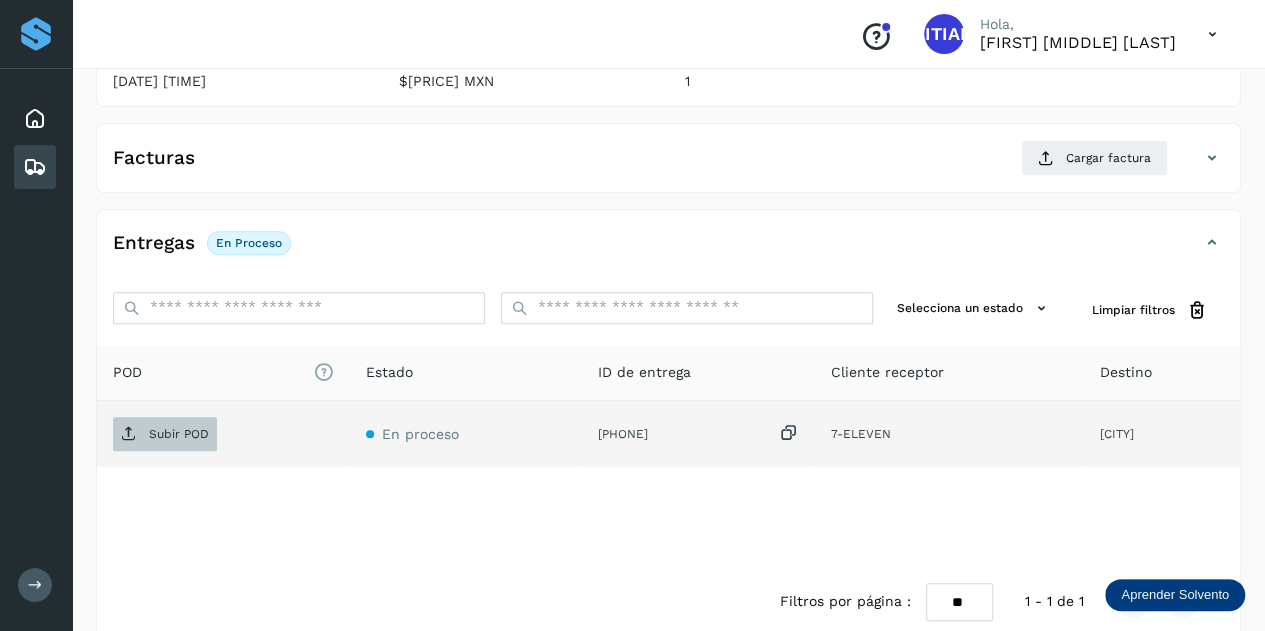 click on "Subir POD" at bounding box center [179, 434] 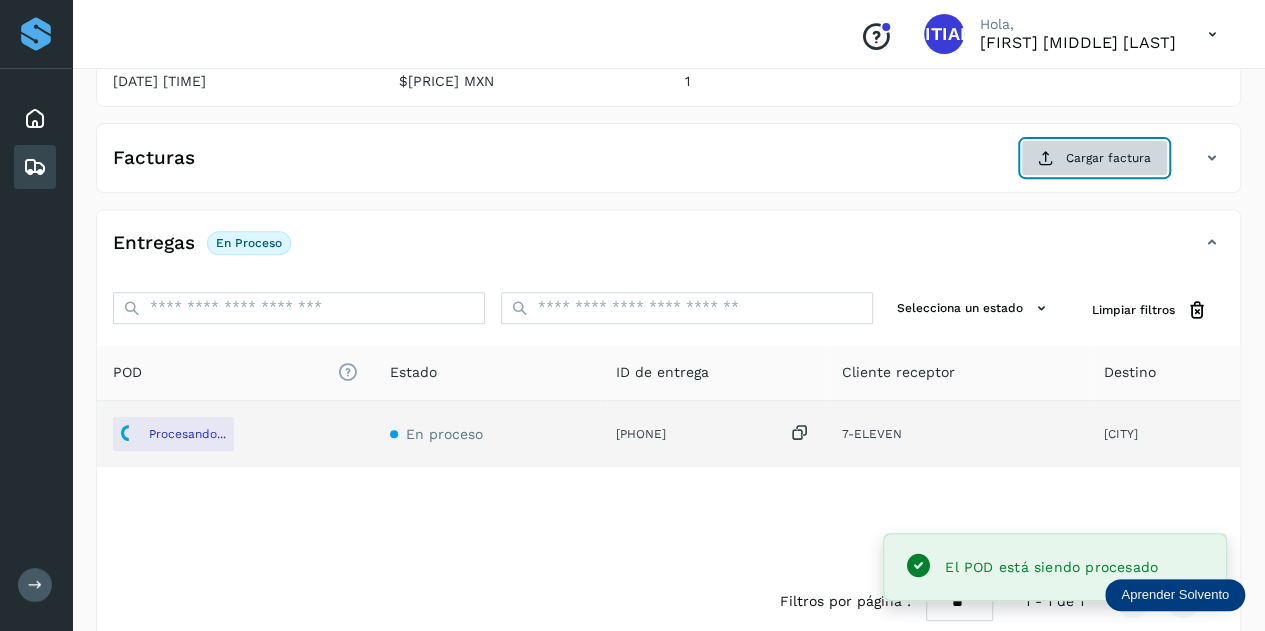 click on "Cargar factura" 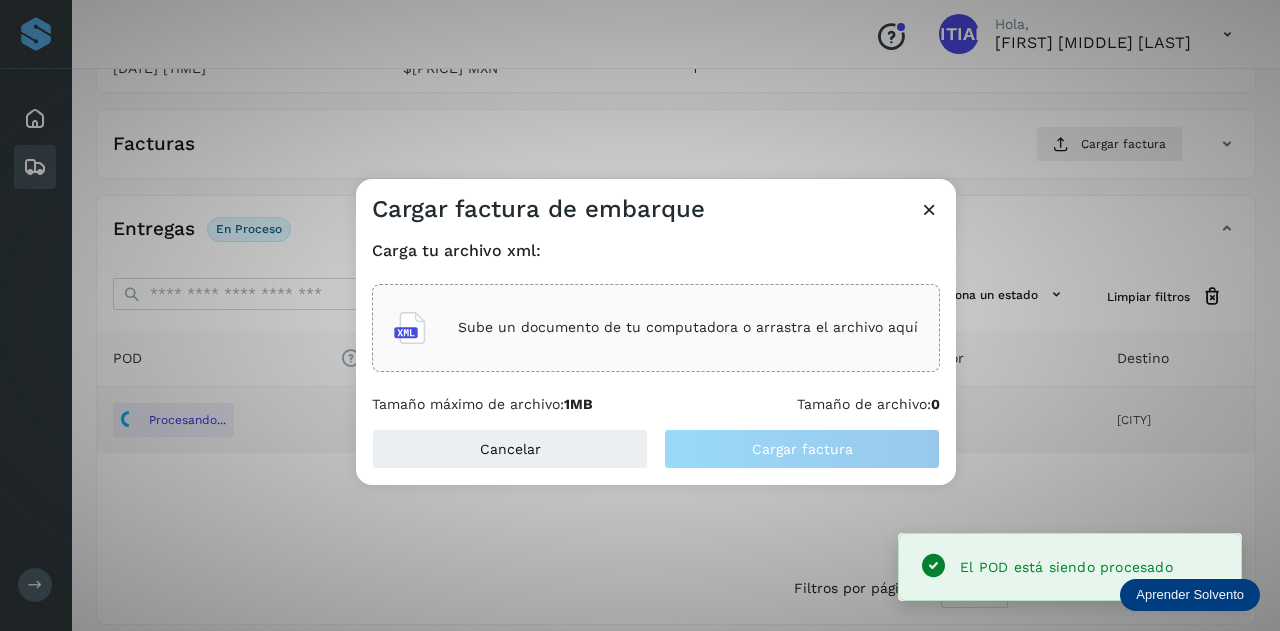 click on "Sube un documento de tu computadora o arrastra el archivo aquí" at bounding box center (688, 327) 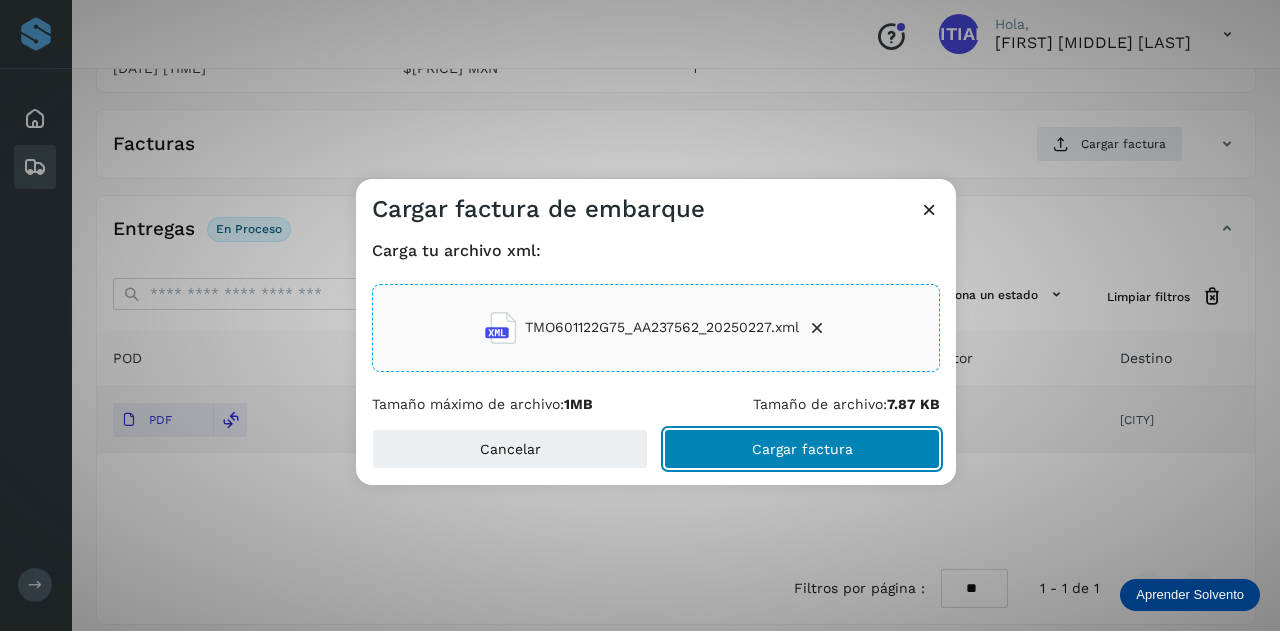 click on "Cargar factura" 